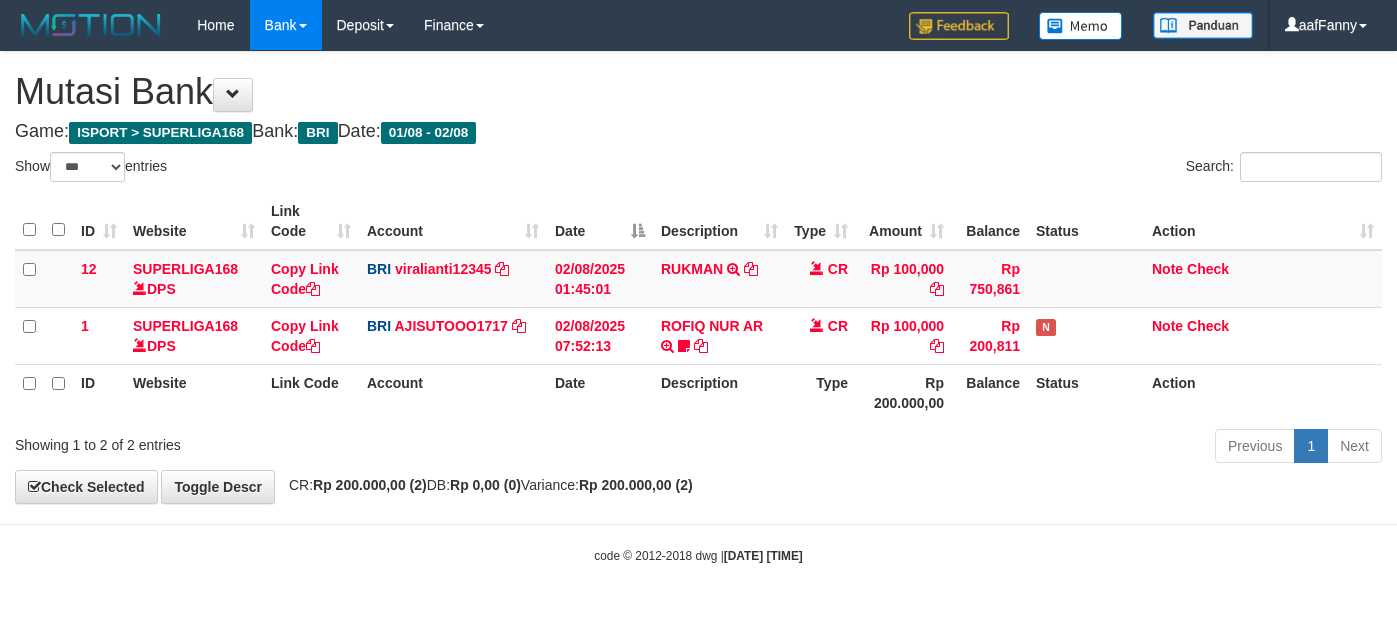 select on "***" 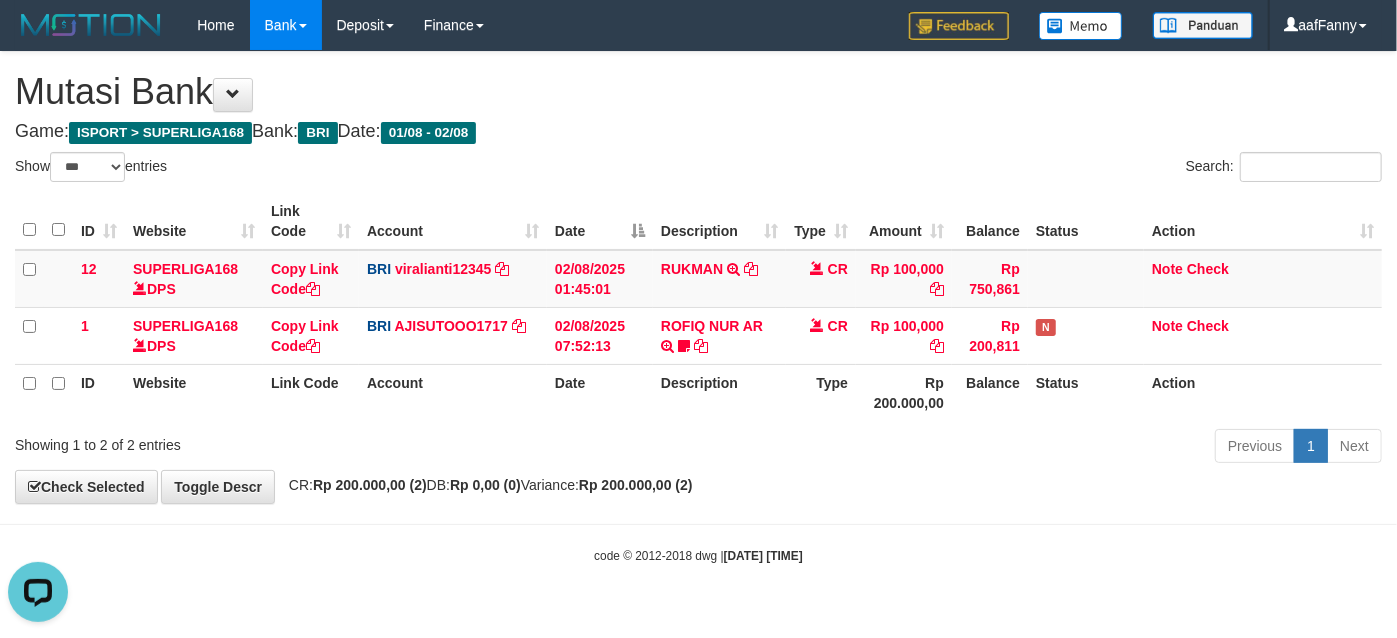 scroll, scrollTop: 0, scrollLeft: 0, axis: both 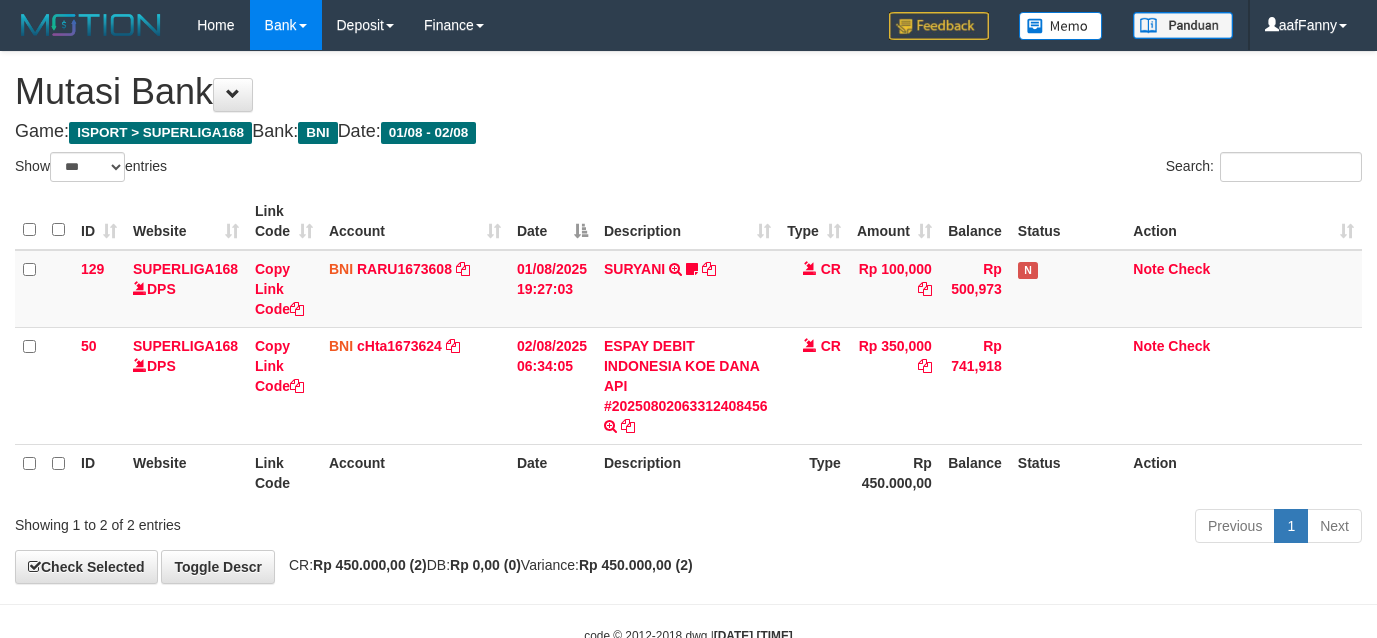 select on "***" 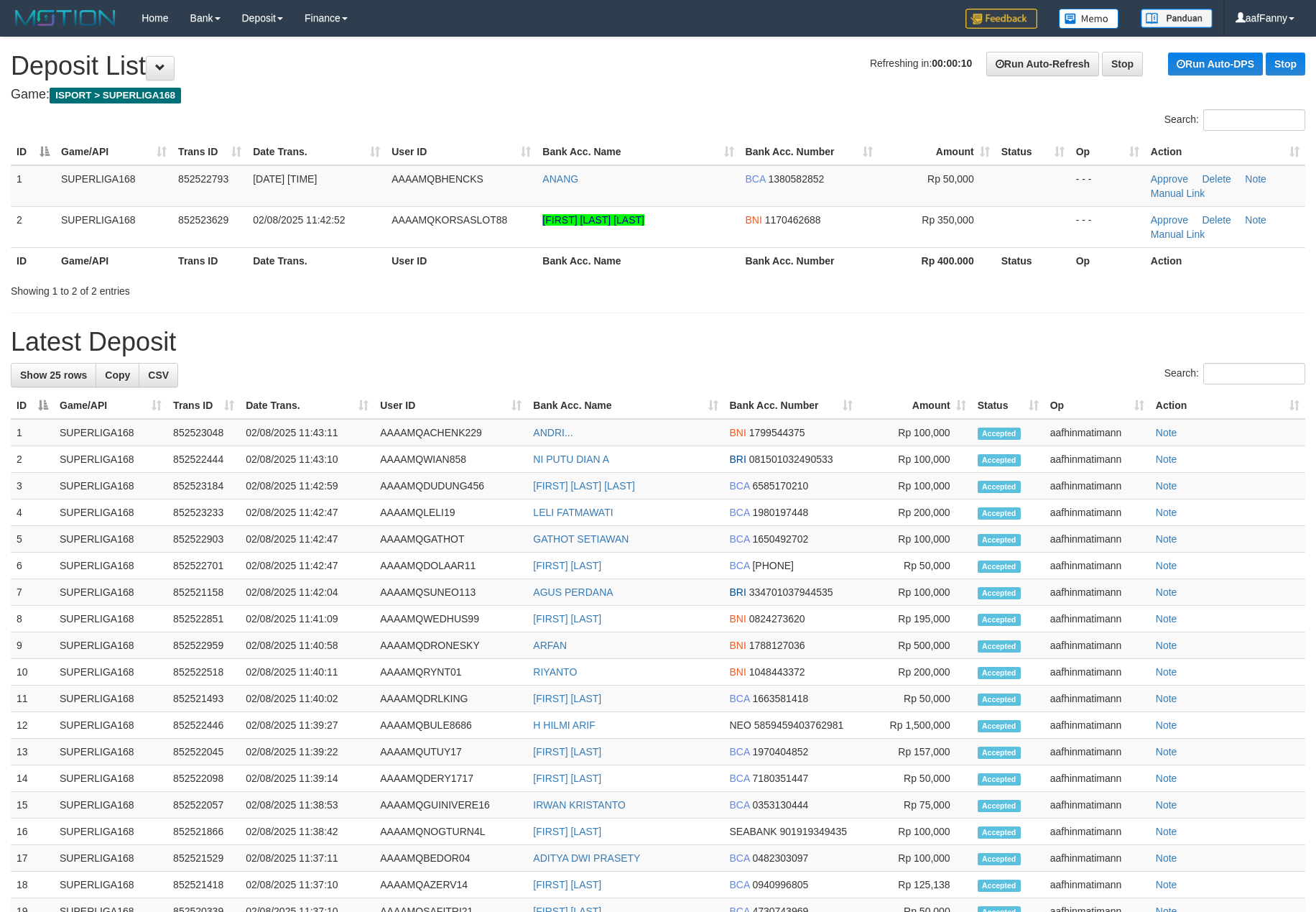 scroll, scrollTop: 0, scrollLeft: 0, axis: both 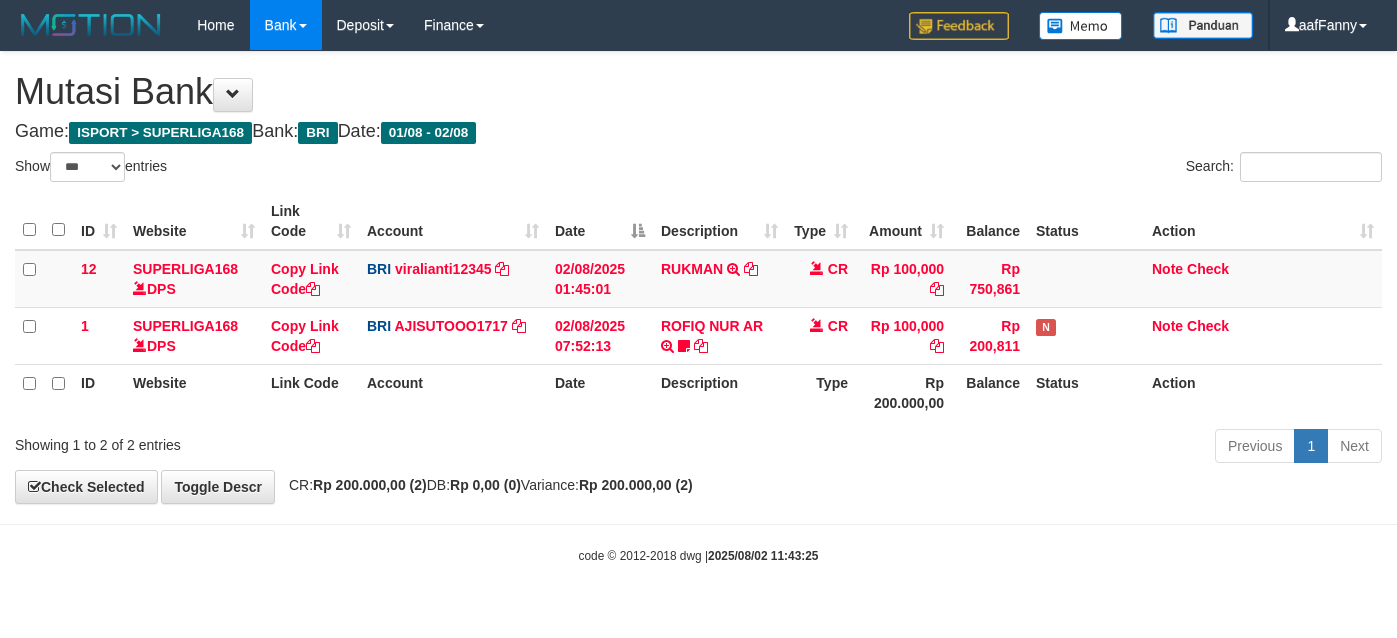 select on "***" 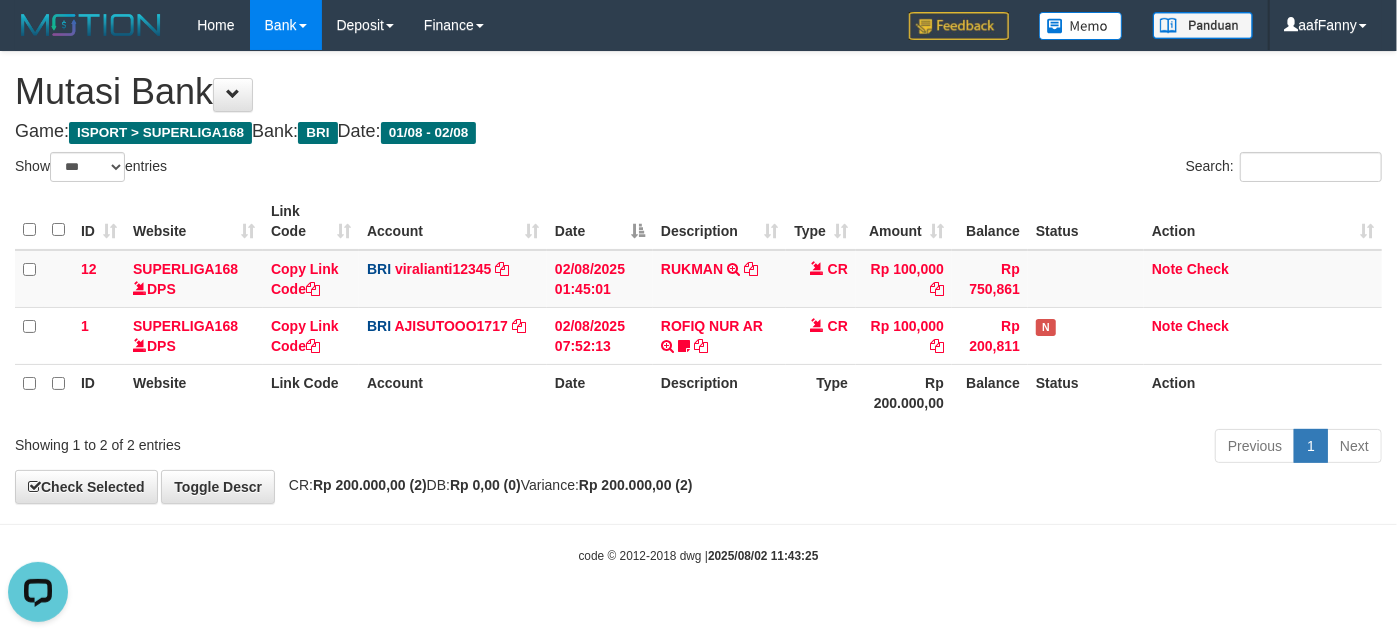 scroll, scrollTop: 0, scrollLeft: 0, axis: both 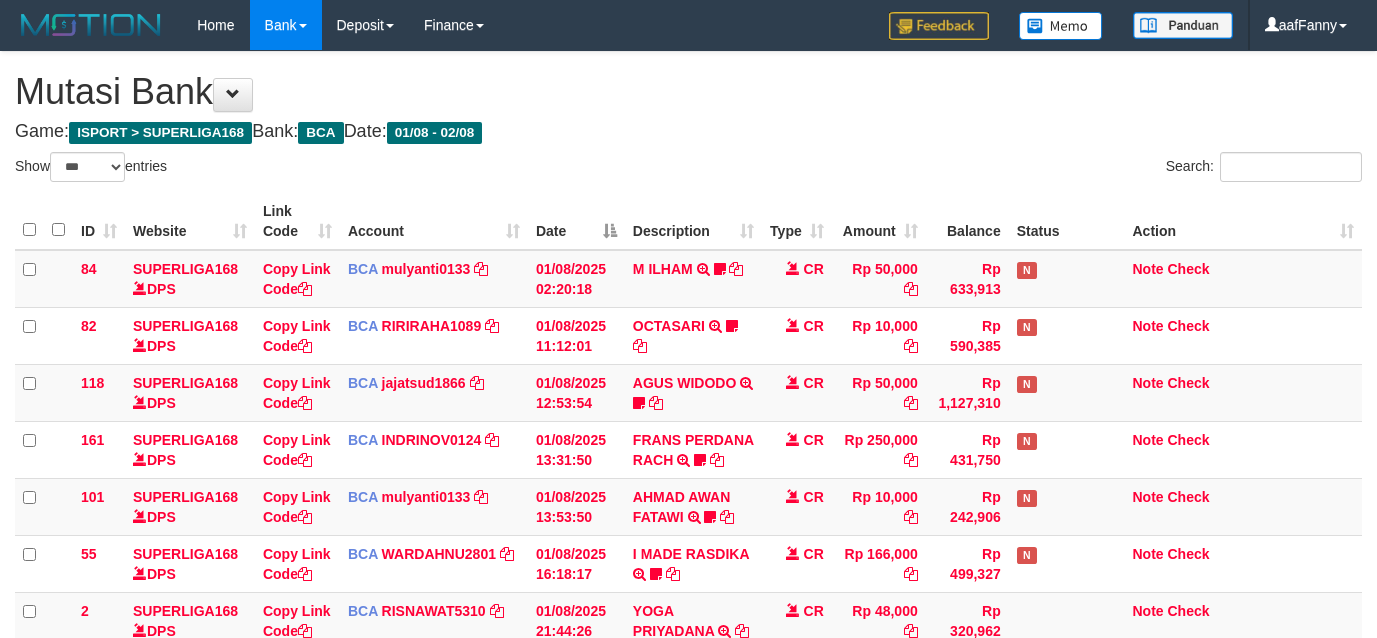 select on "***" 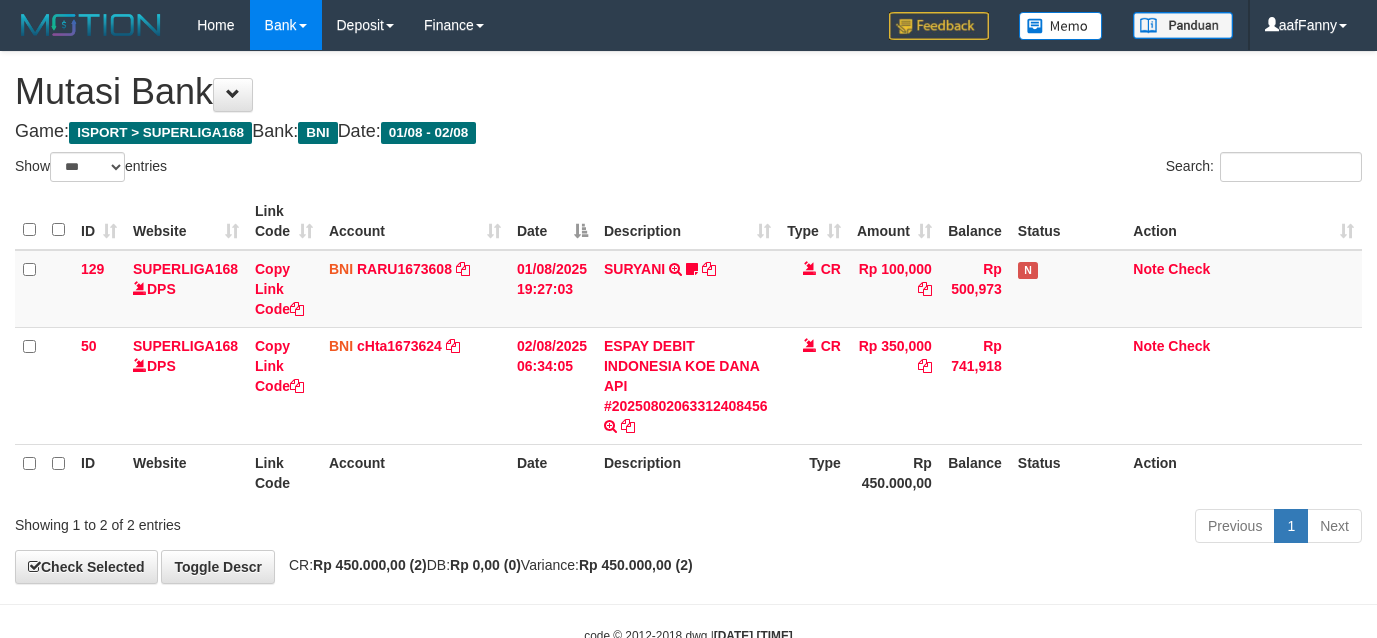 select on "***" 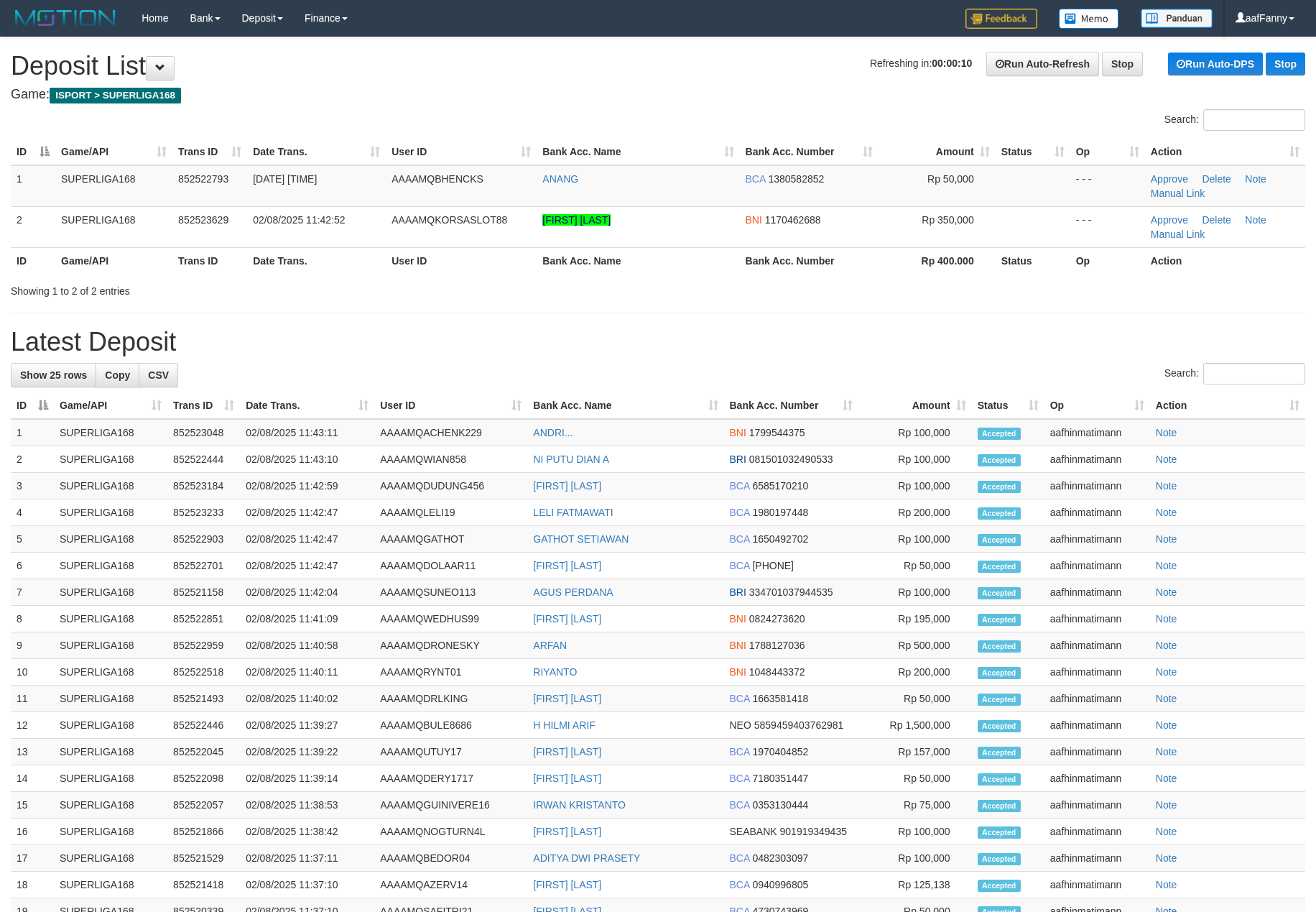 scroll, scrollTop: 0, scrollLeft: 0, axis: both 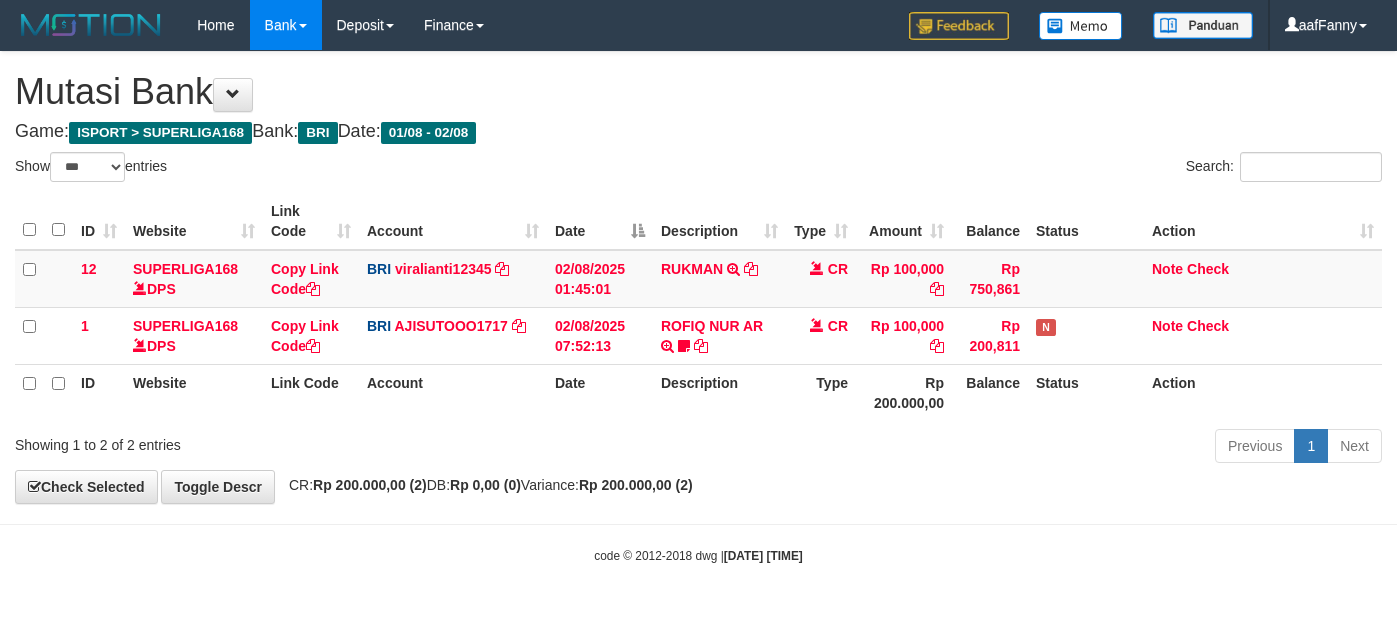 select on "***" 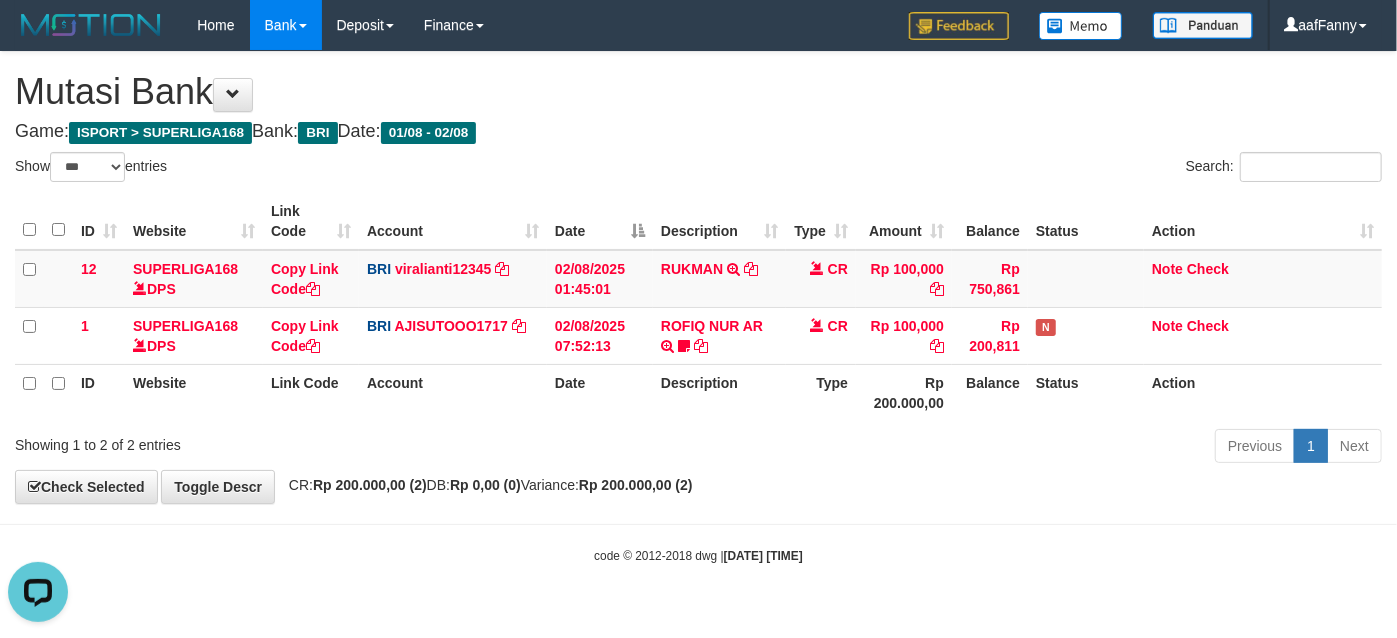 scroll, scrollTop: 0, scrollLeft: 0, axis: both 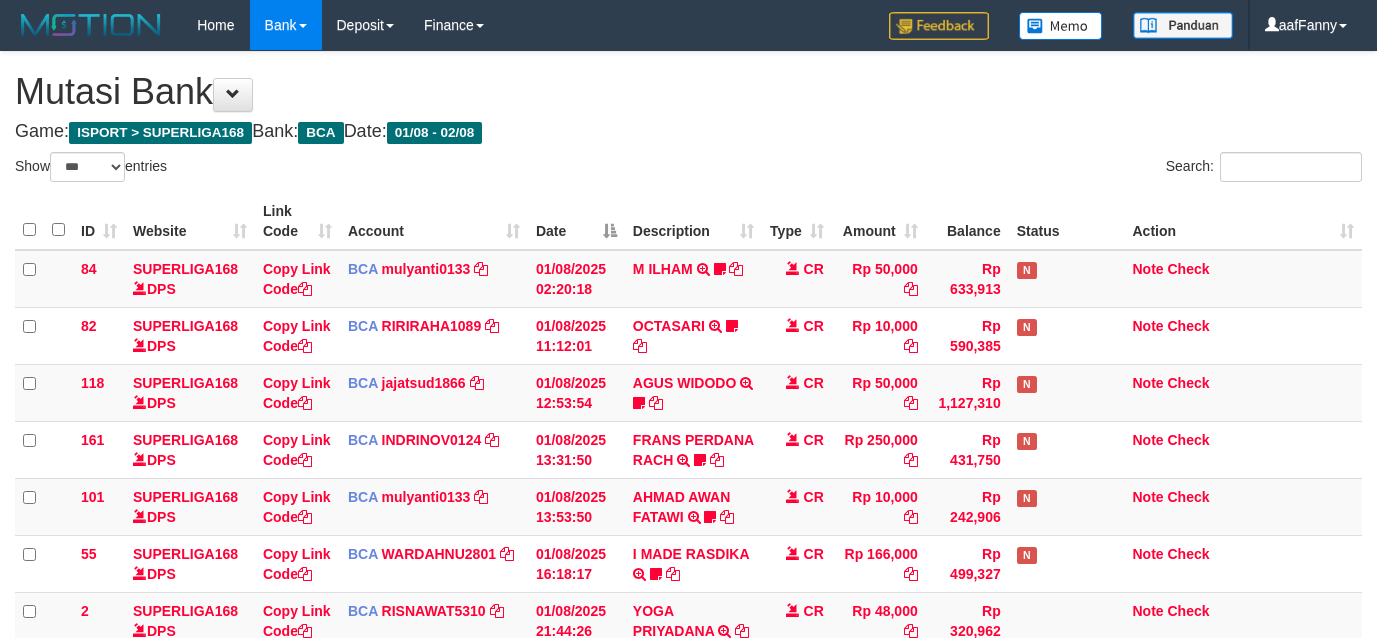 select on "***" 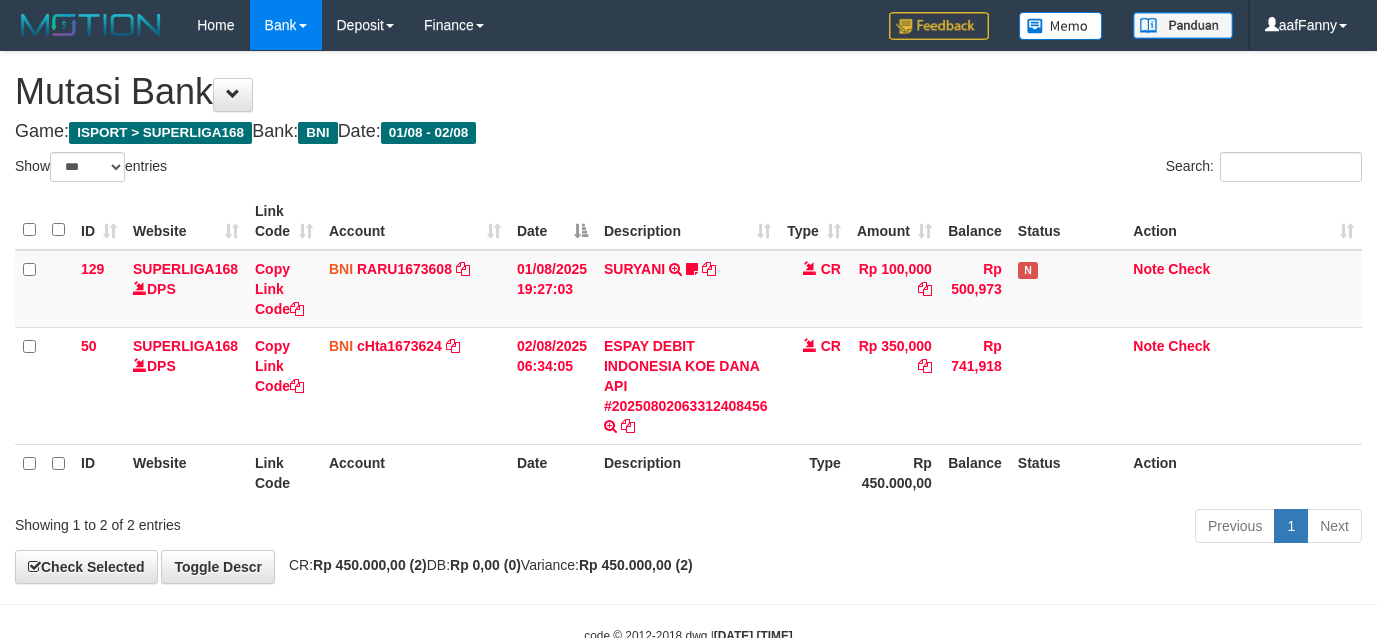 select on "***" 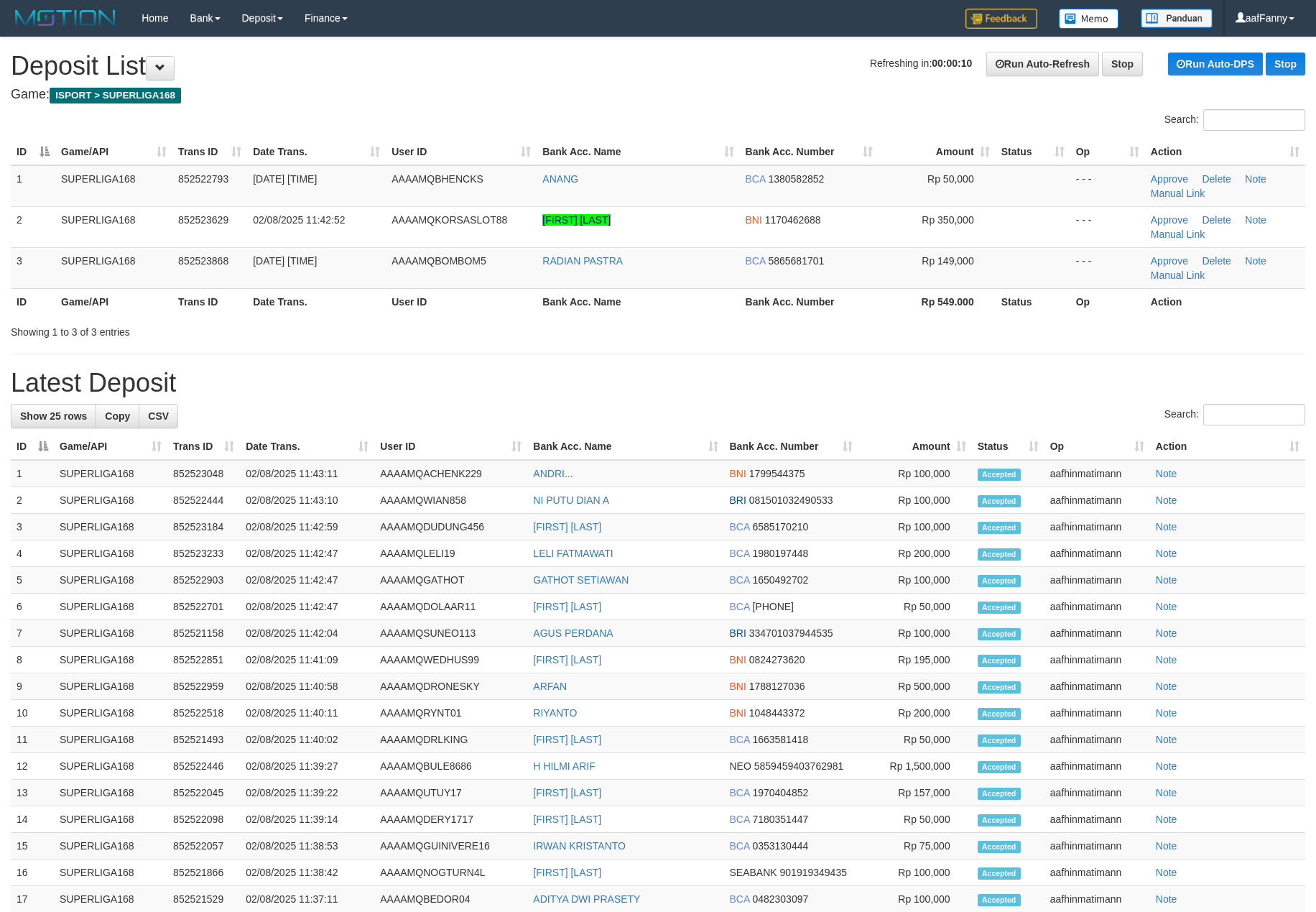 scroll, scrollTop: 0, scrollLeft: 0, axis: both 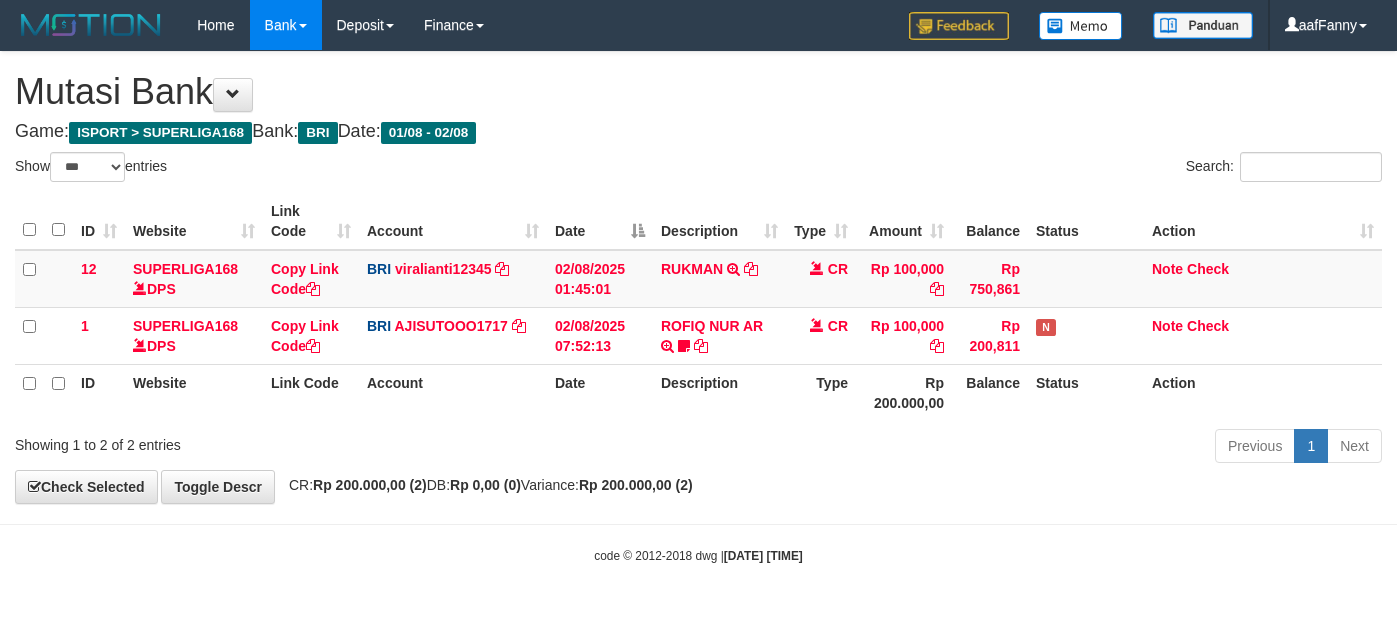select on "***" 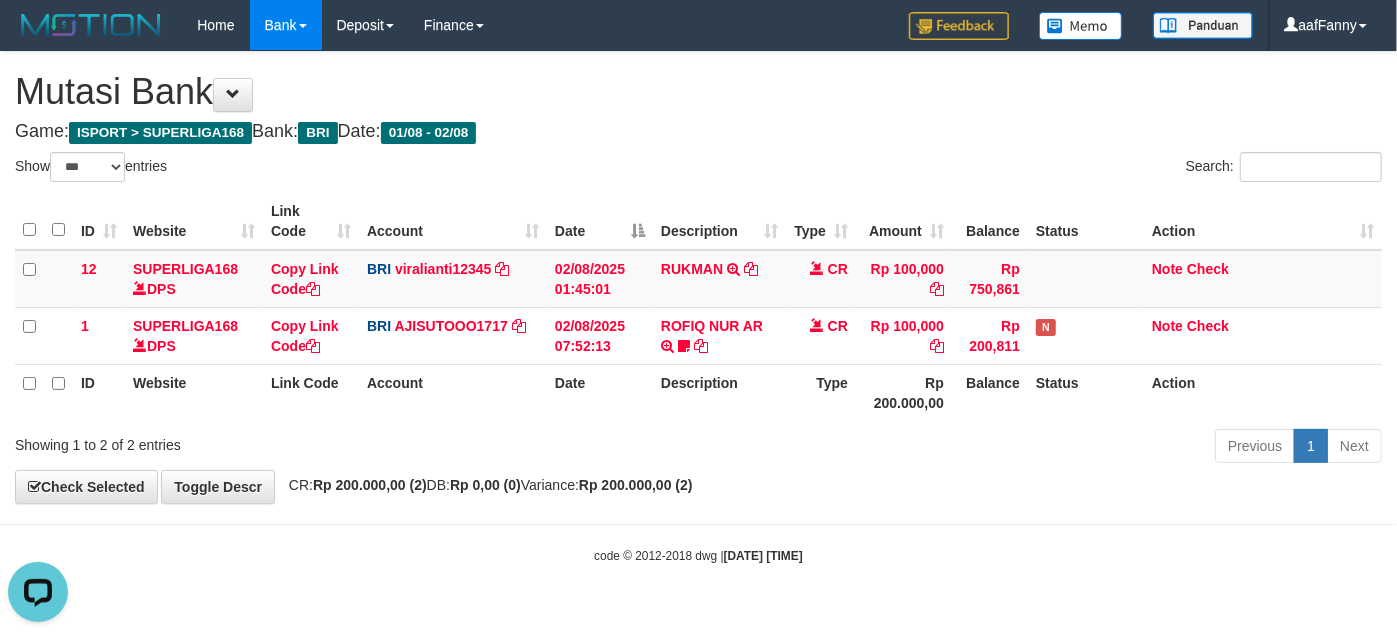 scroll, scrollTop: 0, scrollLeft: 0, axis: both 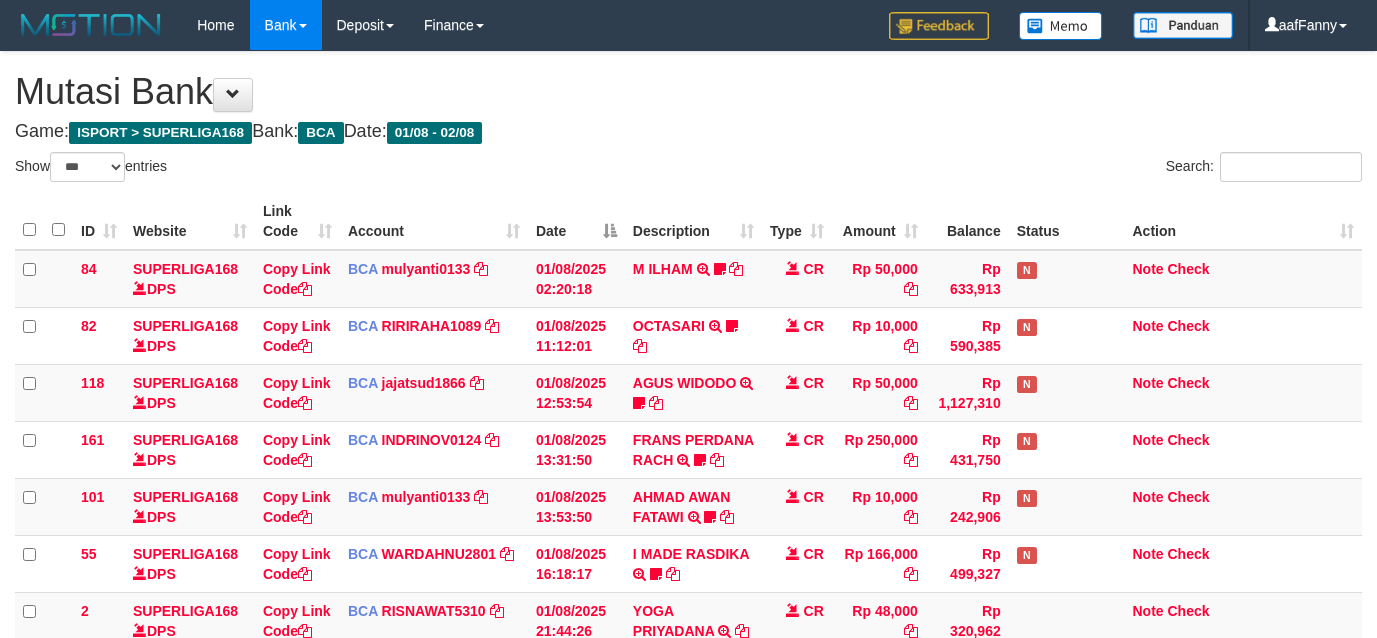 select on "***" 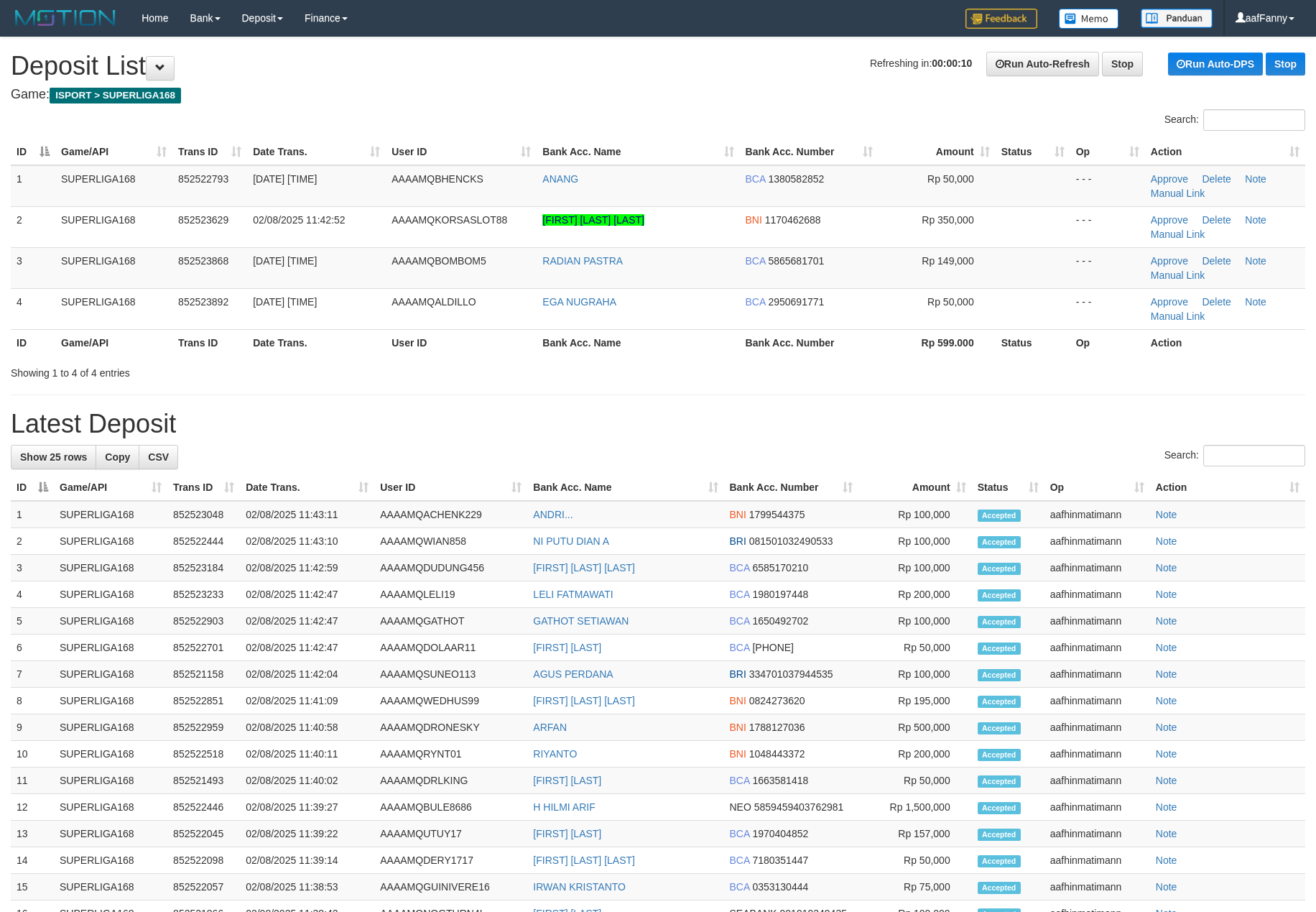 scroll, scrollTop: 0, scrollLeft: 0, axis: both 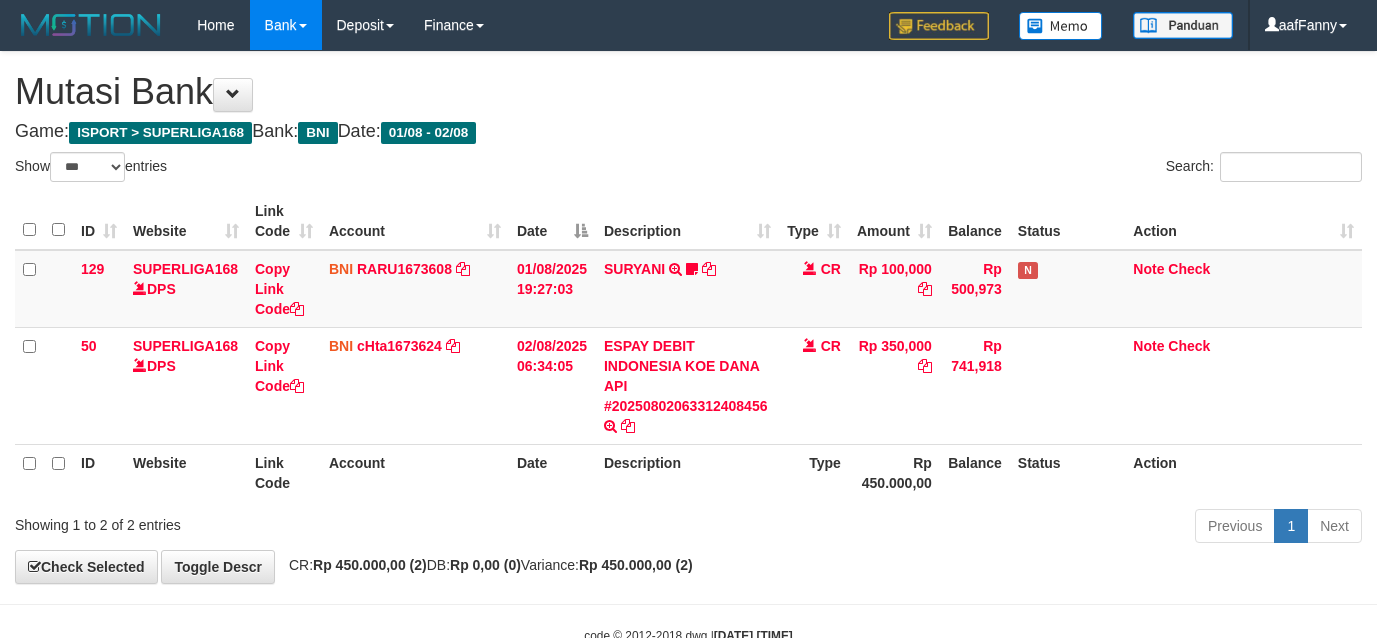 select on "***" 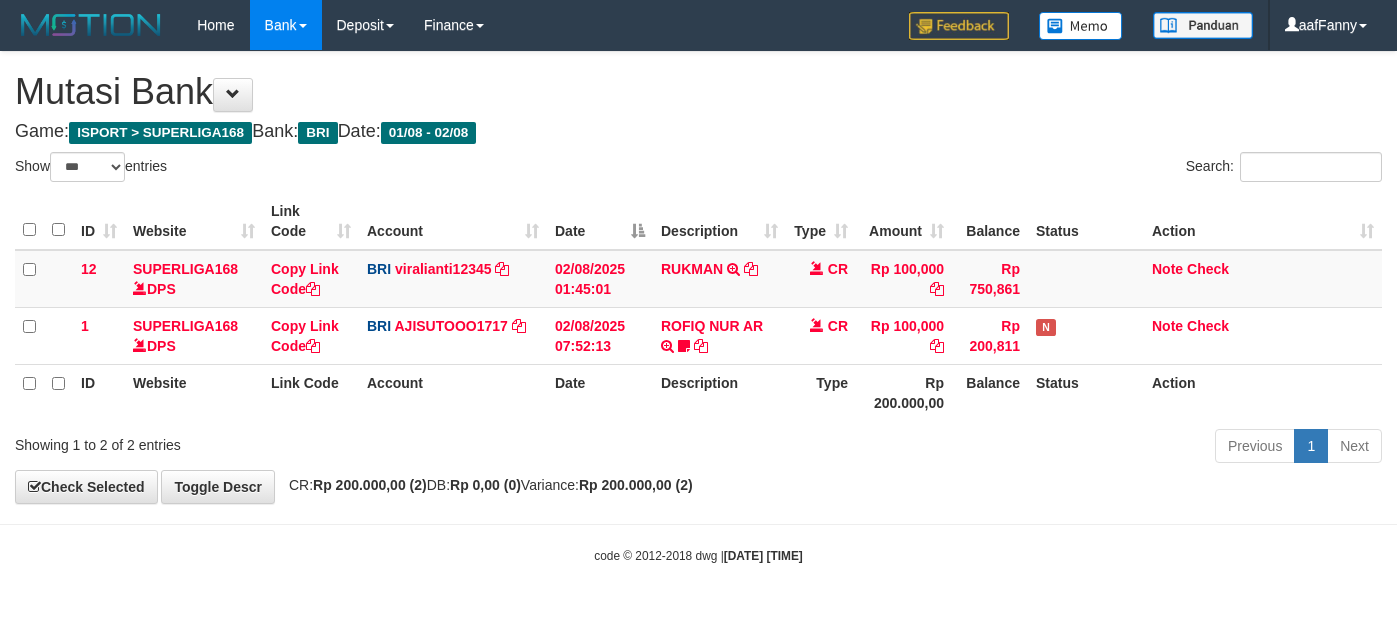 select on "***" 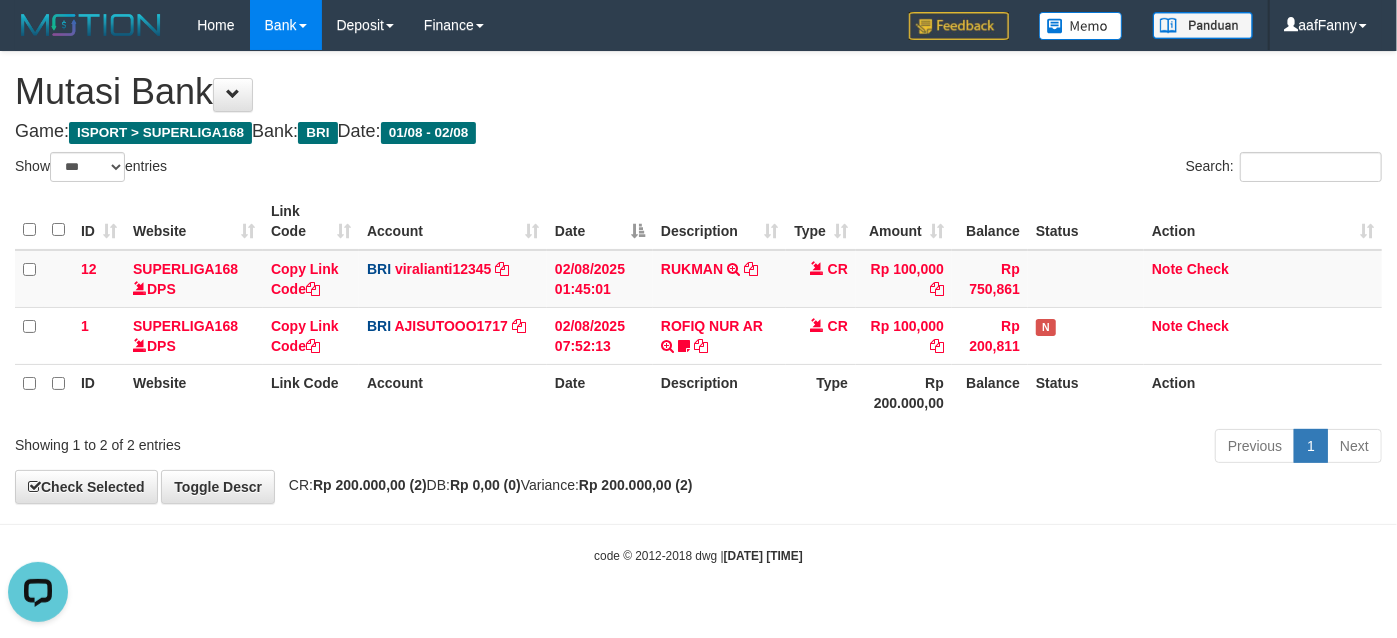 scroll, scrollTop: 0, scrollLeft: 0, axis: both 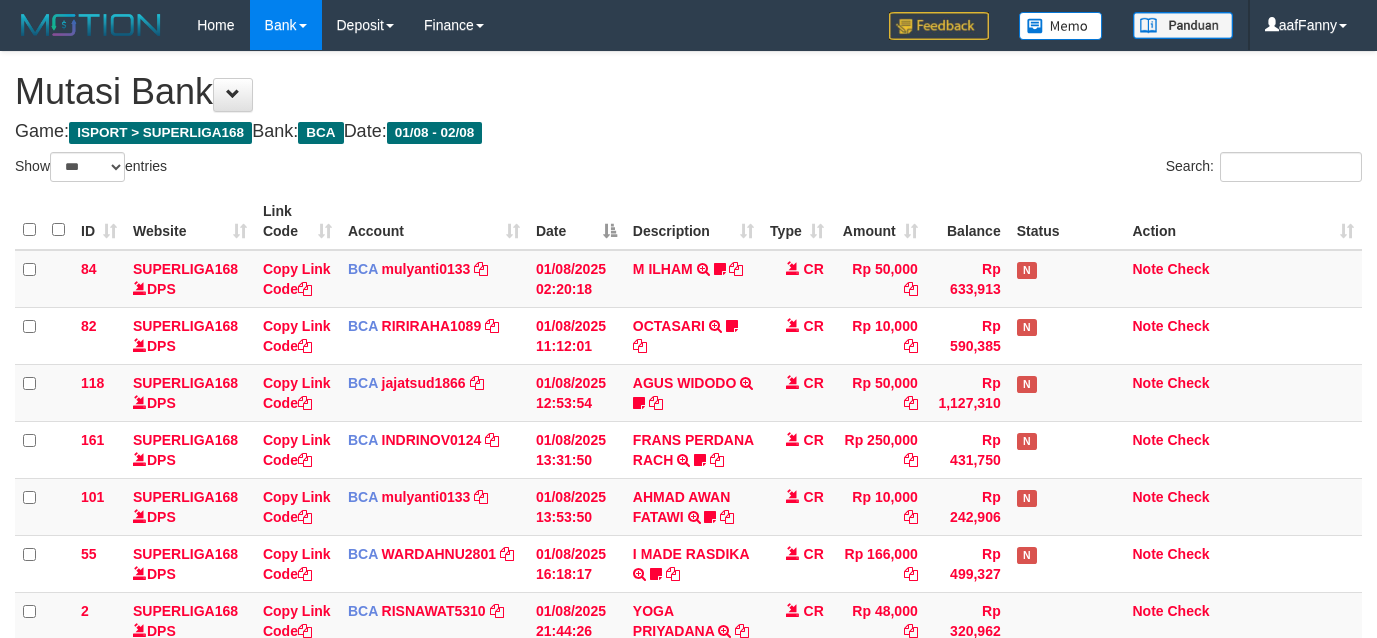 select on "***" 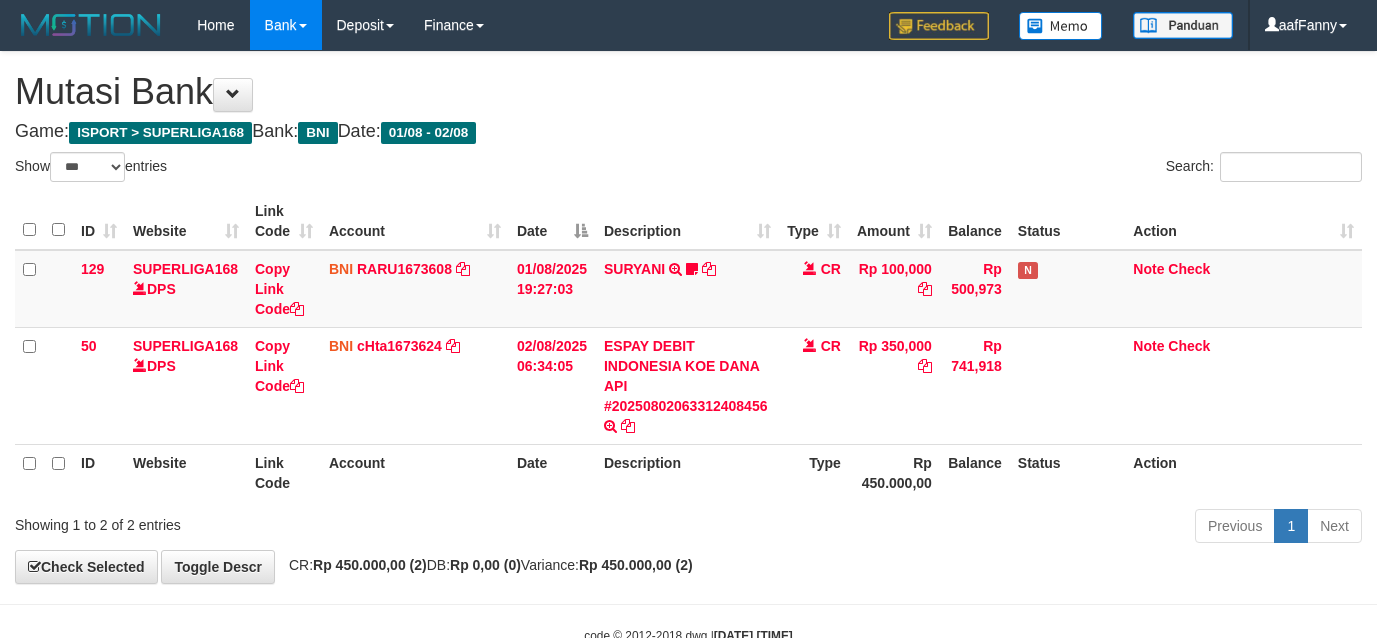 select on "***" 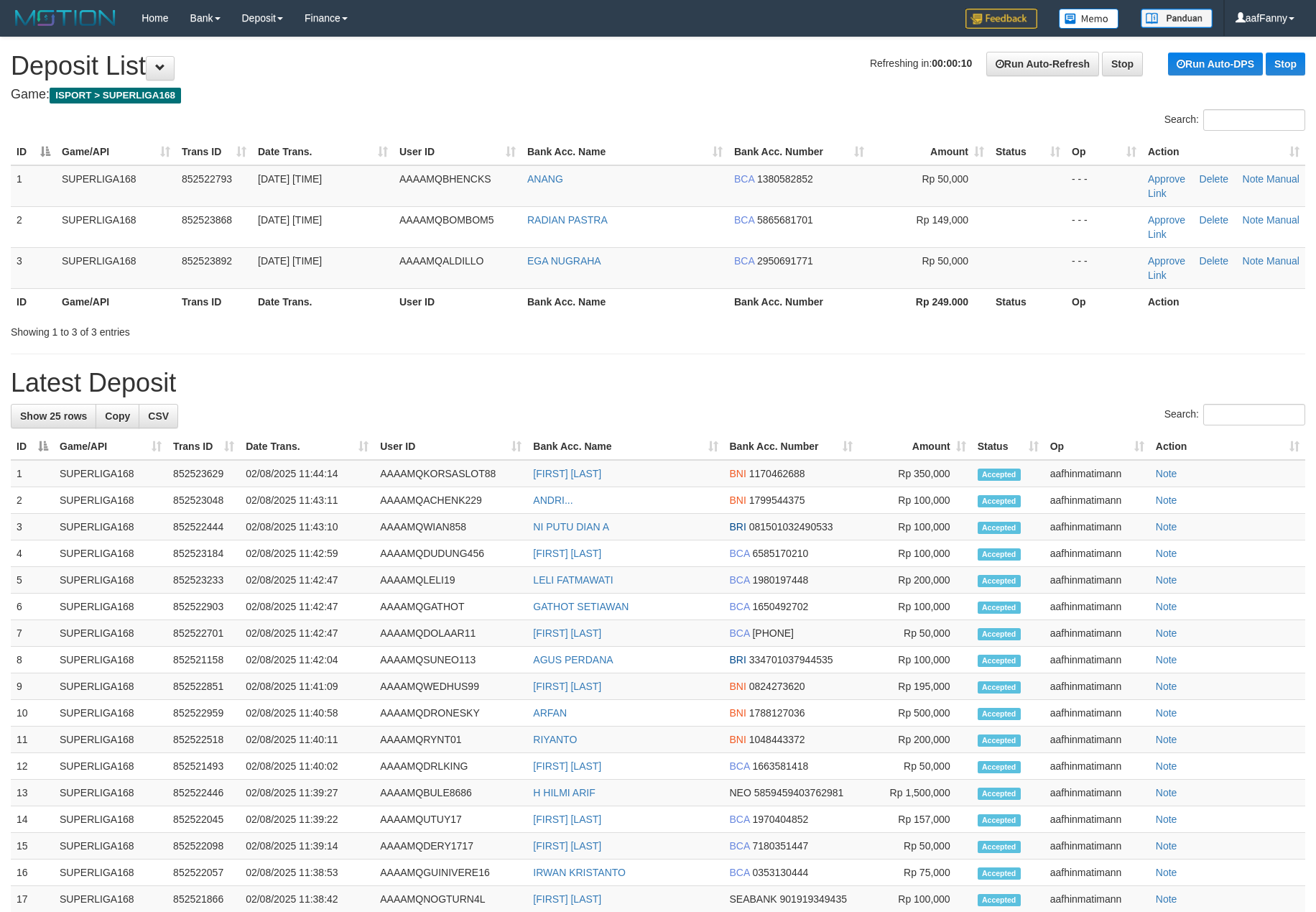 scroll, scrollTop: 0, scrollLeft: 0, axis: both 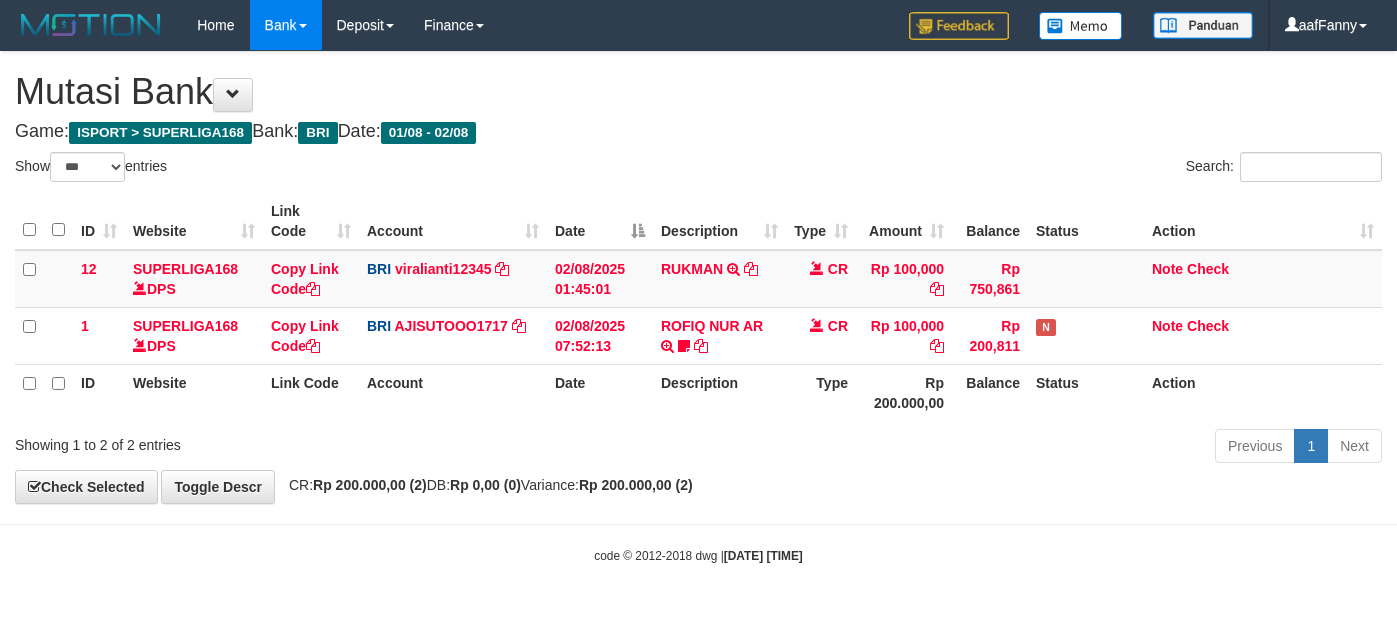 select on "***" 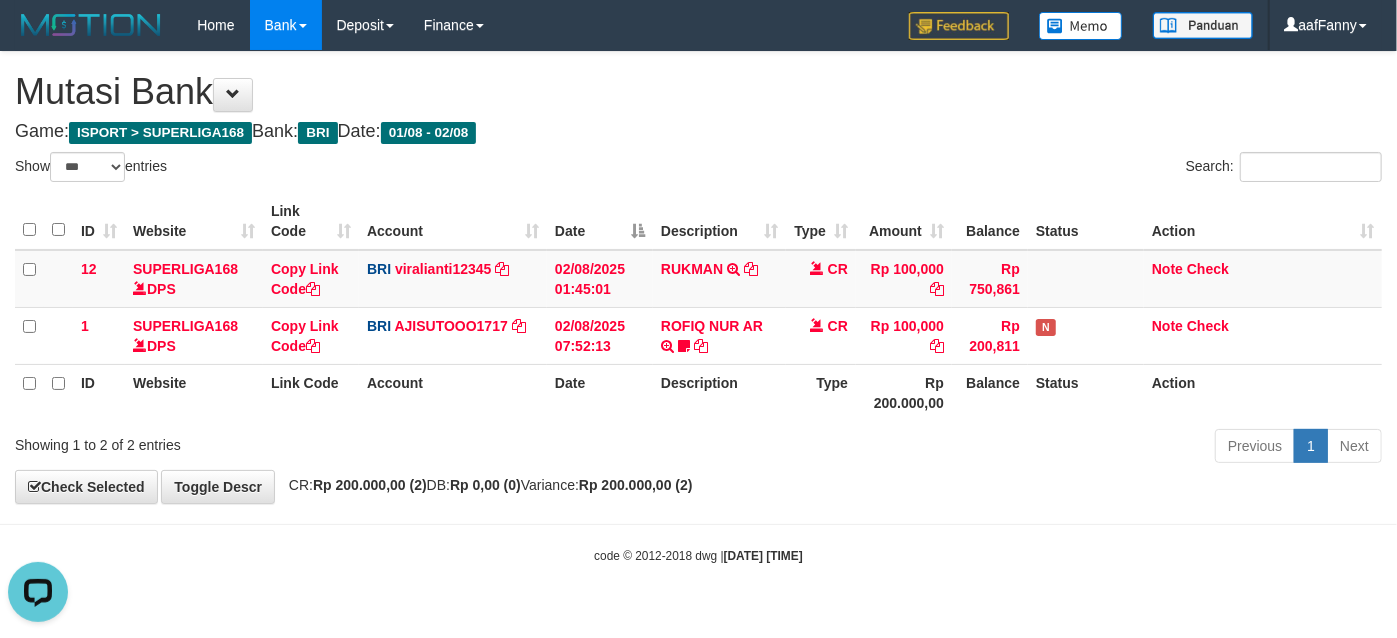 scroll, scrollTop: 0, scrollLeft: 0, axis: both 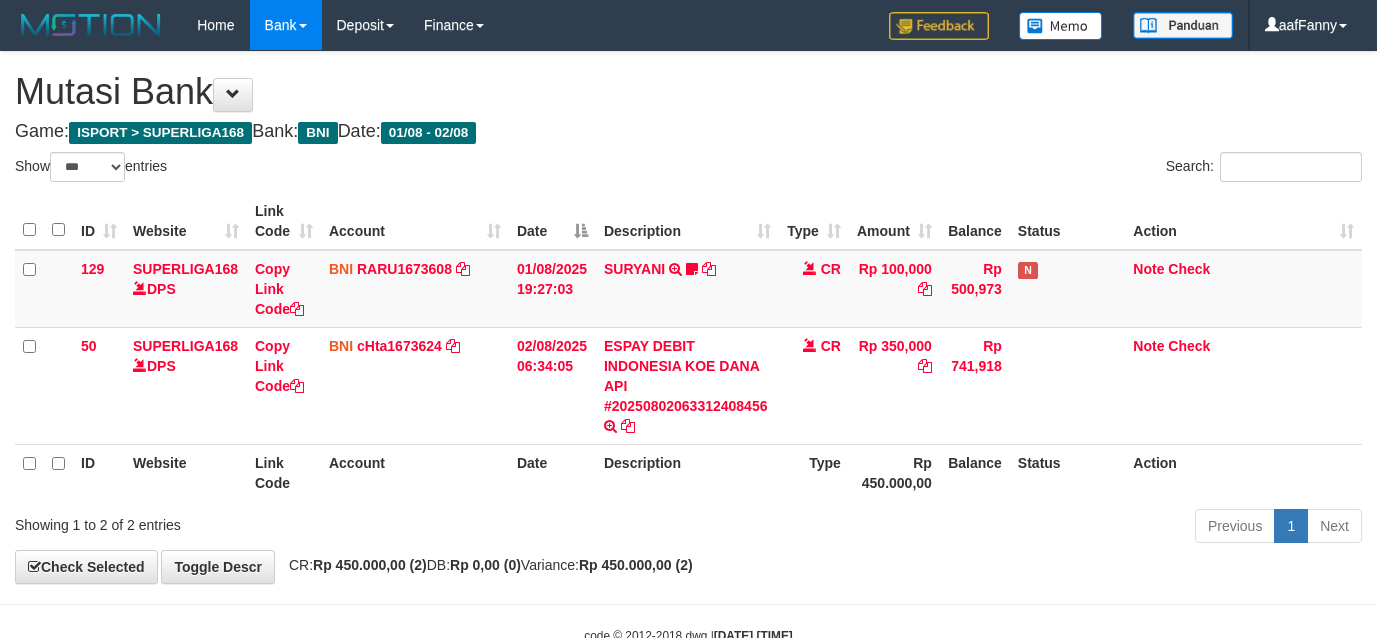 select on "***" 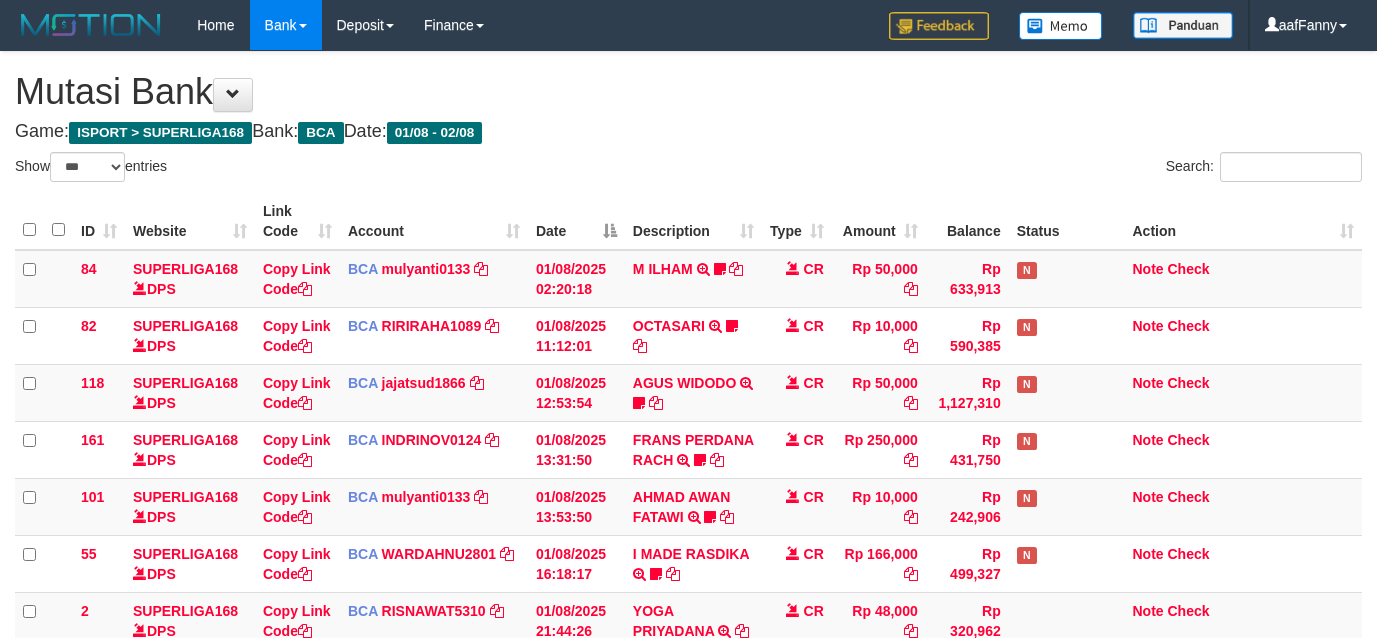 select on "***" 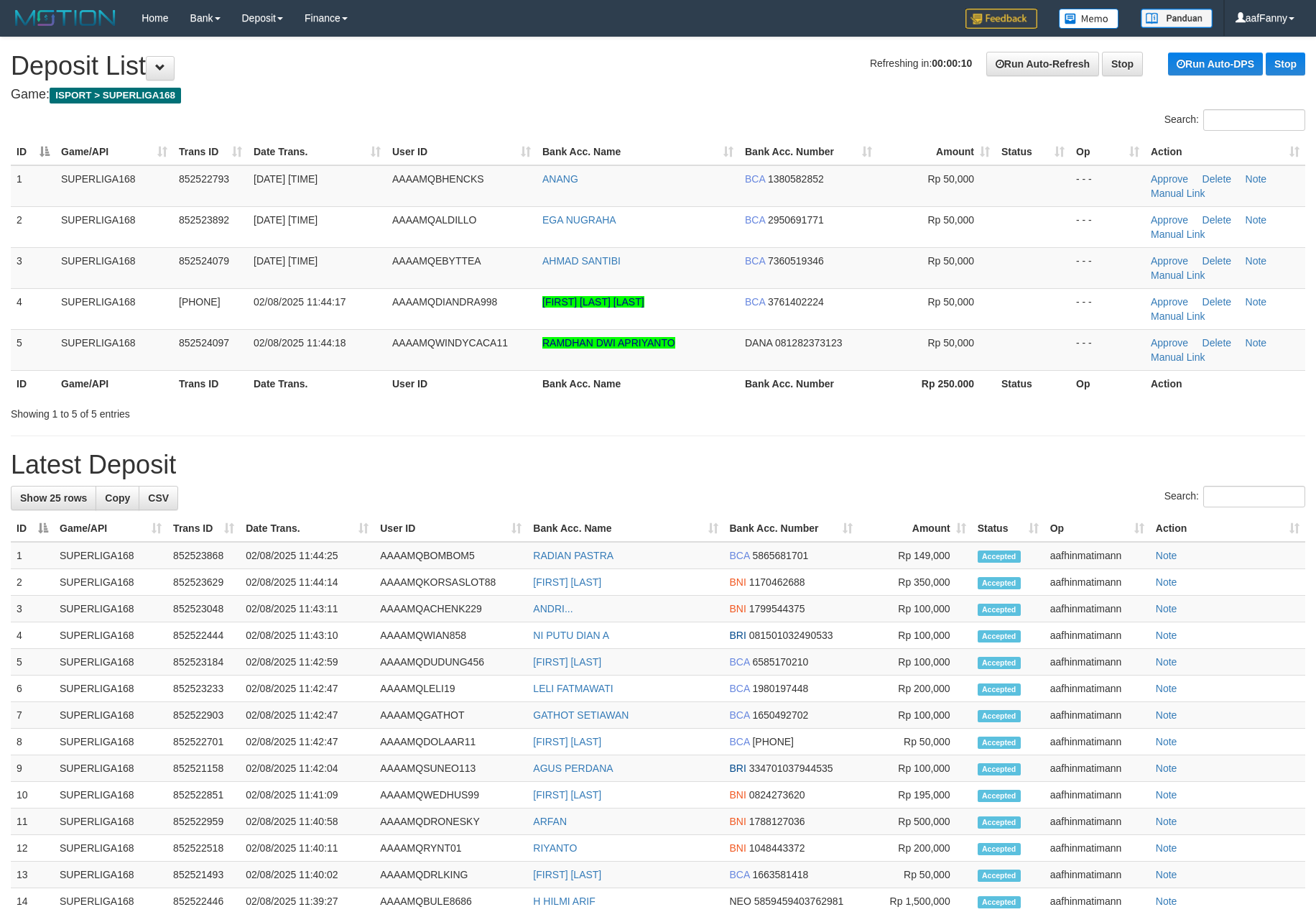 scroll, scrollTop: 0, scrollLeft: 0, axis: both 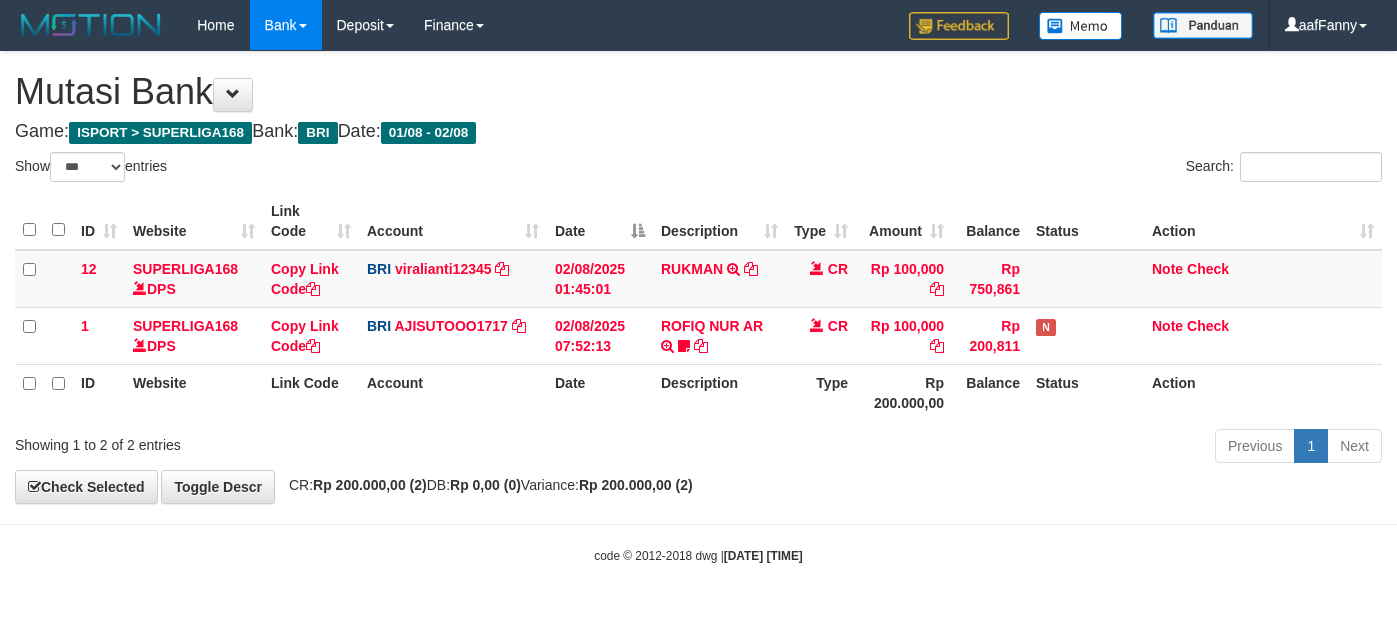 select on "***" 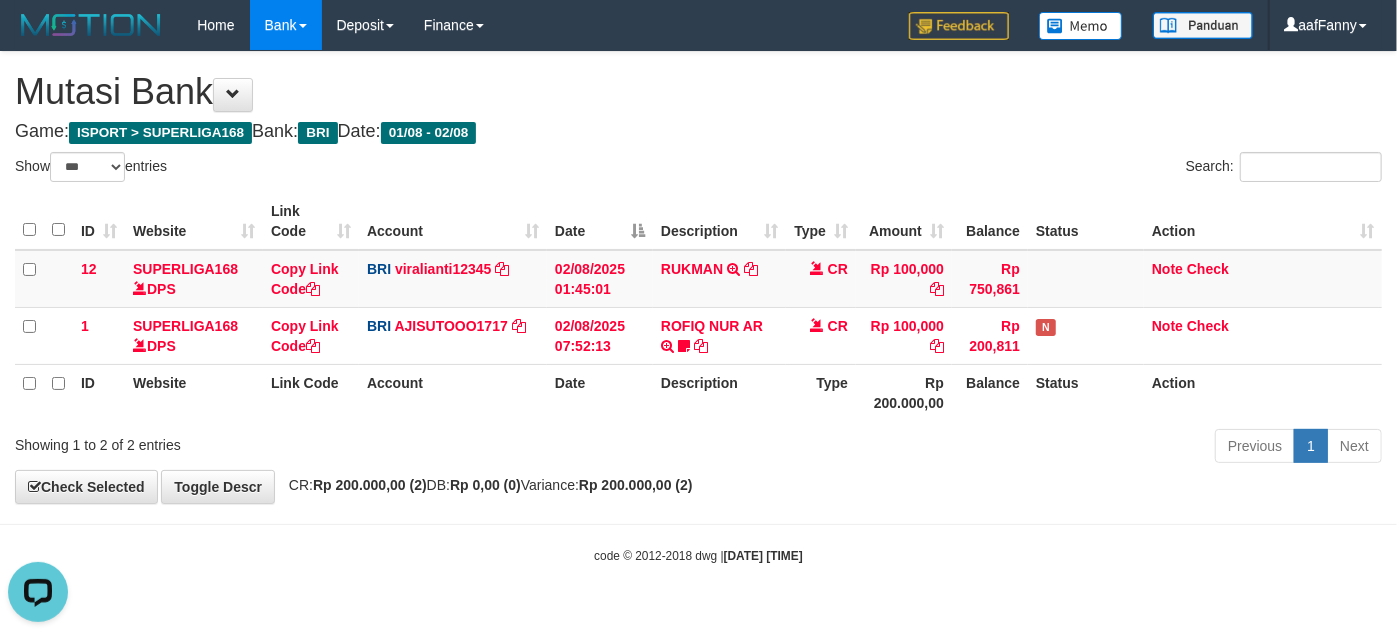 scroll, scrollTop: 0, scrollLeft: 0, axis: both 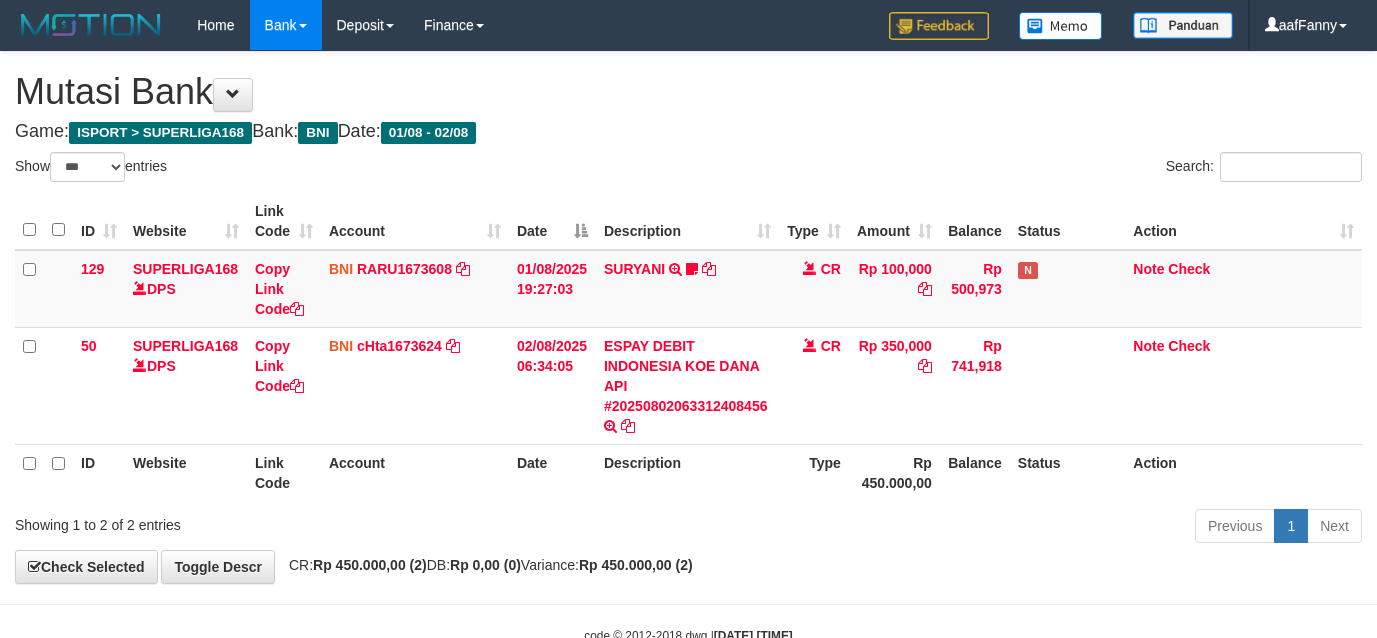 select on "***" 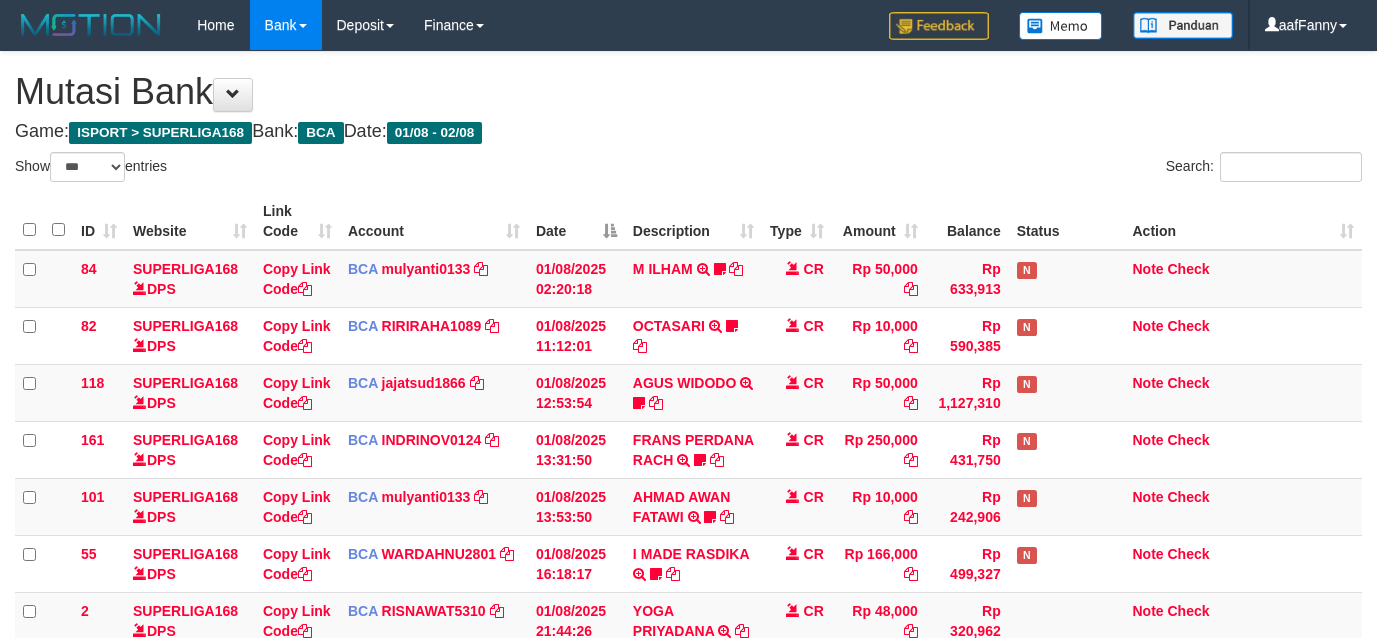 select on "***" 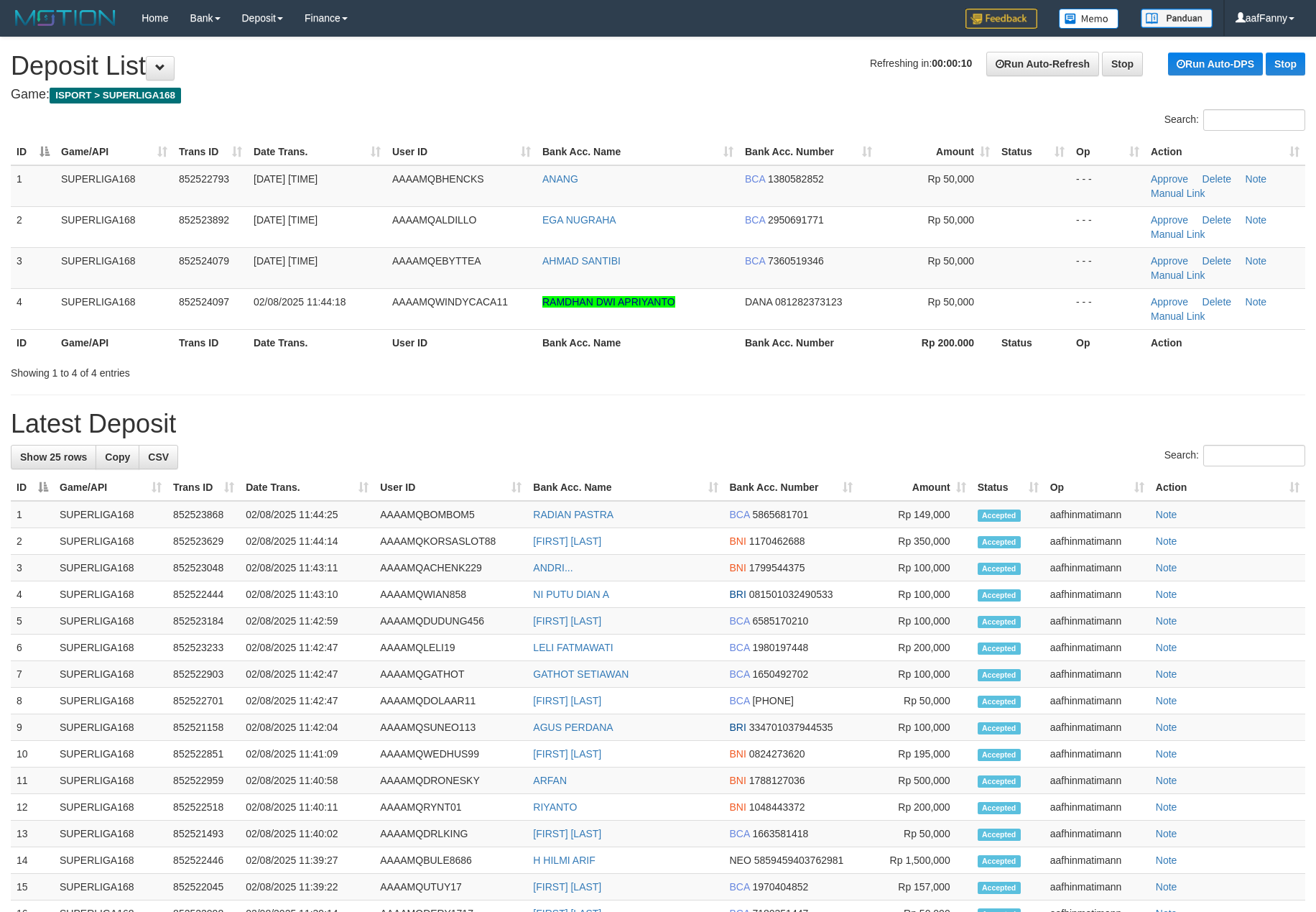 scroll, scrollTop: 0, scrollLeft: 0, axis: both 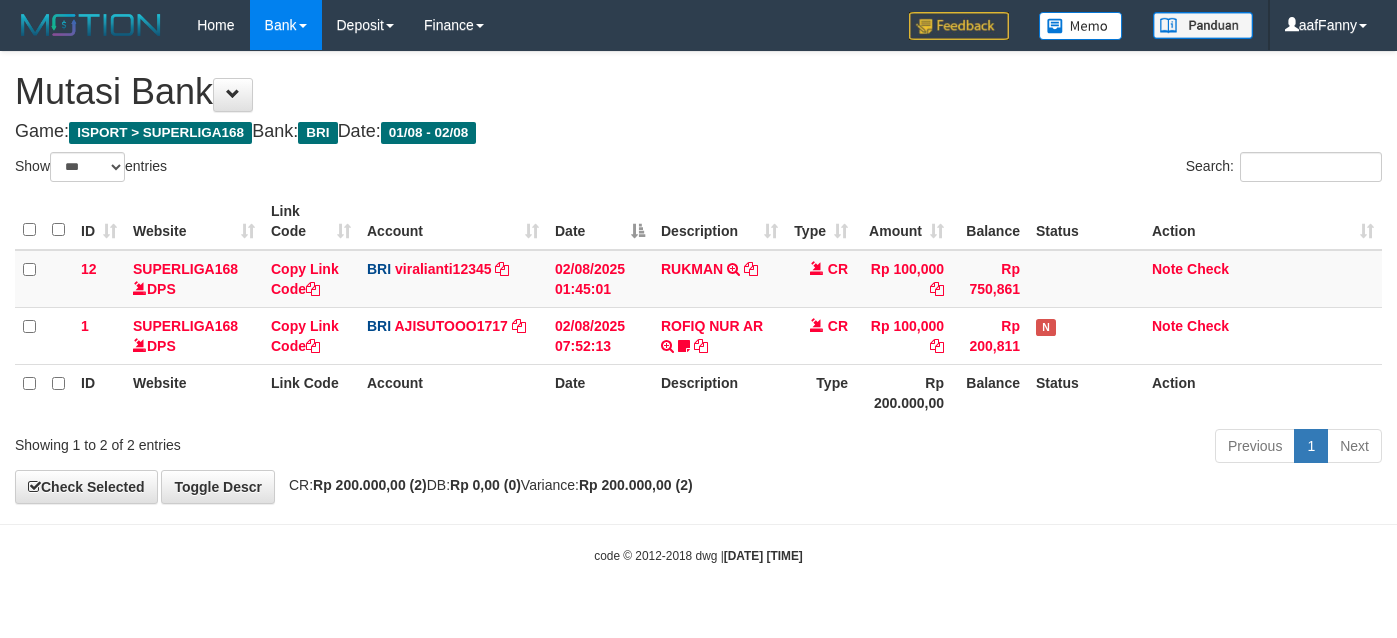 select on "***" 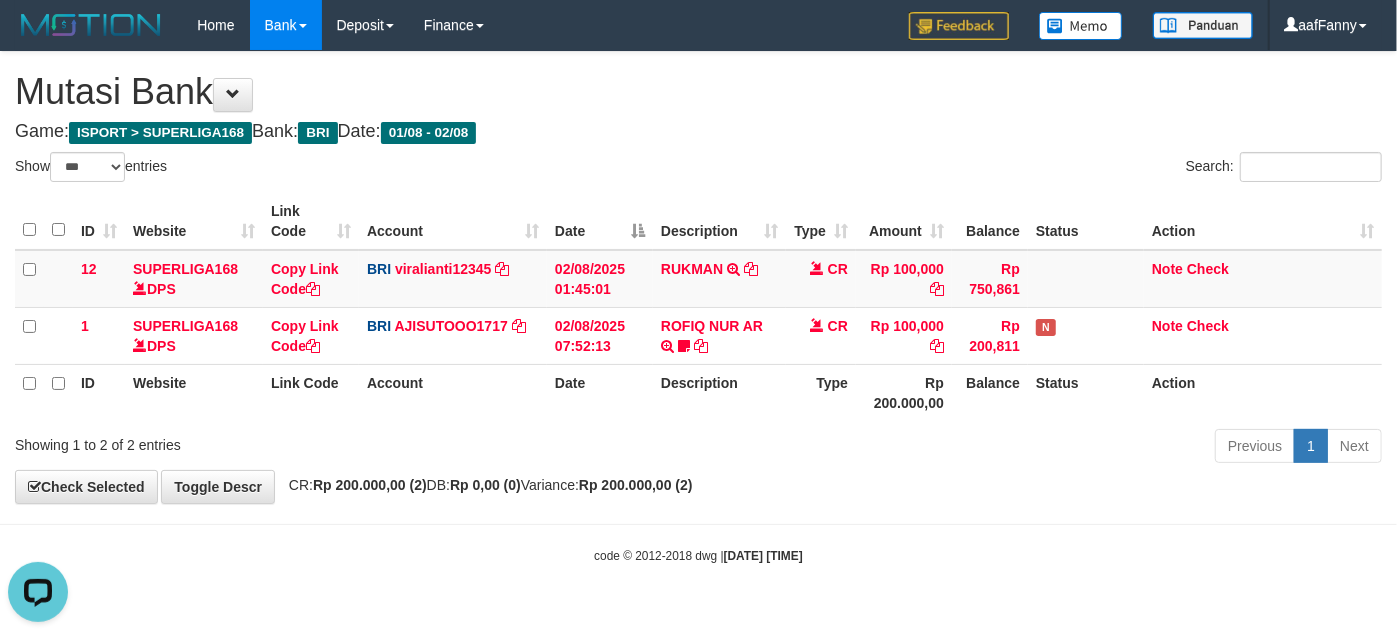 scroll, scrollTop: 0, scrollLeft: 0, axis: both 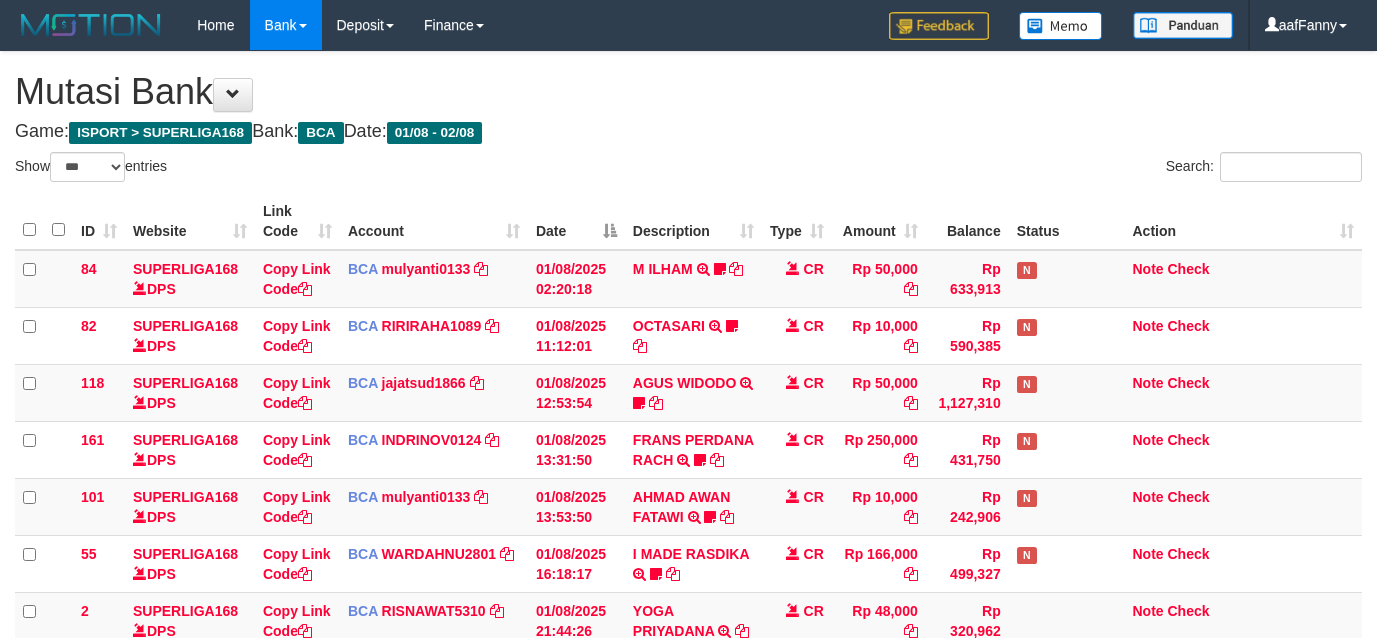 select on "***" 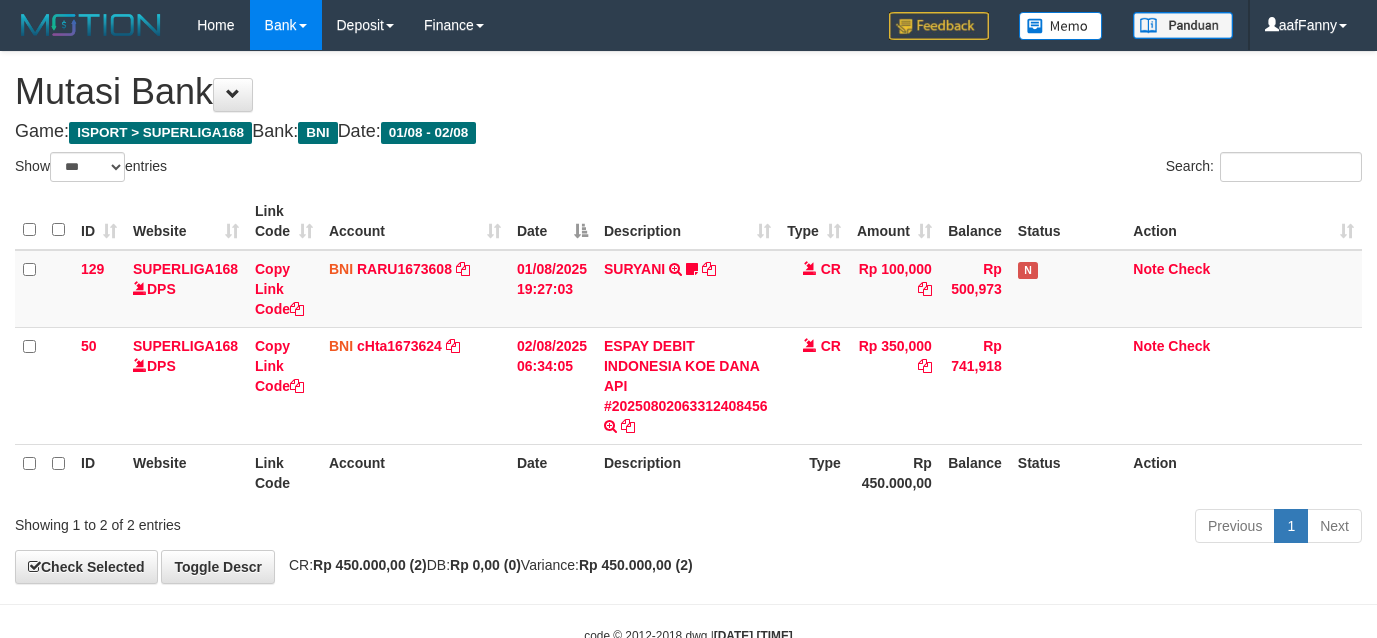 select on "***" 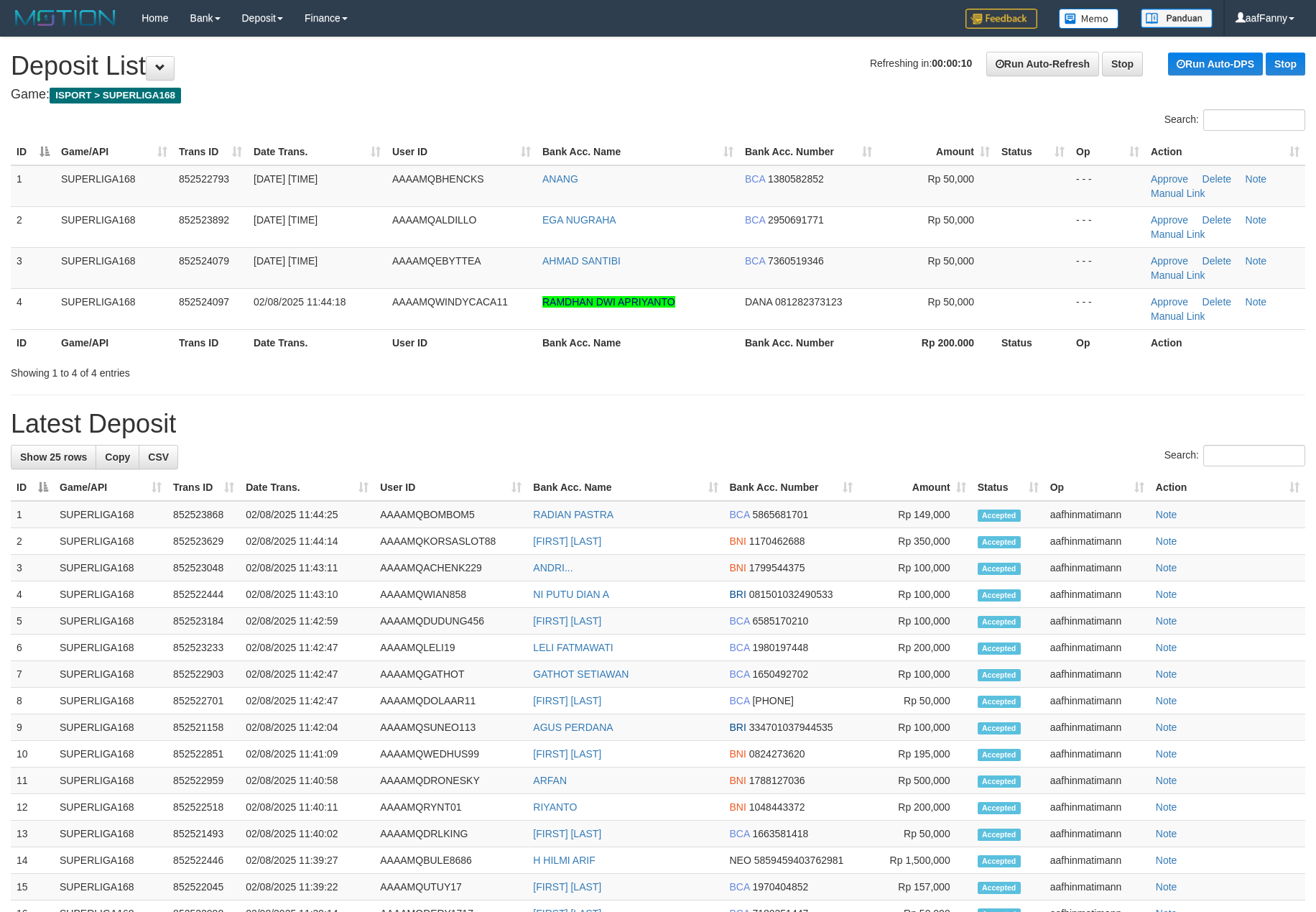 scroll, scrollTop: 0, scrollLeft: 0, axis: both 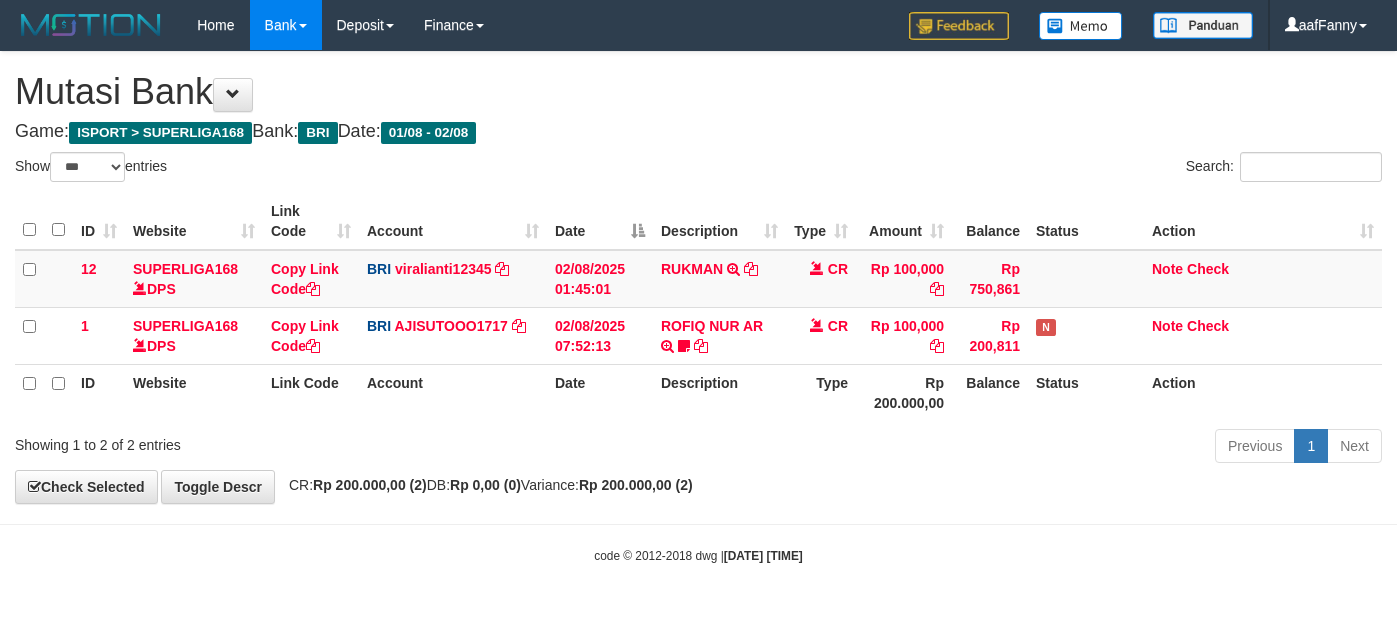select on "***" 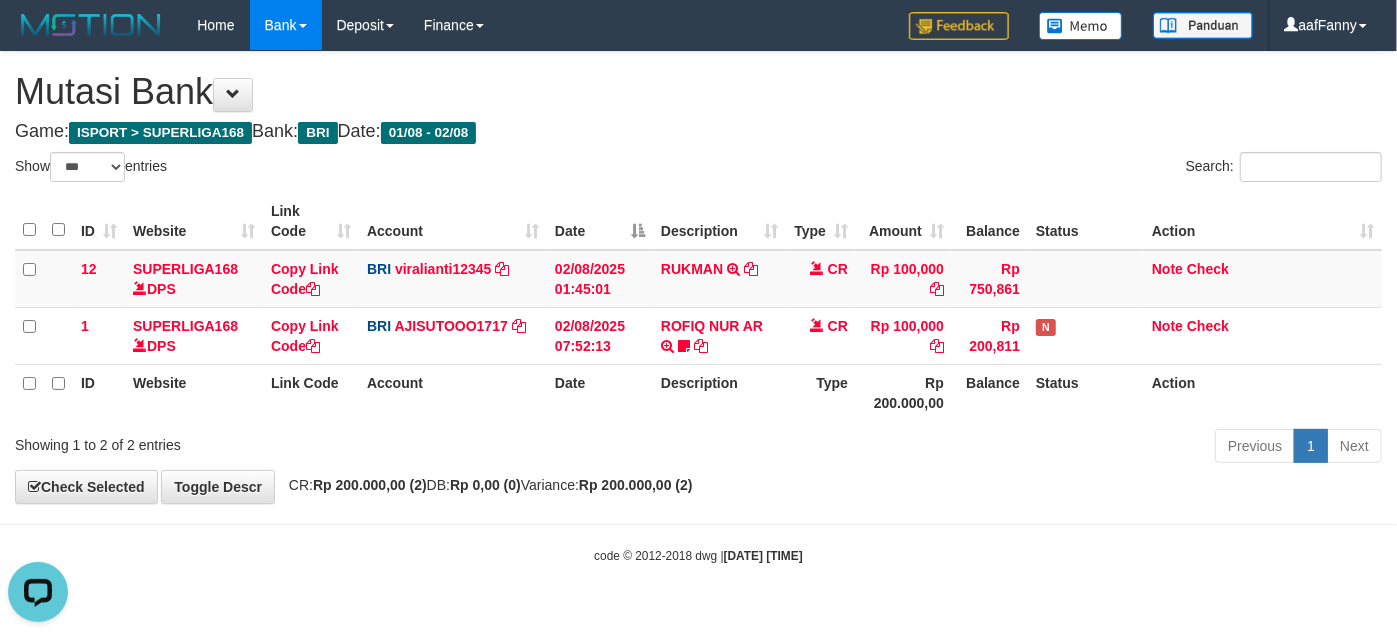 scroll, scrollTop: 0, scrollLeft: 0, axis: both 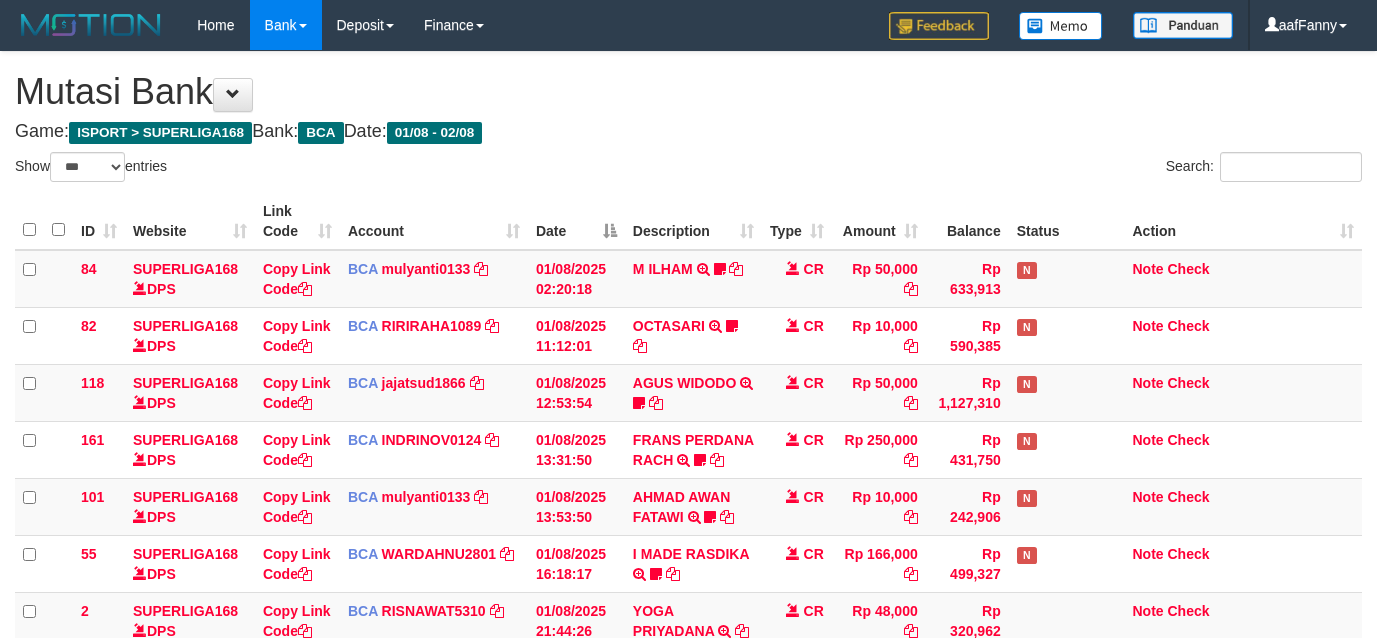 select on "***" 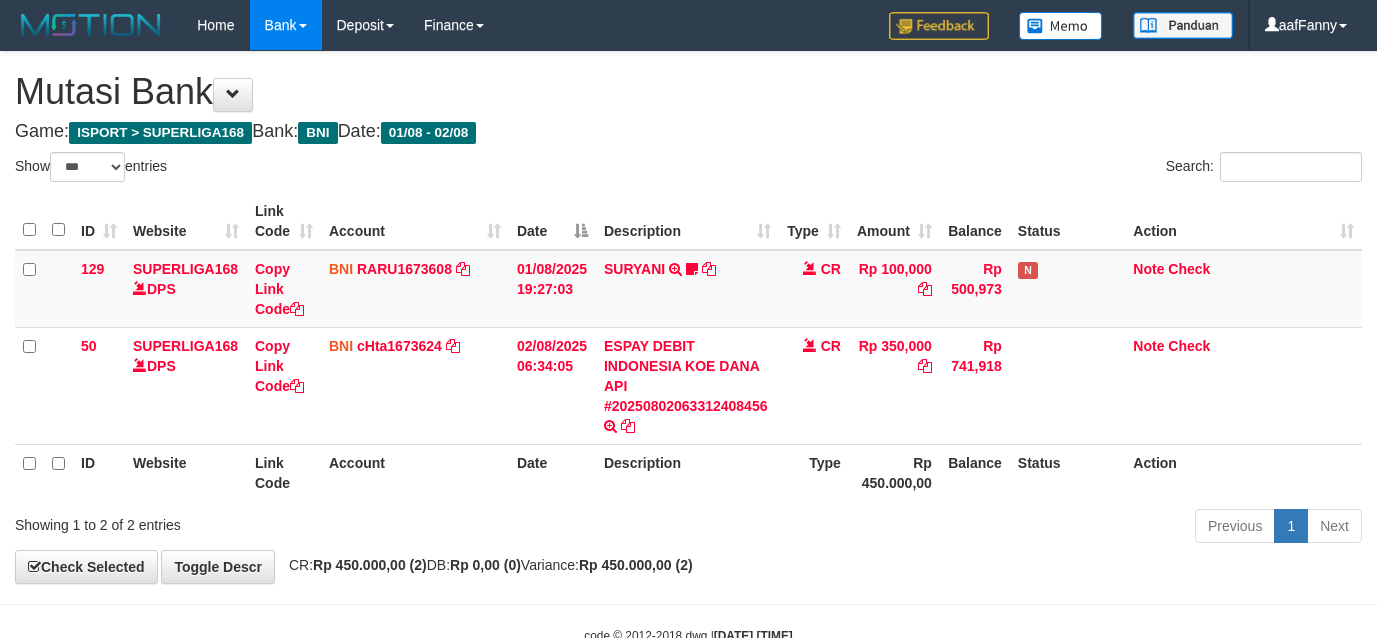 select on "***" 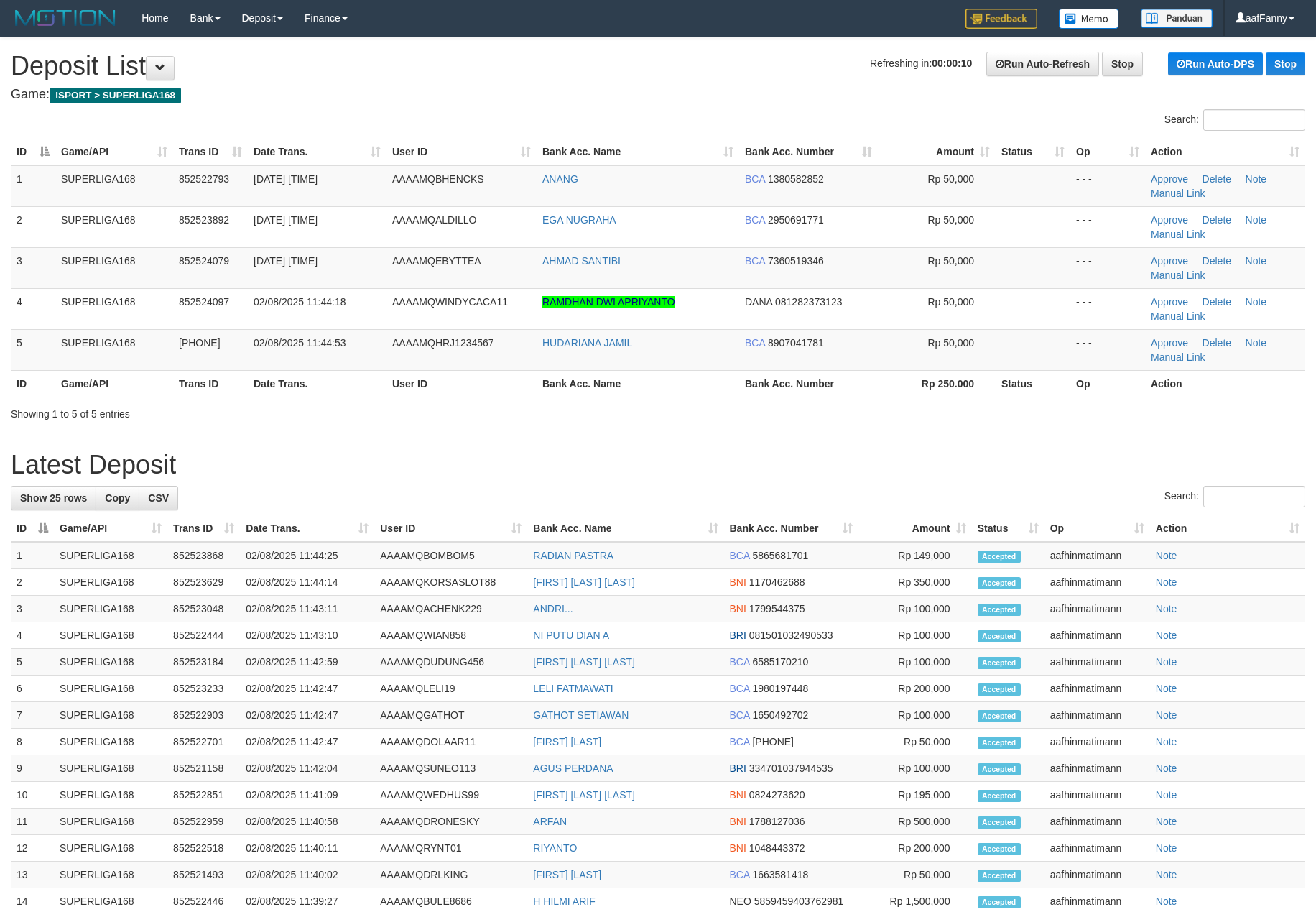 scroll, scrollTop: 0, scrollLeft: 0, axis: both 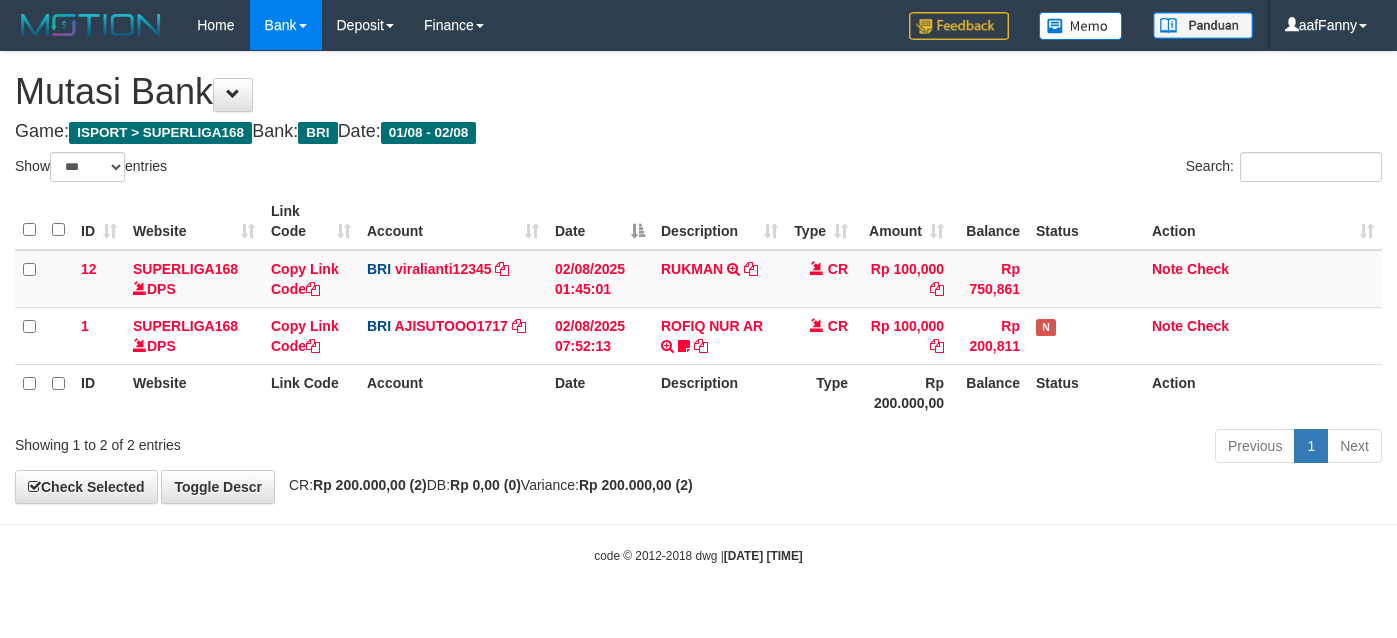 select on "***" 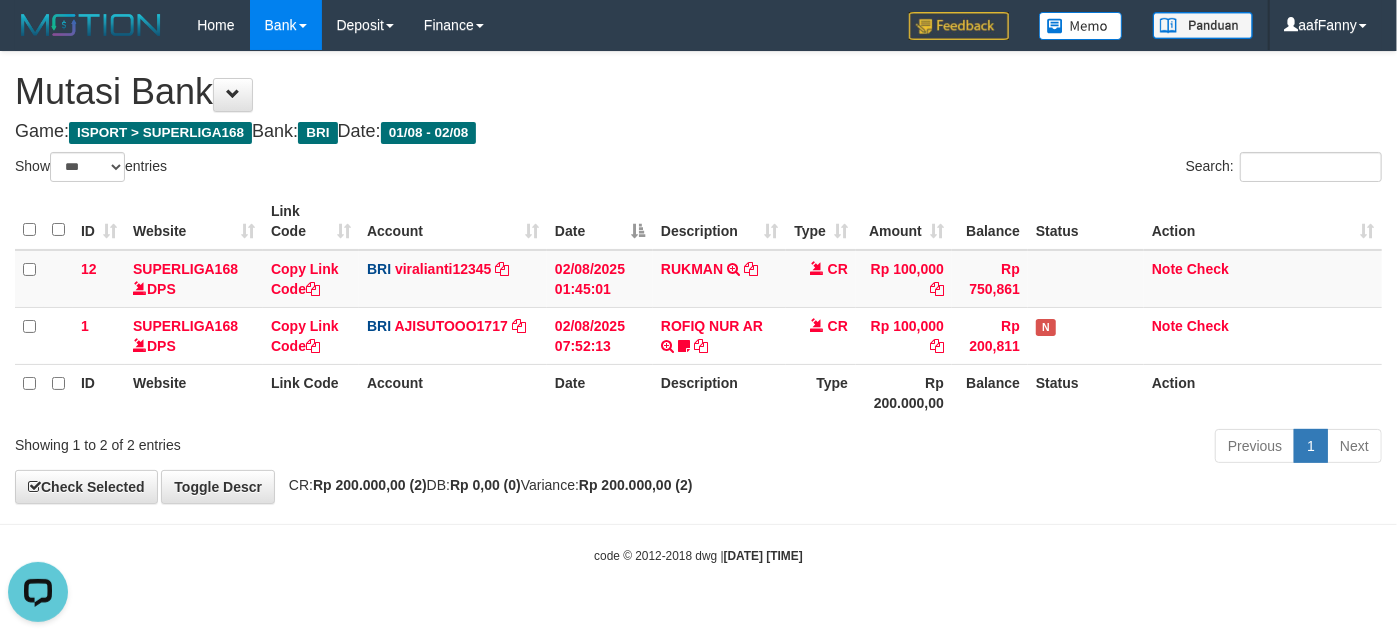 scroll, scrollTop: 0, scrollLeft: 0, axis: both 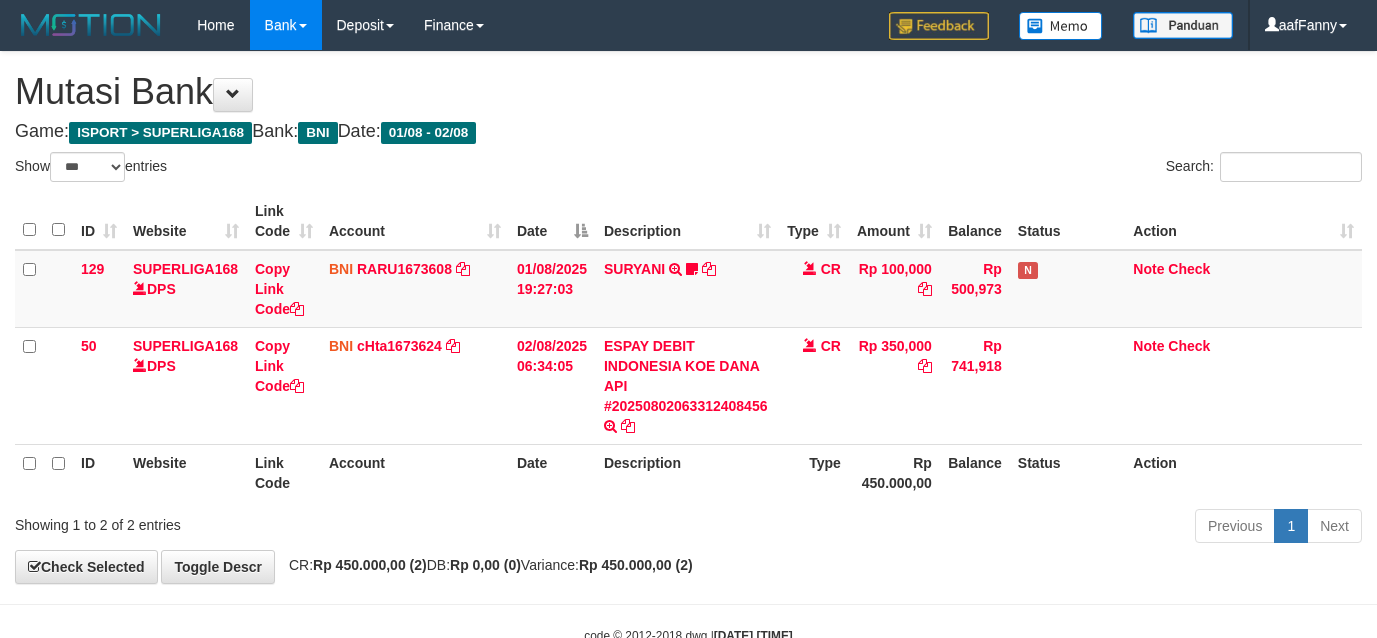 select on "***" 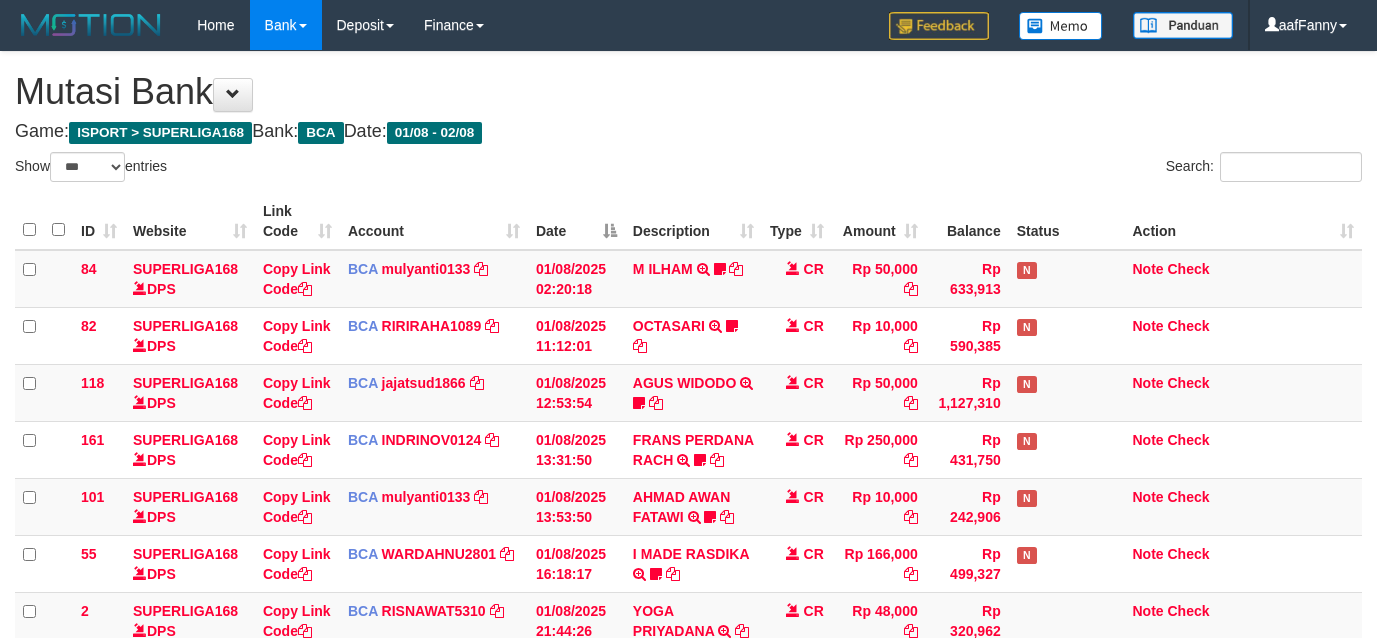select on "***" 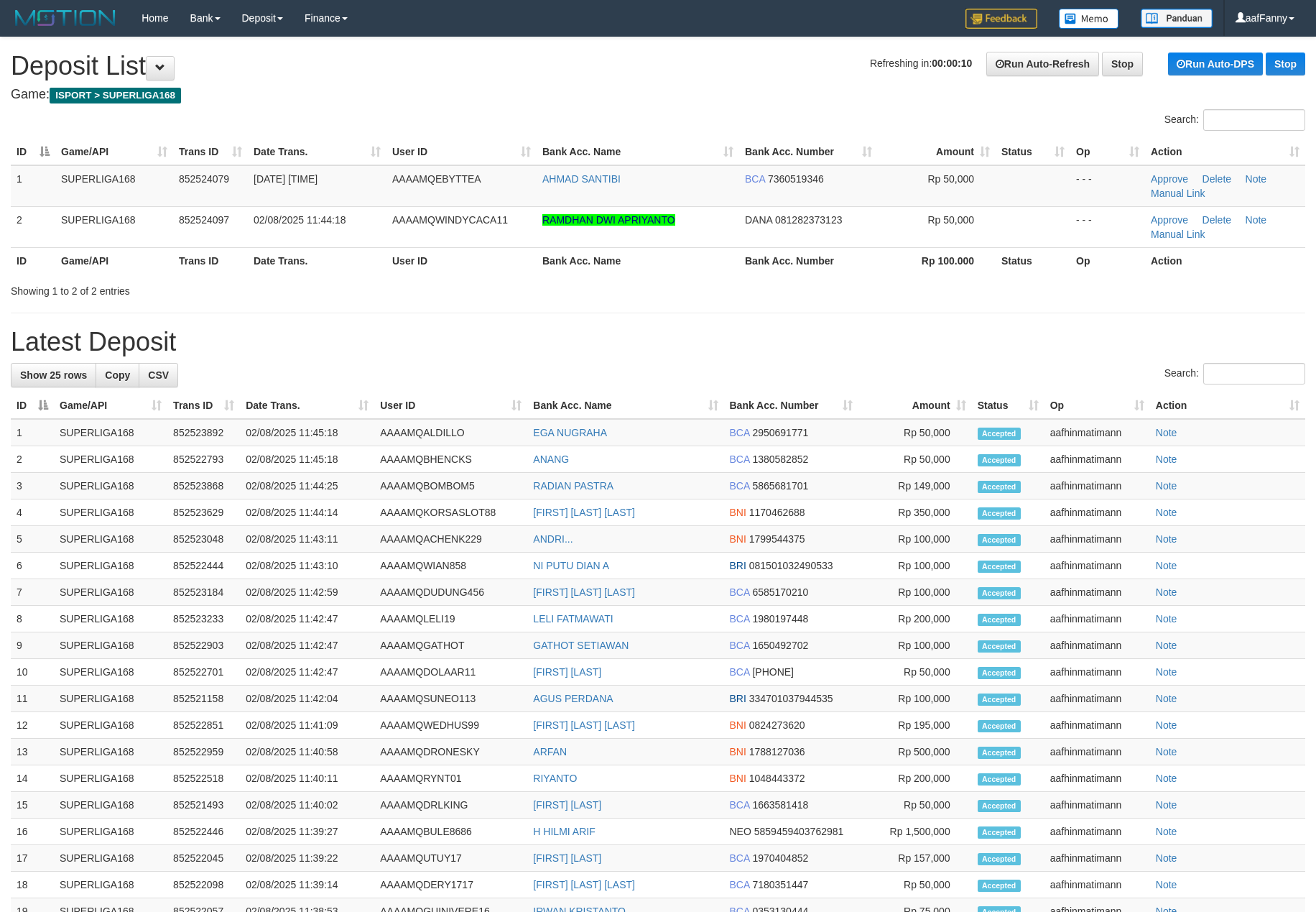 scroll, scrollTop: 0, scrollLeft: 0, axis: both 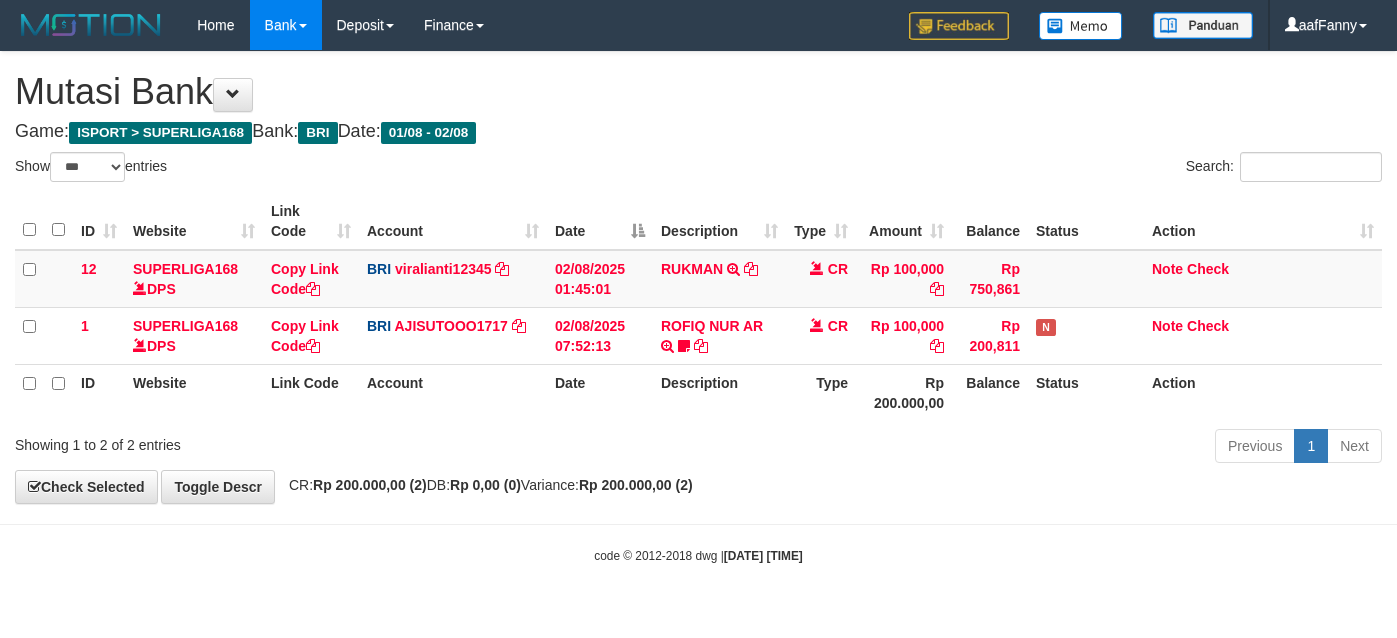 select on "***" 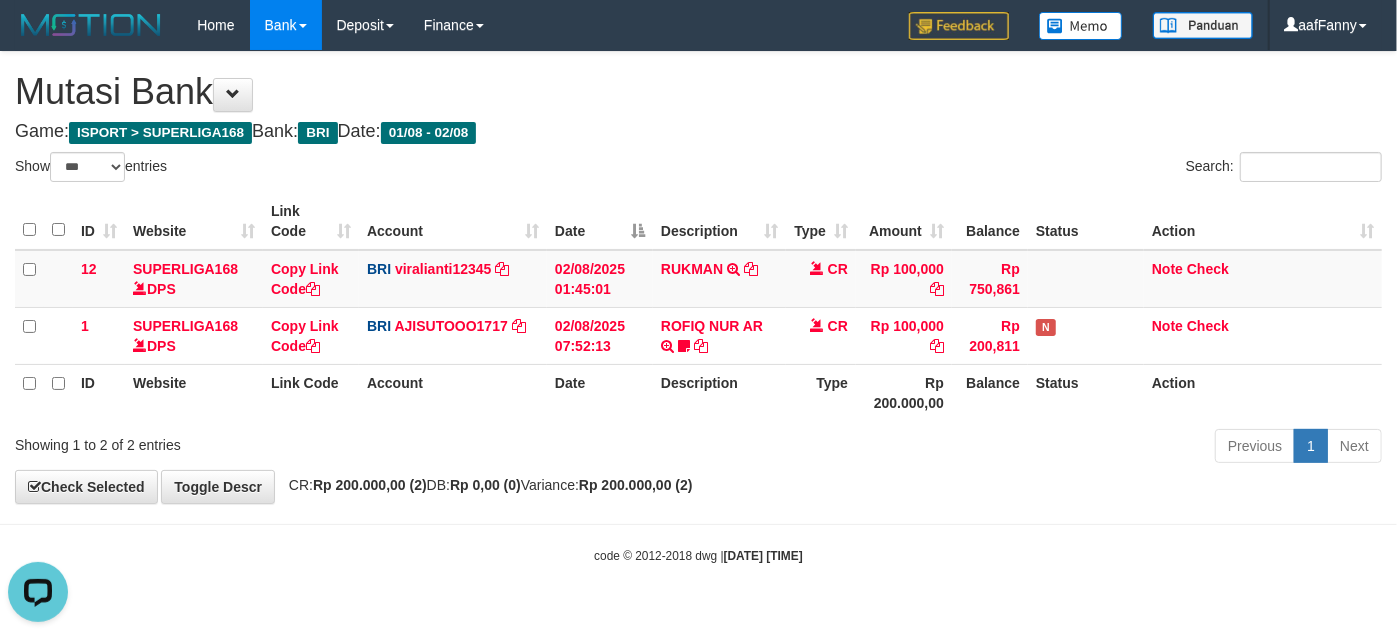 scroll, scrollTop: 0, scrollLeft: 0, axis: both 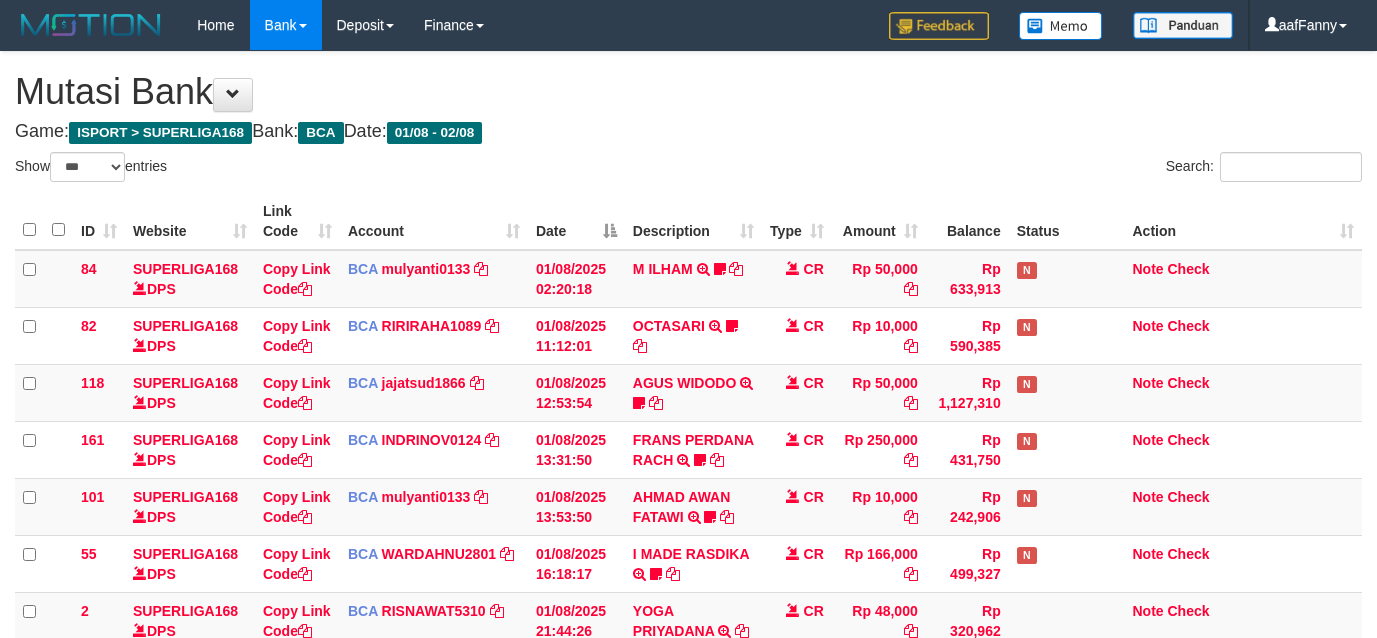 select on "***" 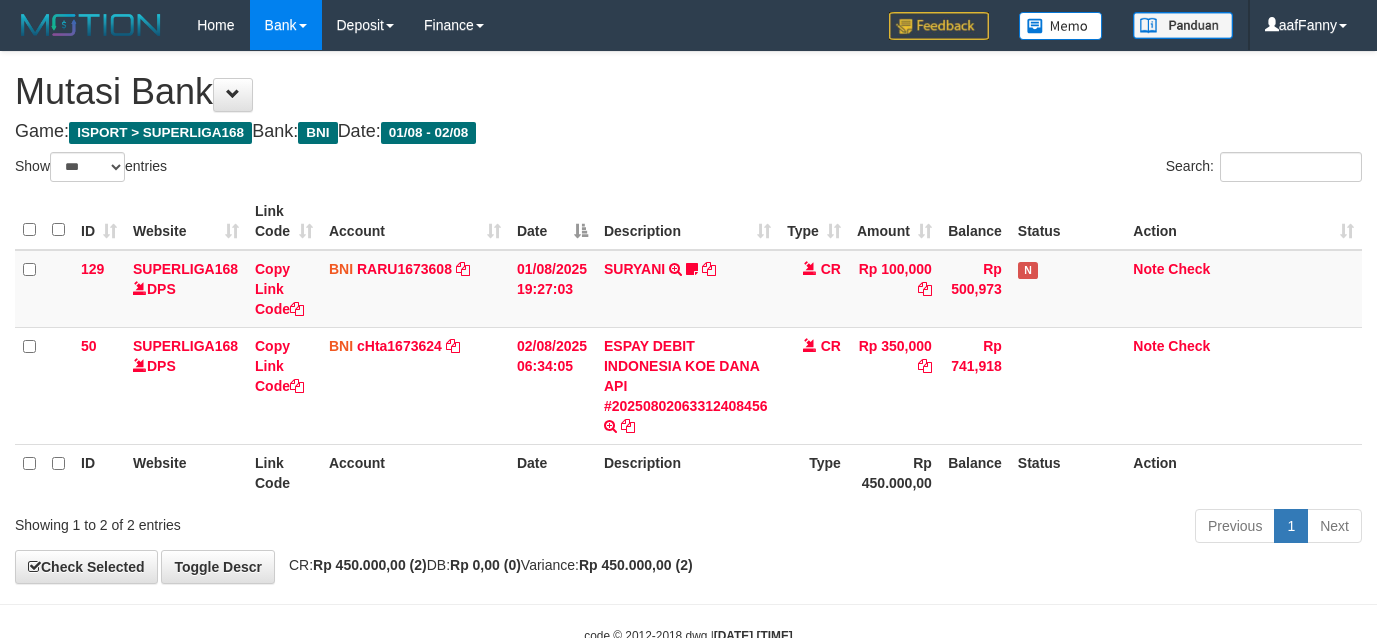 select on "***" 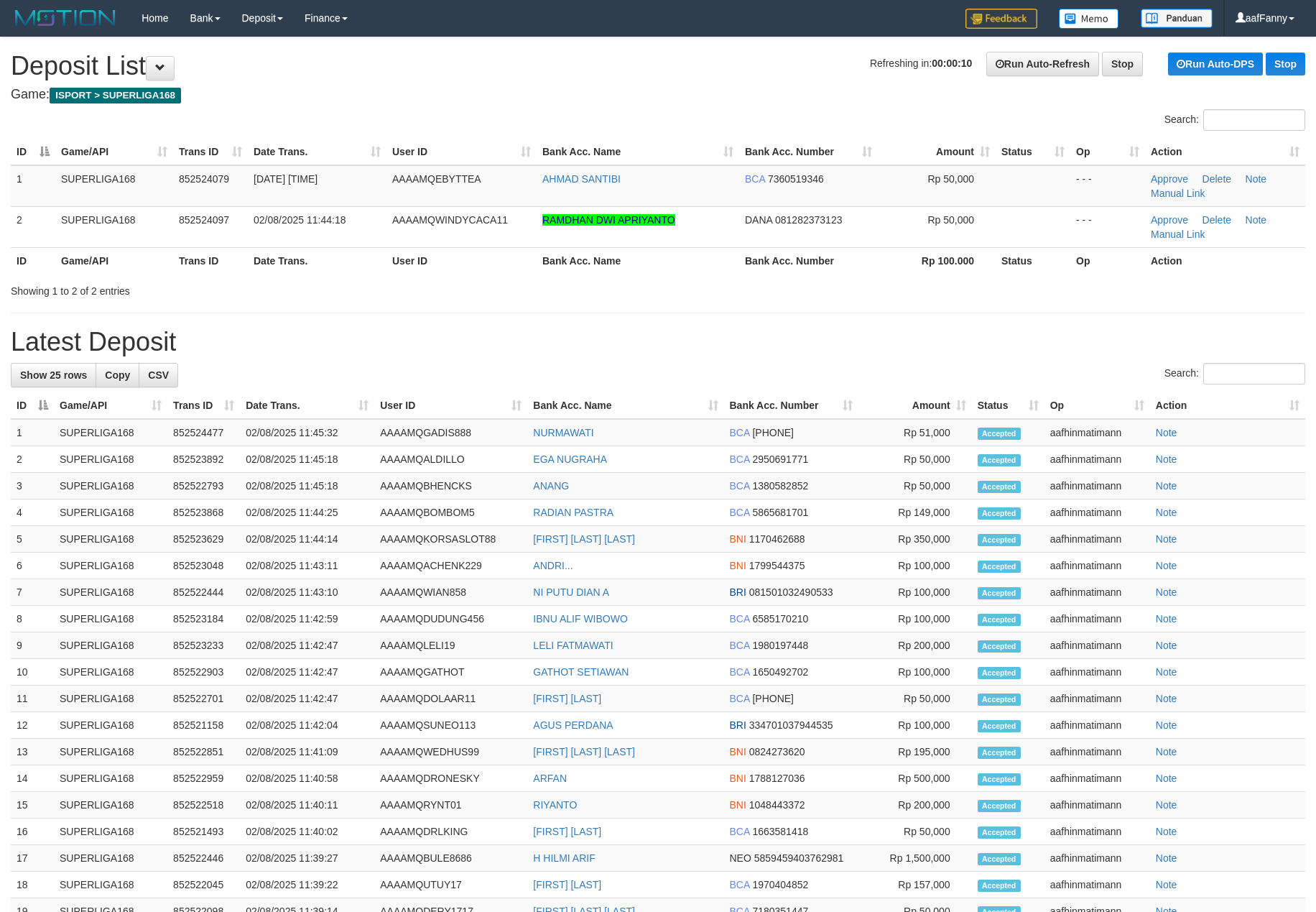 scroll, scrollTop: 0, scrollLeft: 0, axis: both 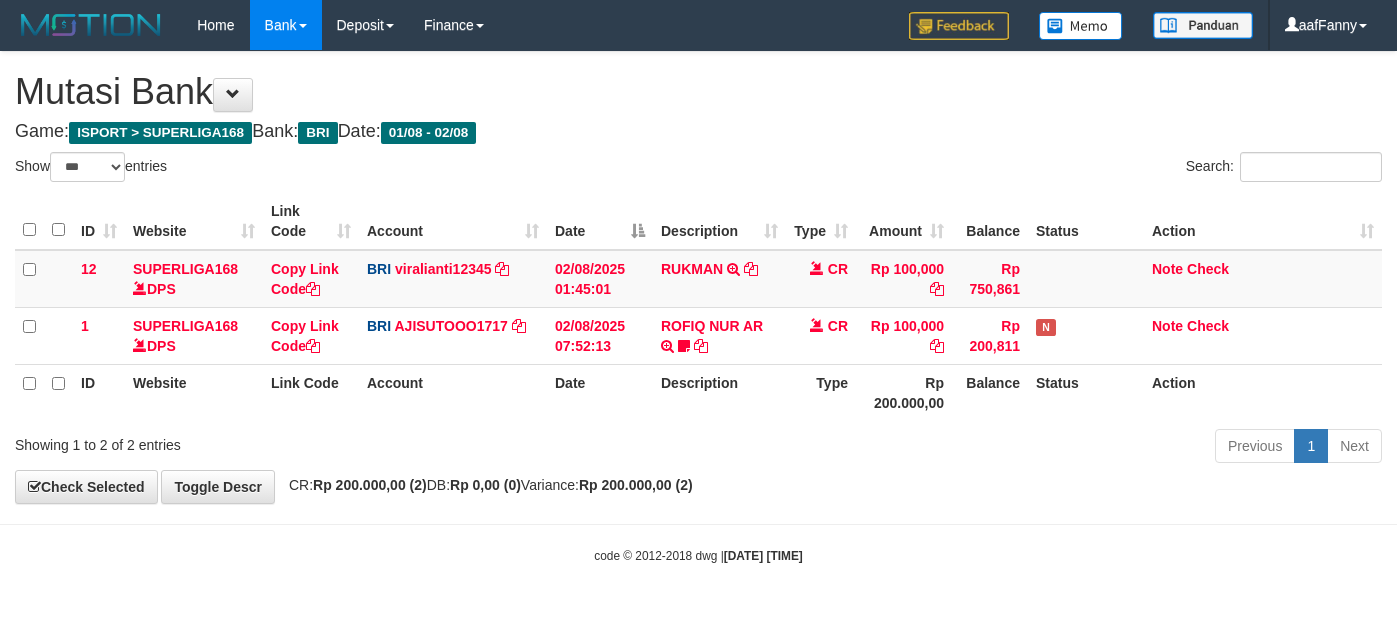 select on "***" 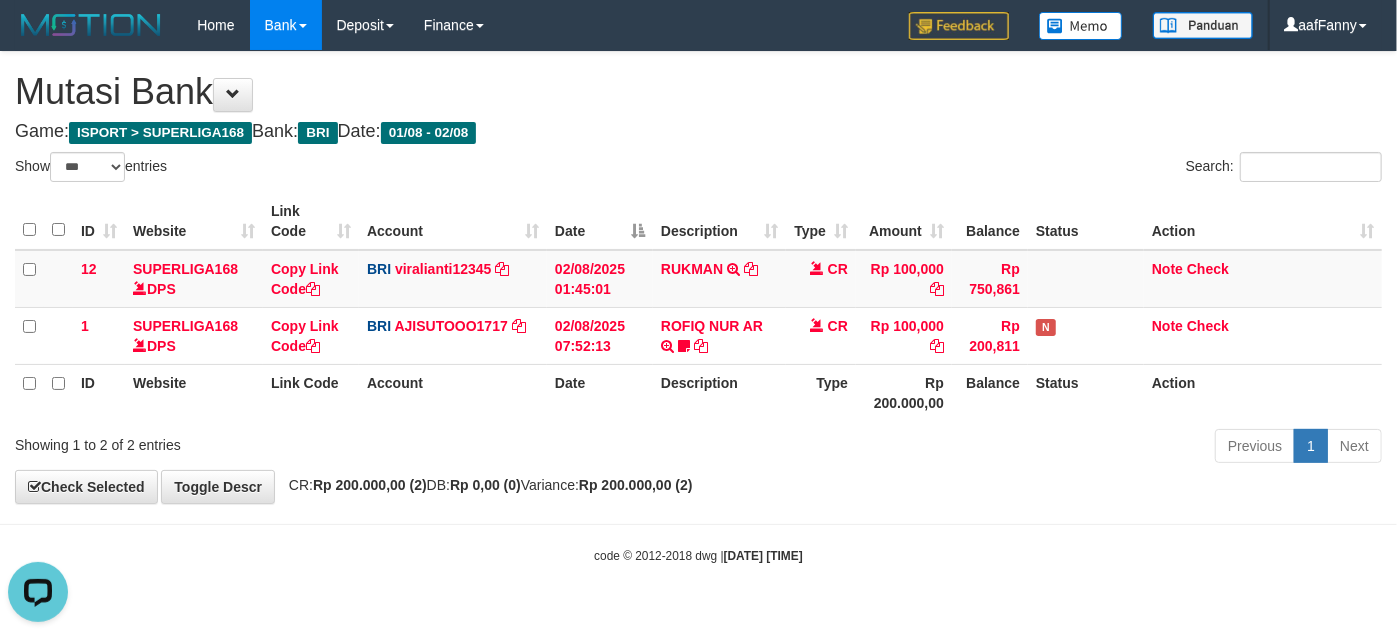 scroll, scrollTop: 0, scrollLeft: 0, axis: both 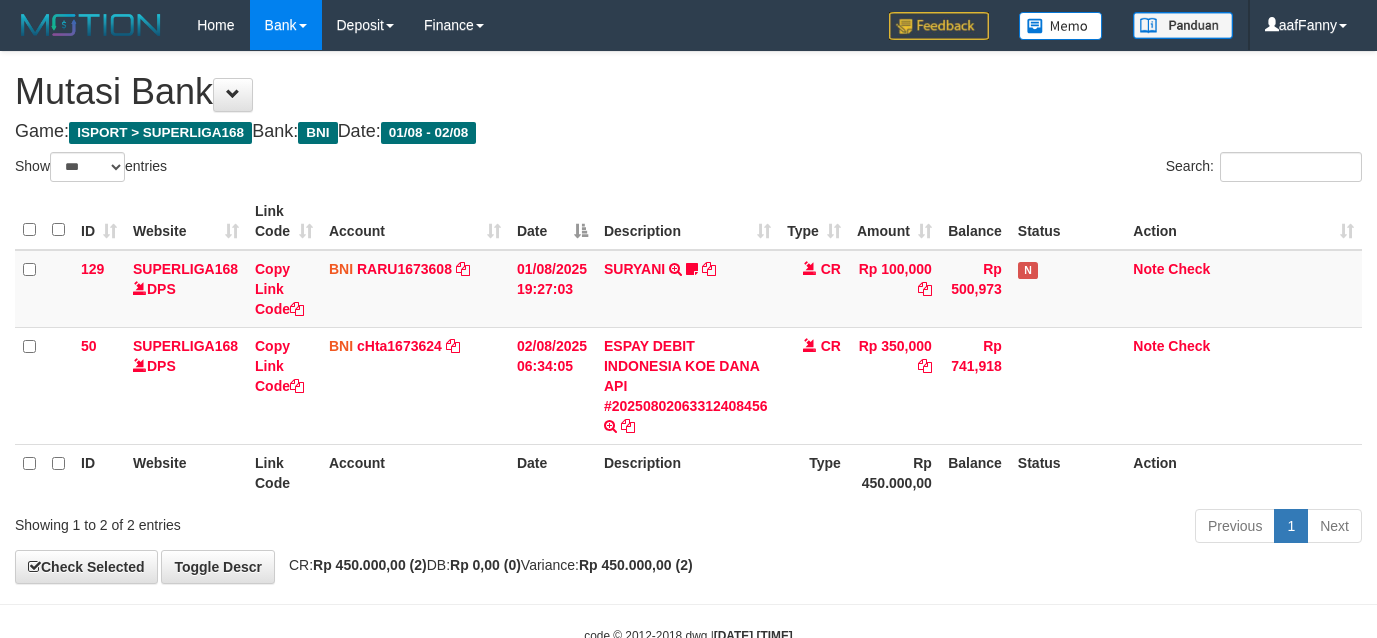 select on "***" 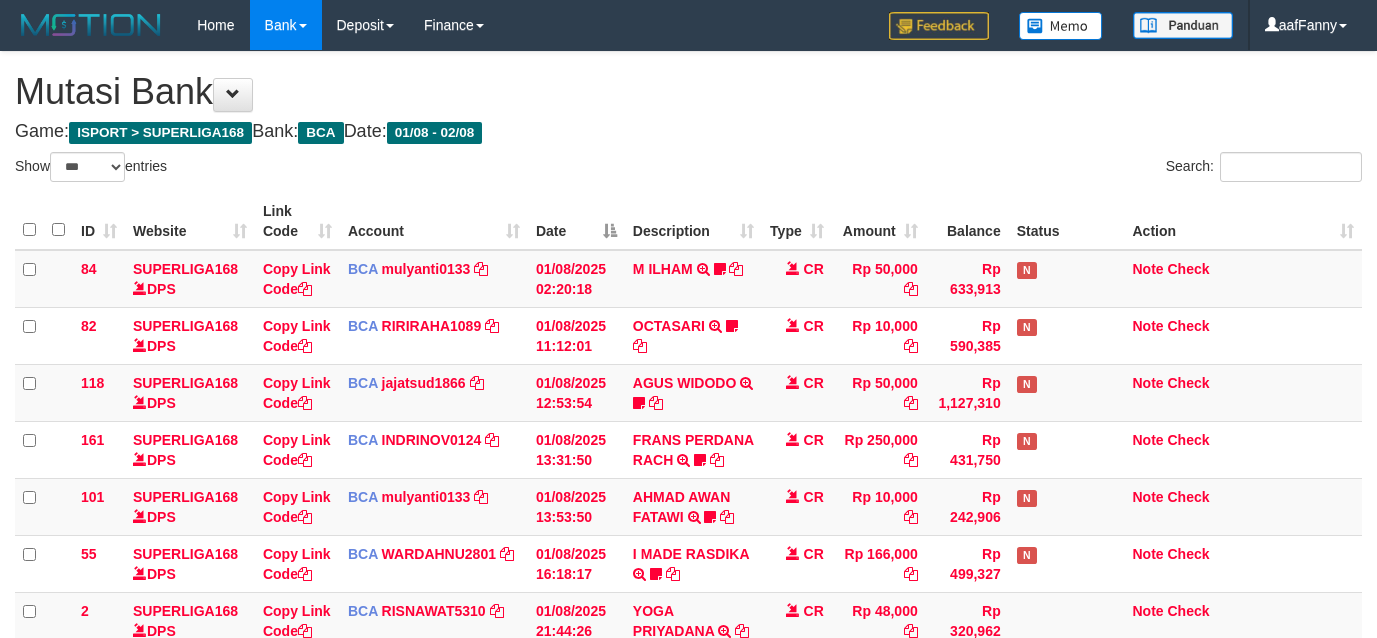select on "***" 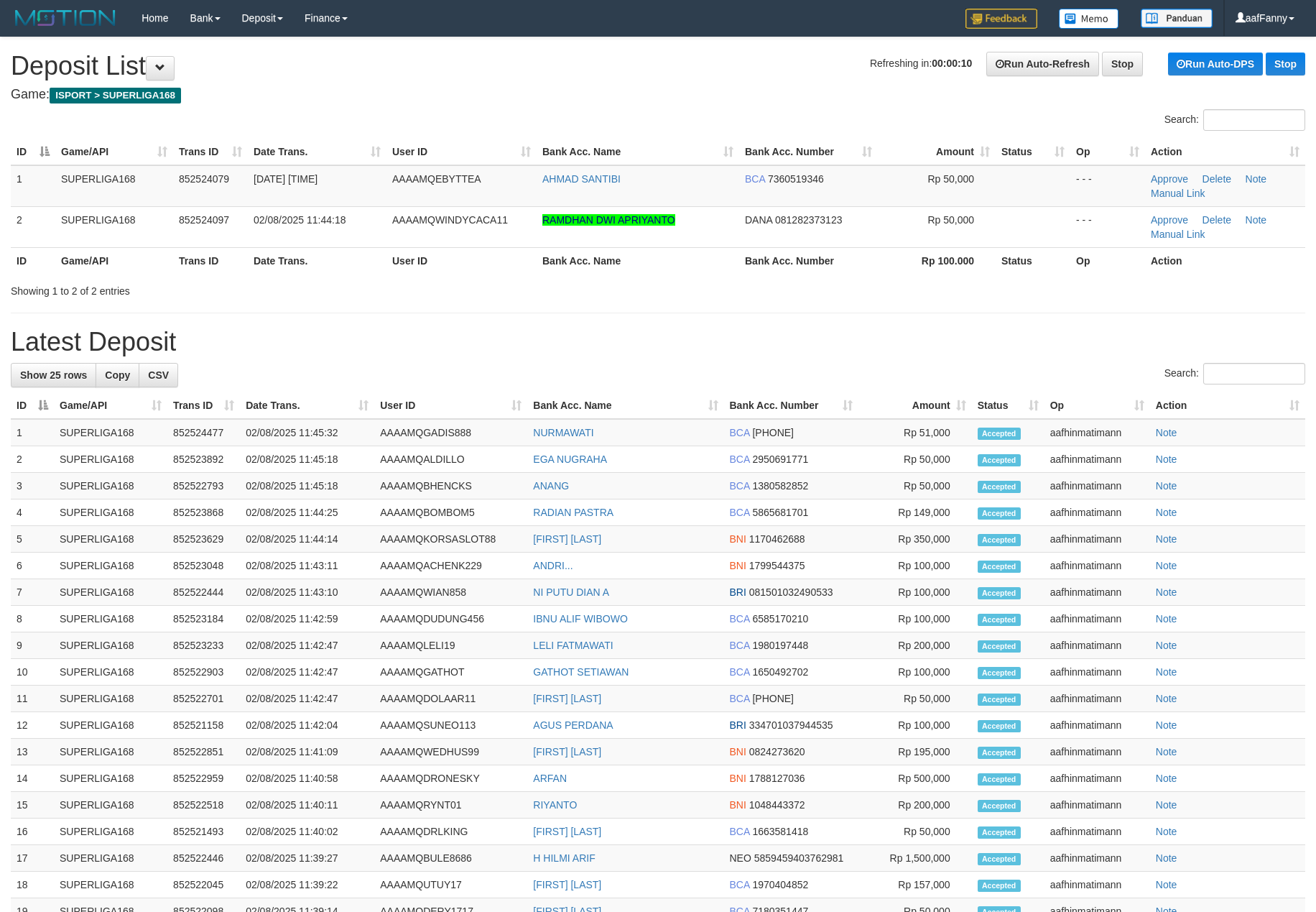 scroll, scrollTop: 0, scrollLeft: 0, axis: both 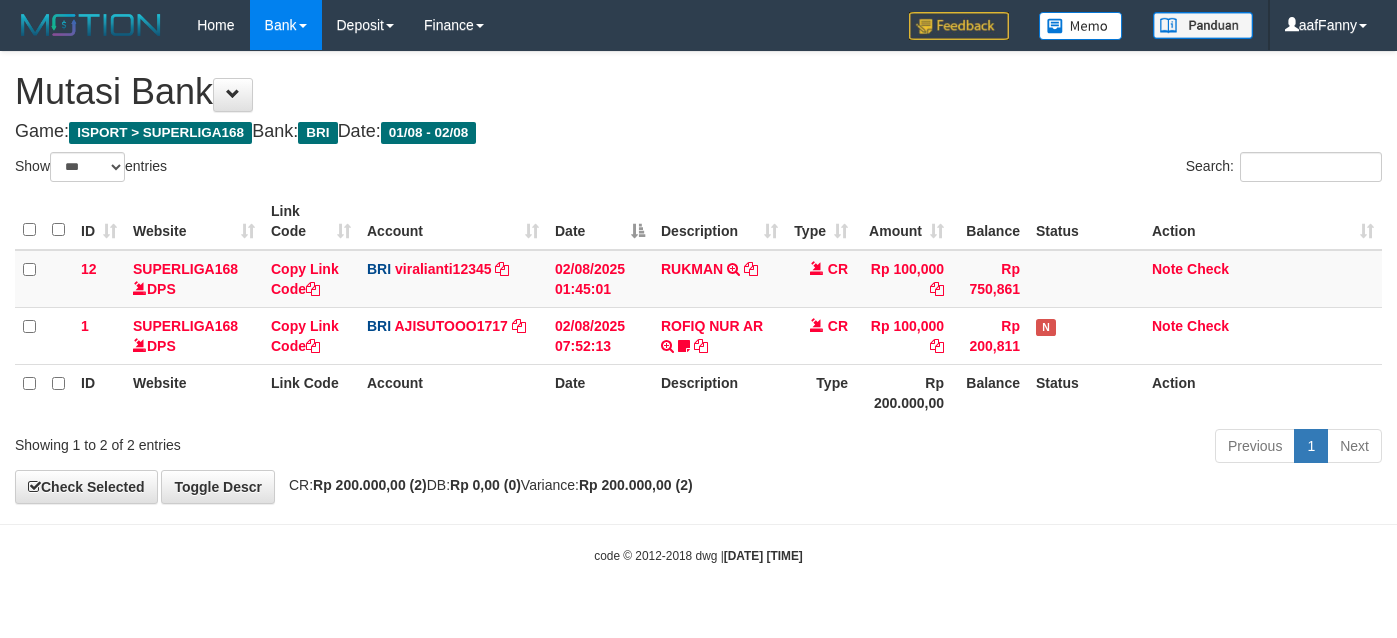 select on "***" 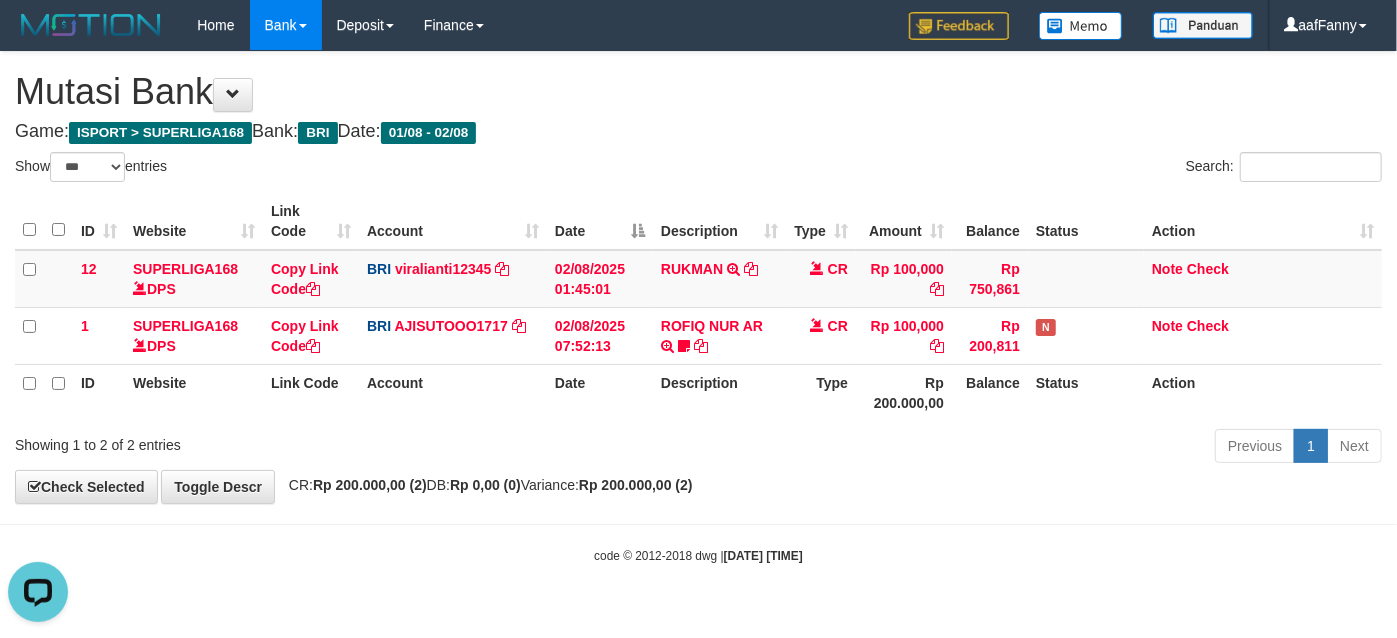 scroll, scrollTop: 0, scrollLeft: 0, axis: both 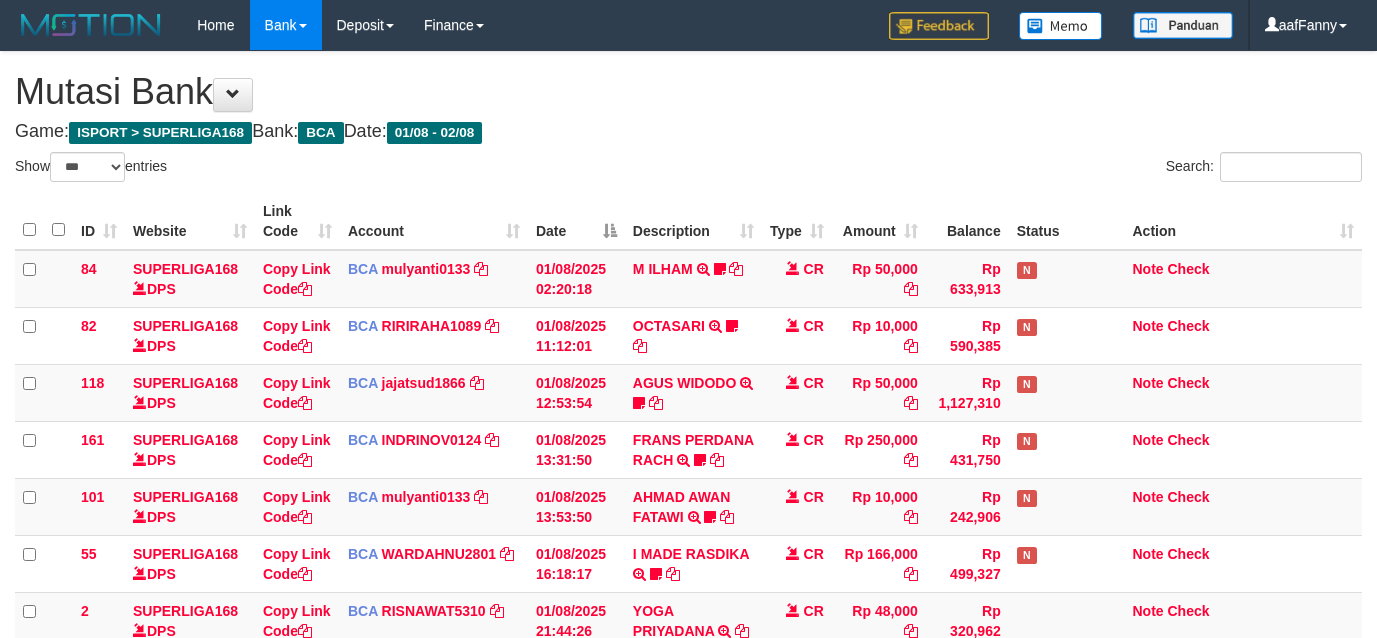 select on "***" 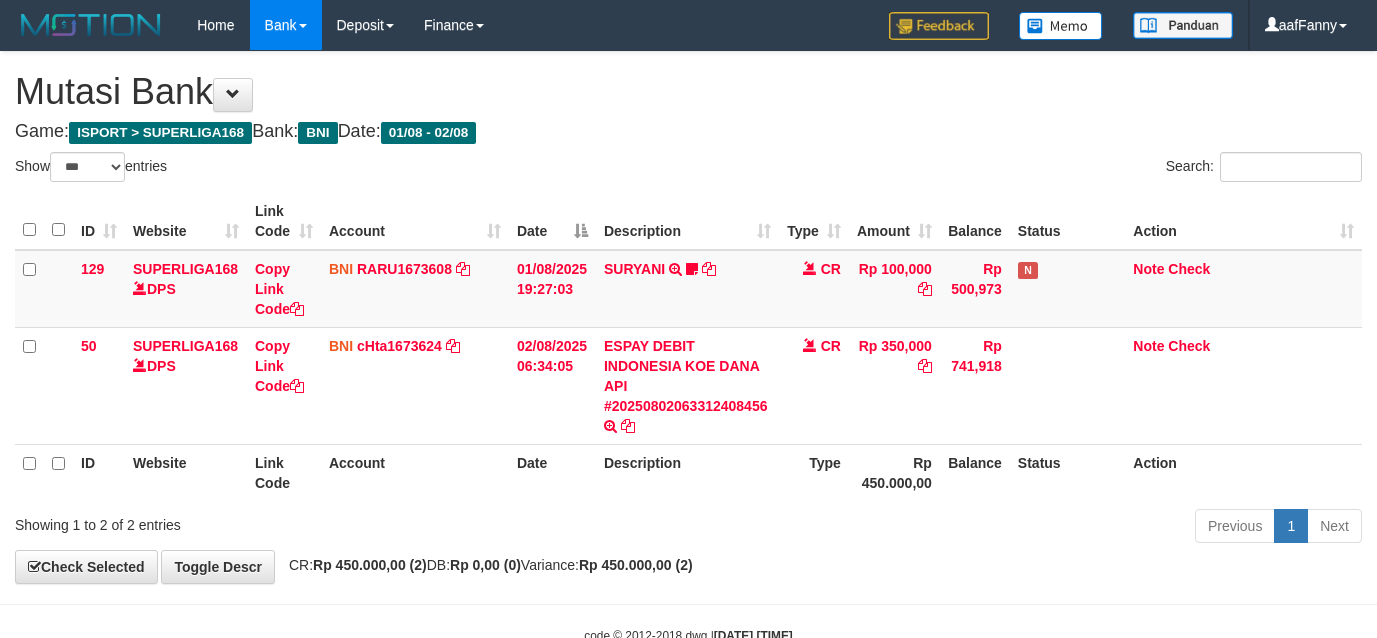 select on "***" 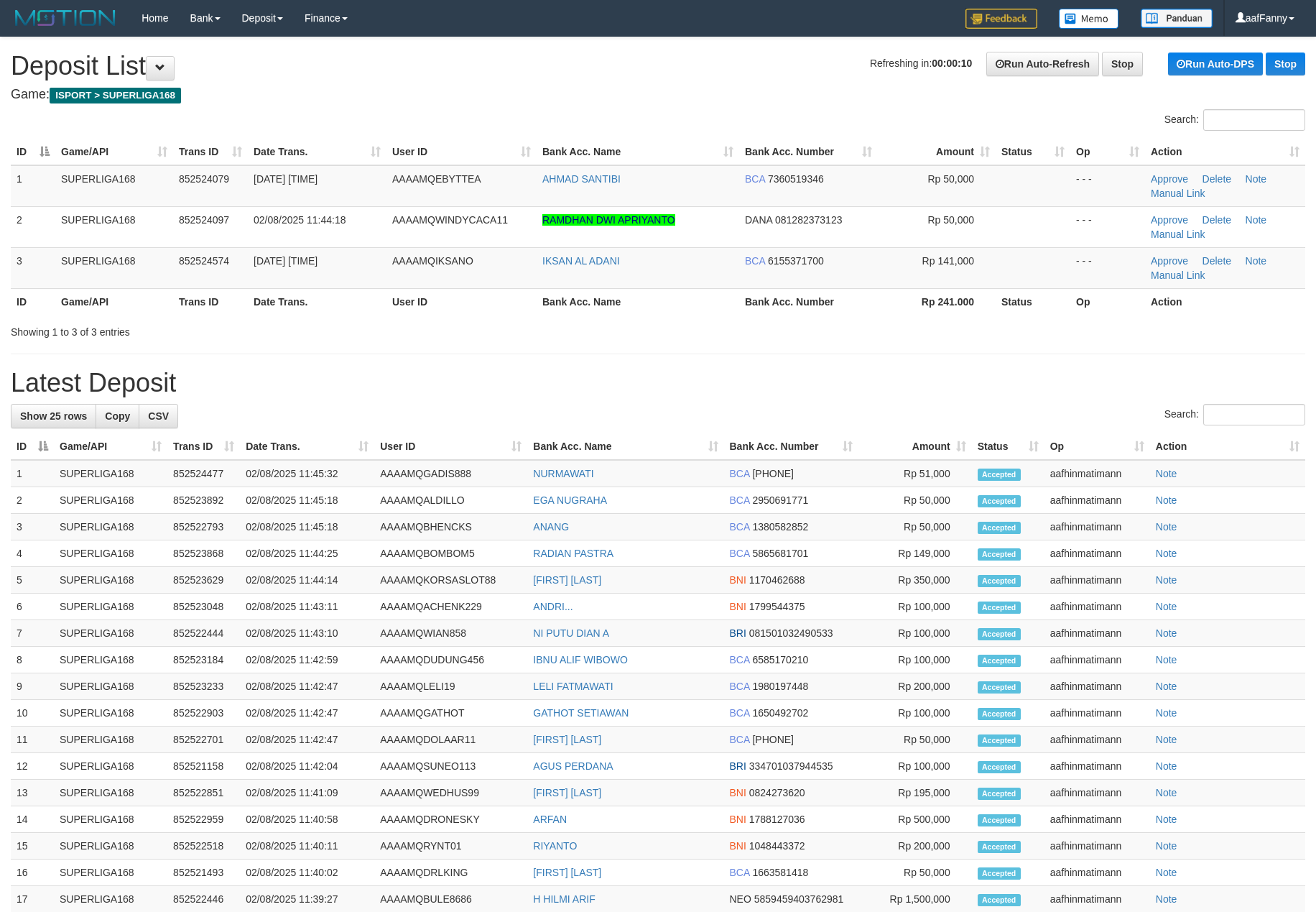 scroll, scrollTop: 0, scrollLeft: 0, axis: both 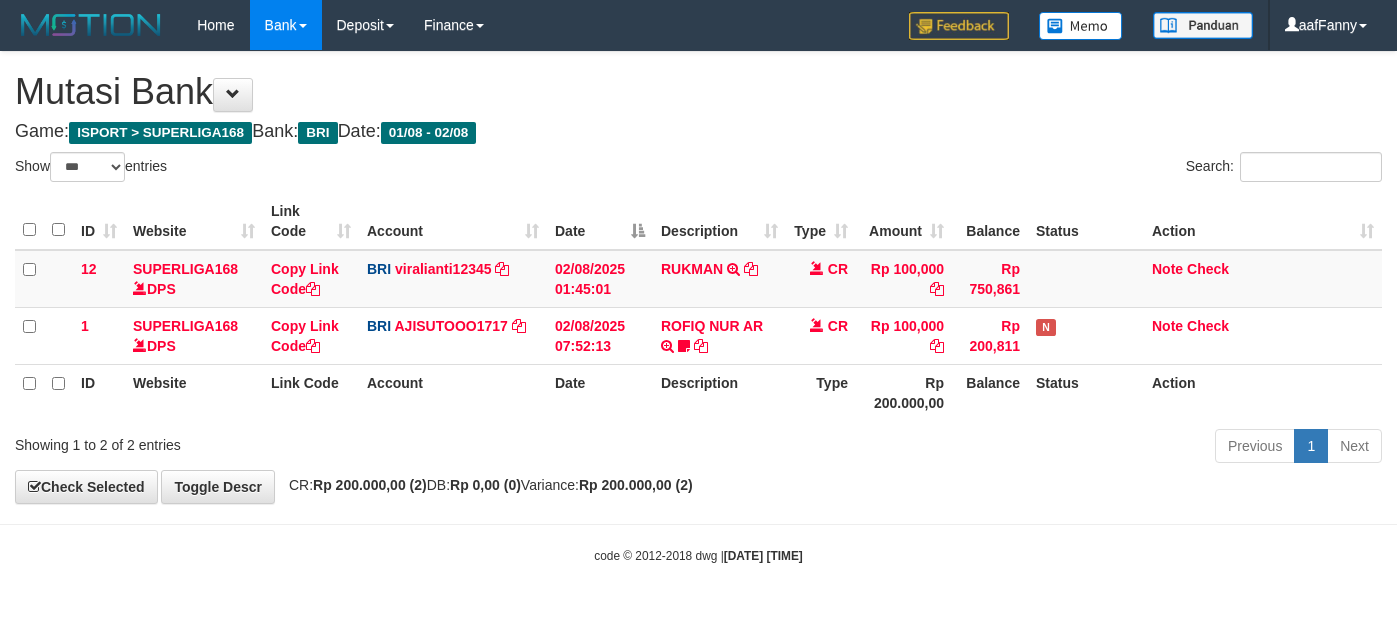 select on "***" 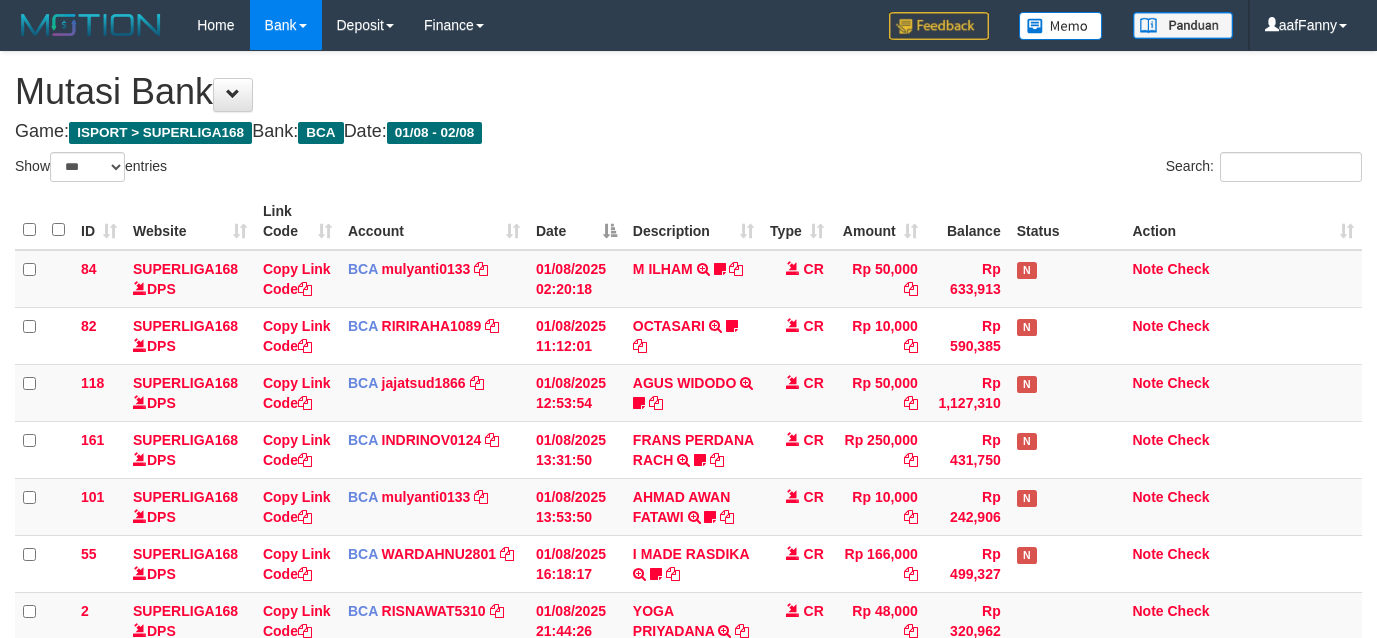 select on "***" 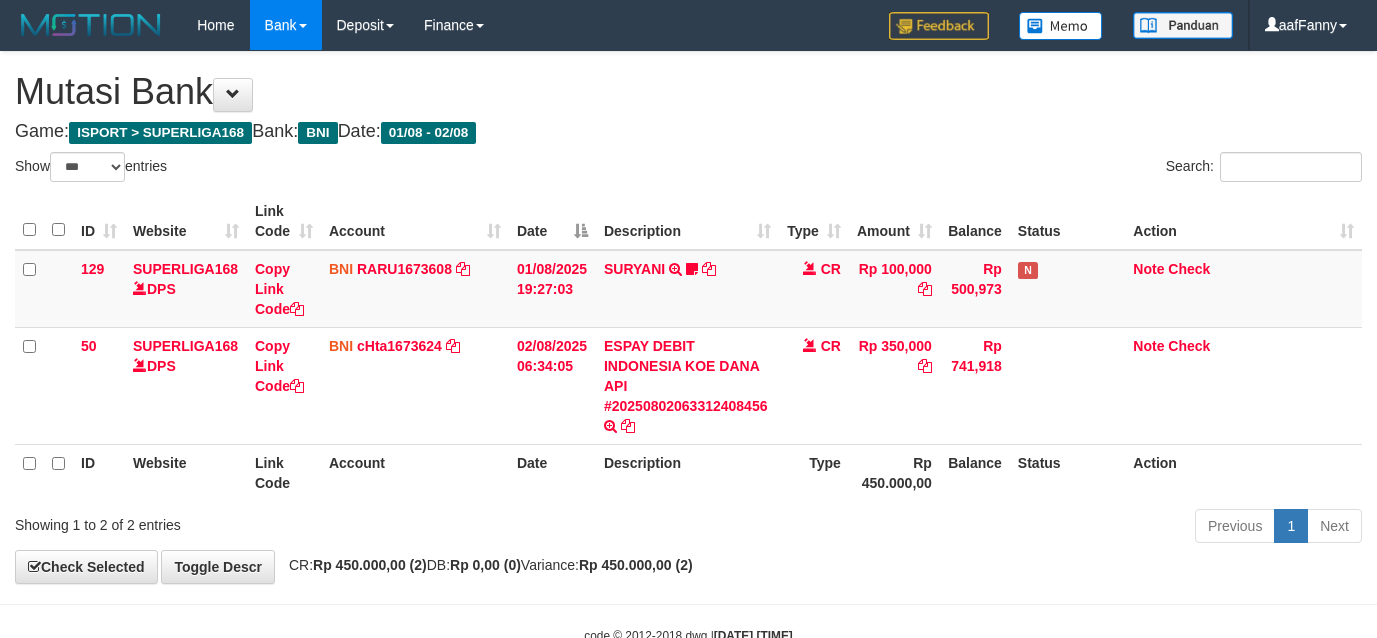 select on "***" 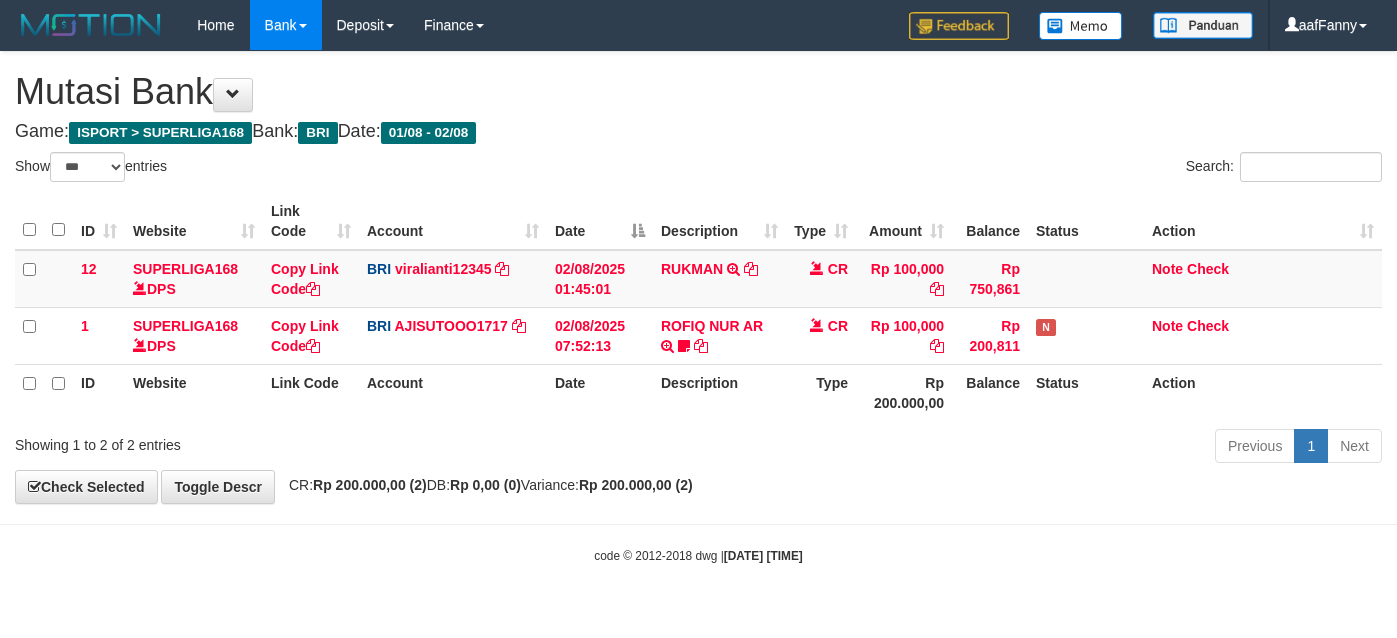 select on "***" 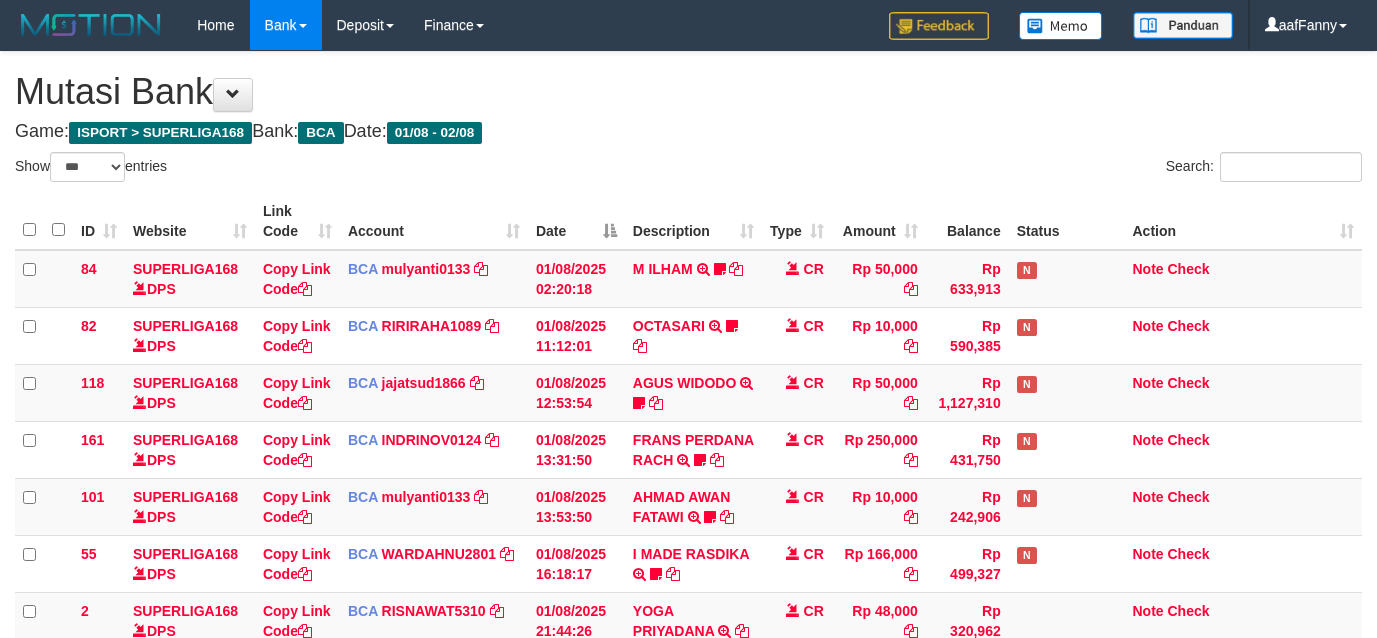 select on "***" 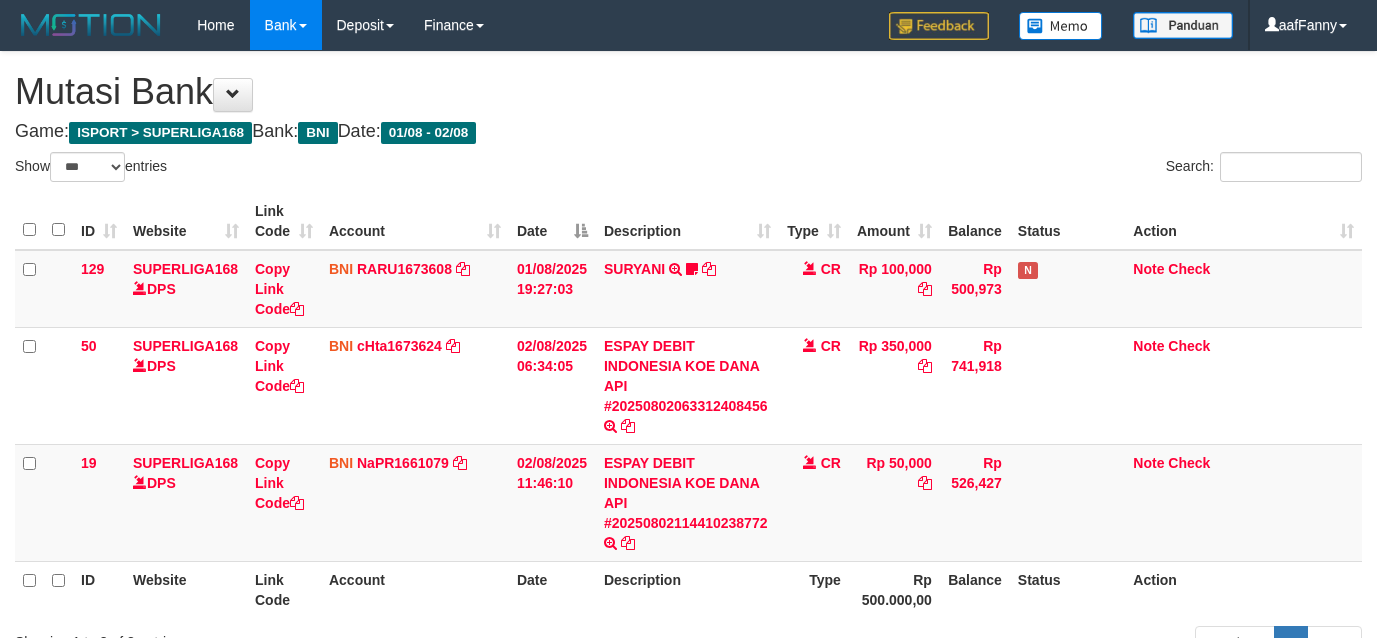 select on "***" 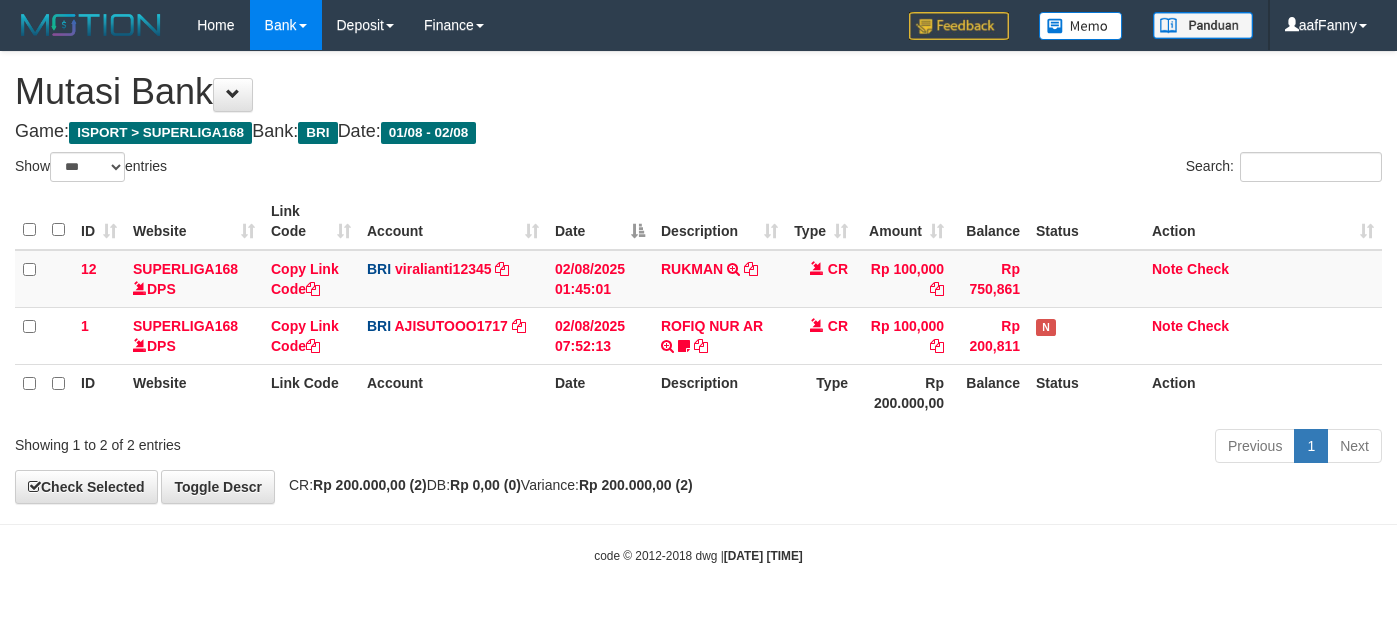 select on "***" 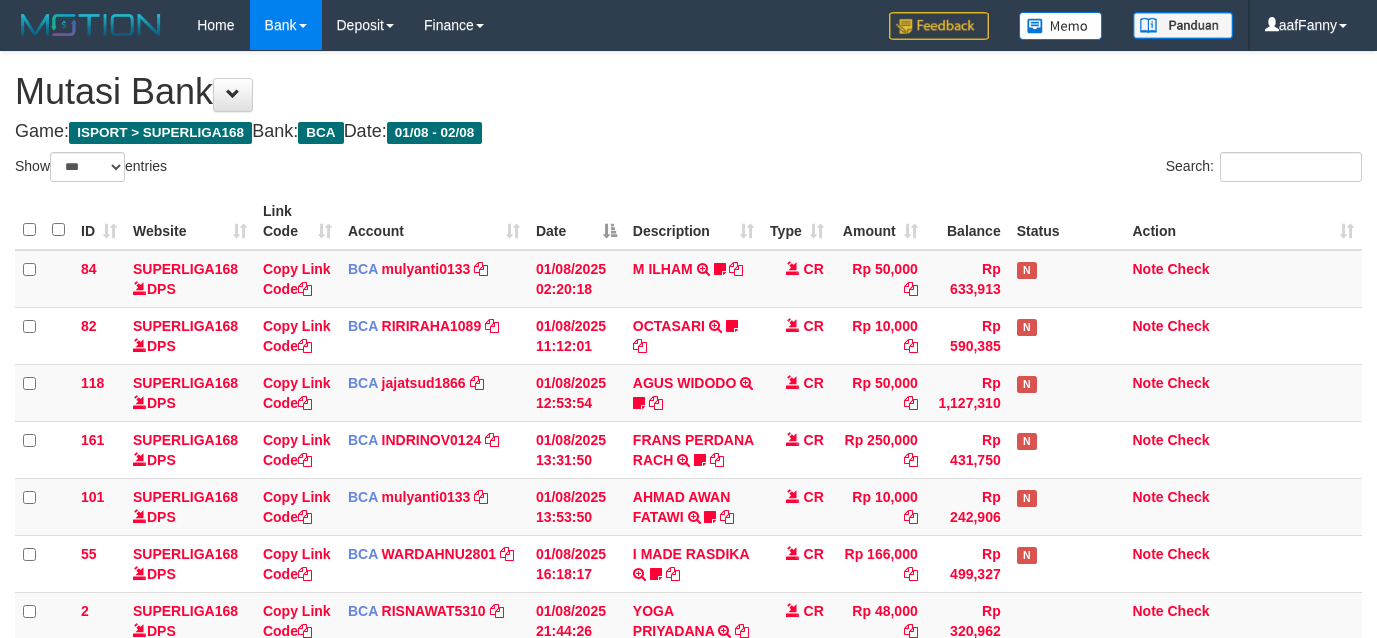 select on "***" 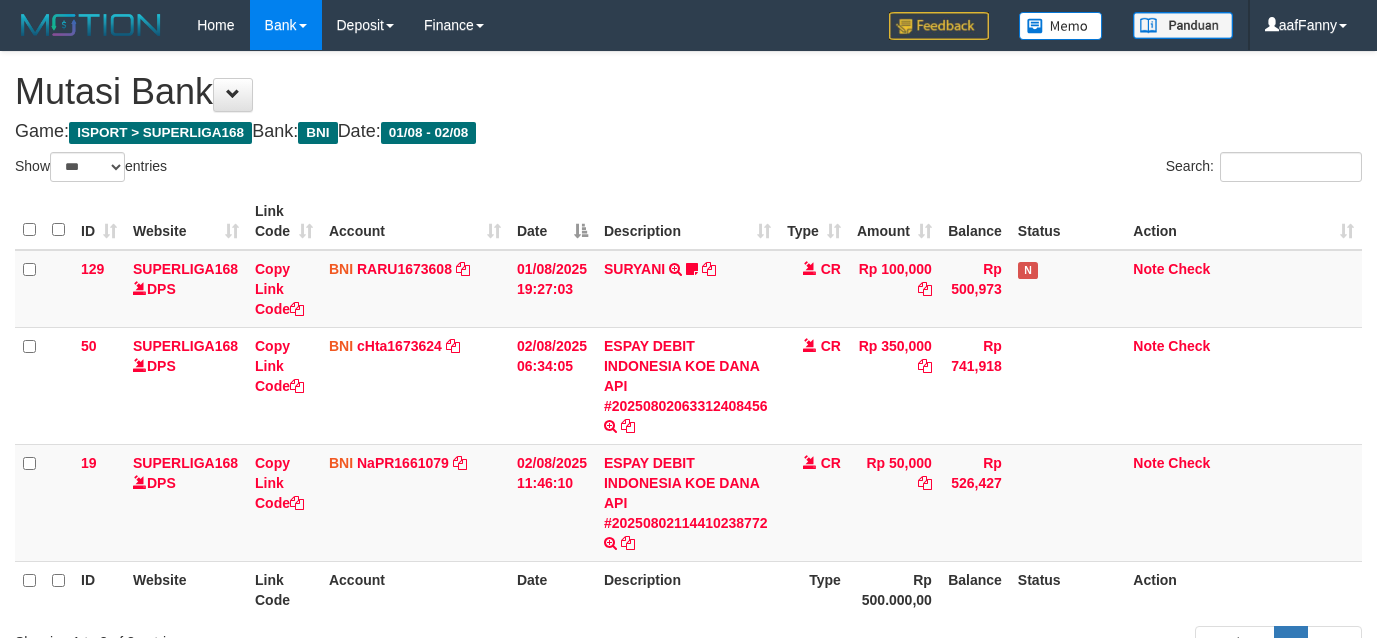 select on "***" 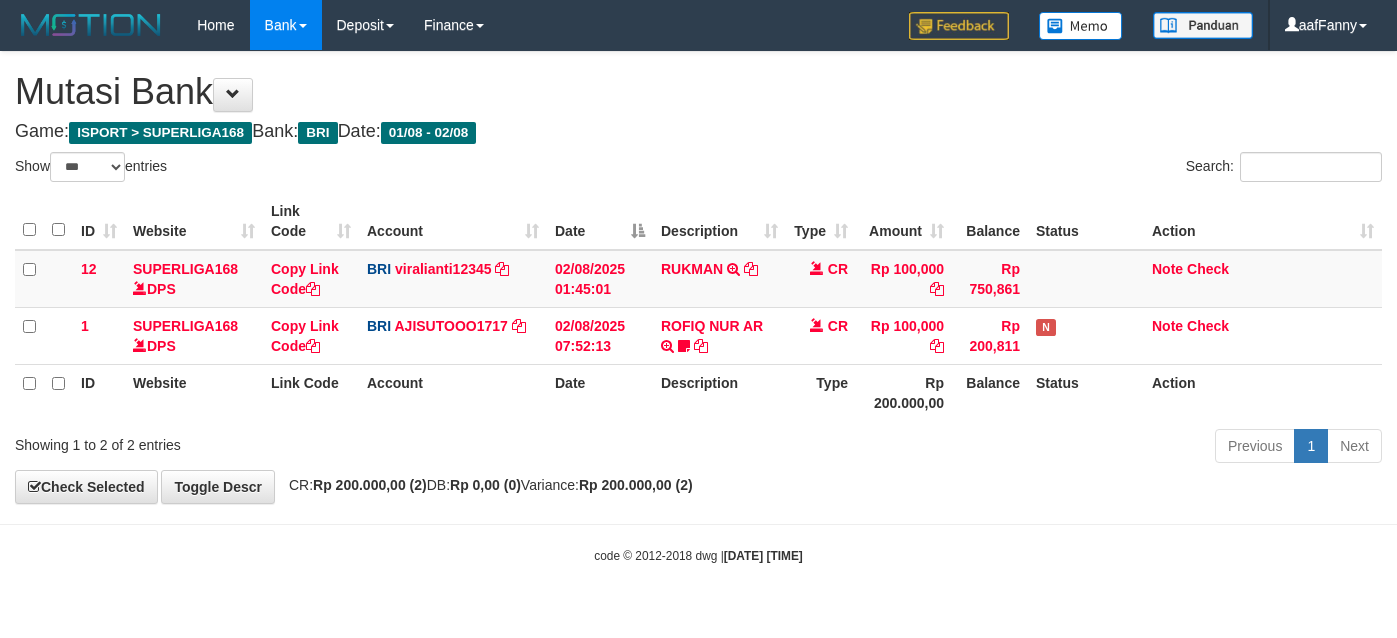 select on "***" 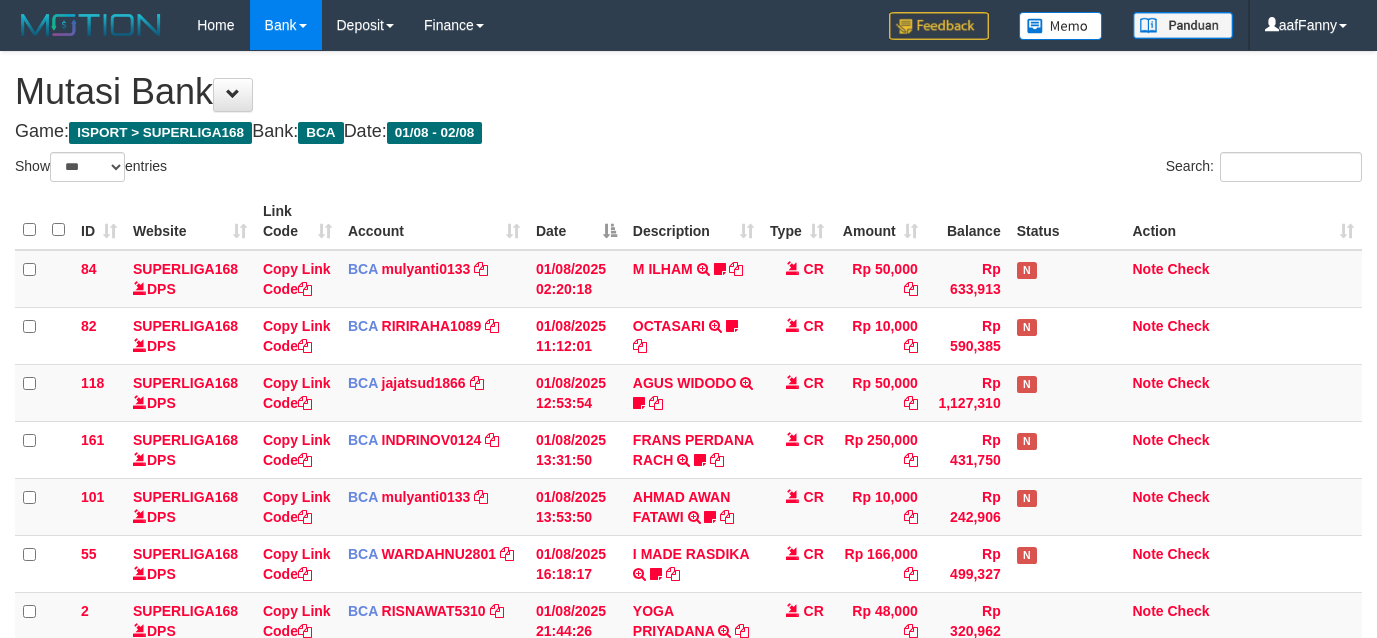 select on "***" 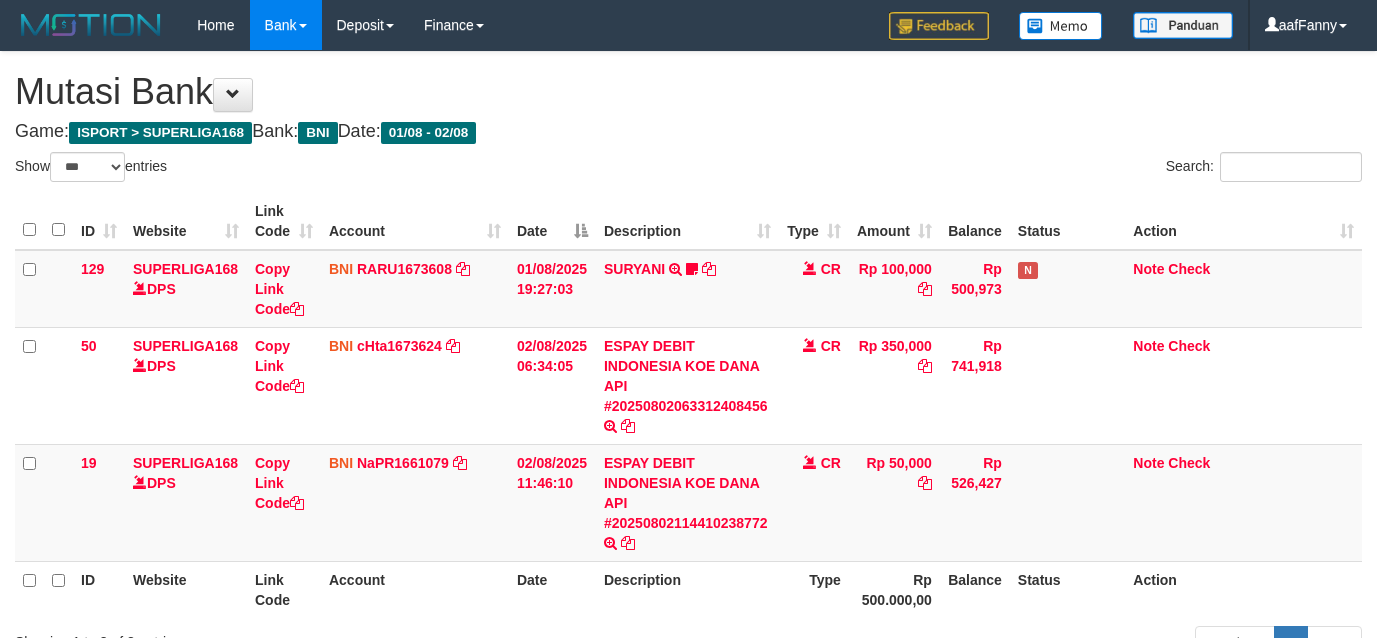 select on "***" 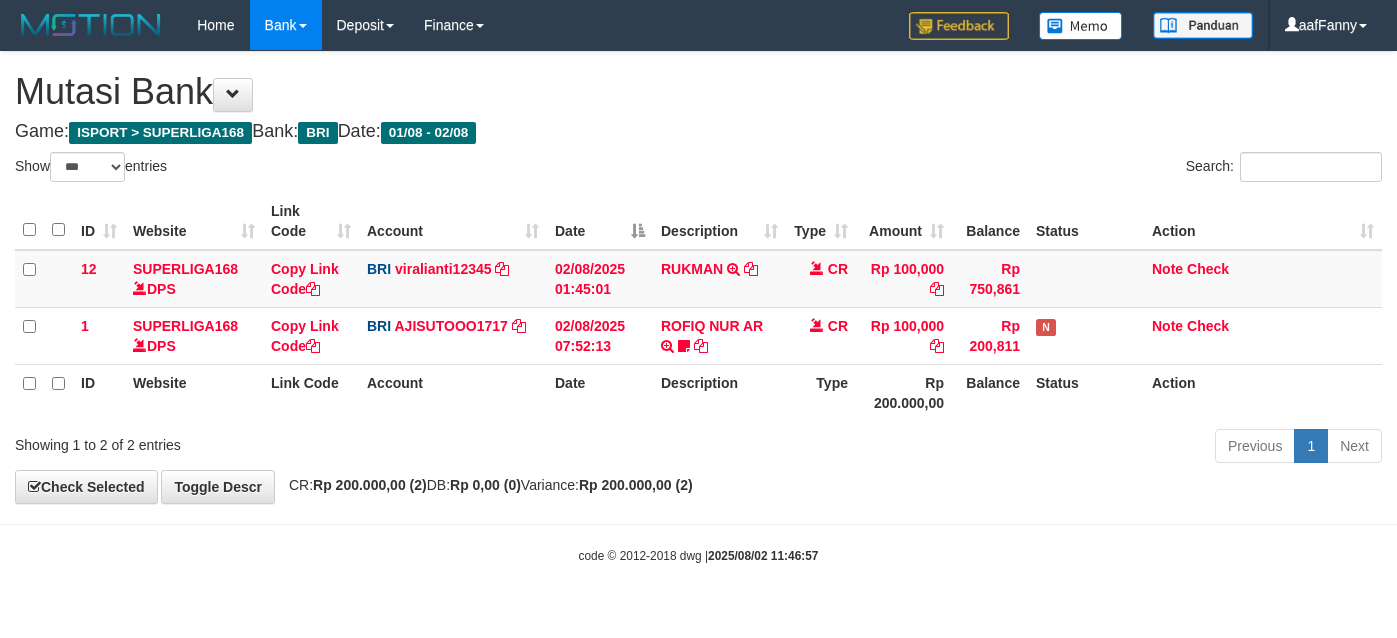 select on "***" 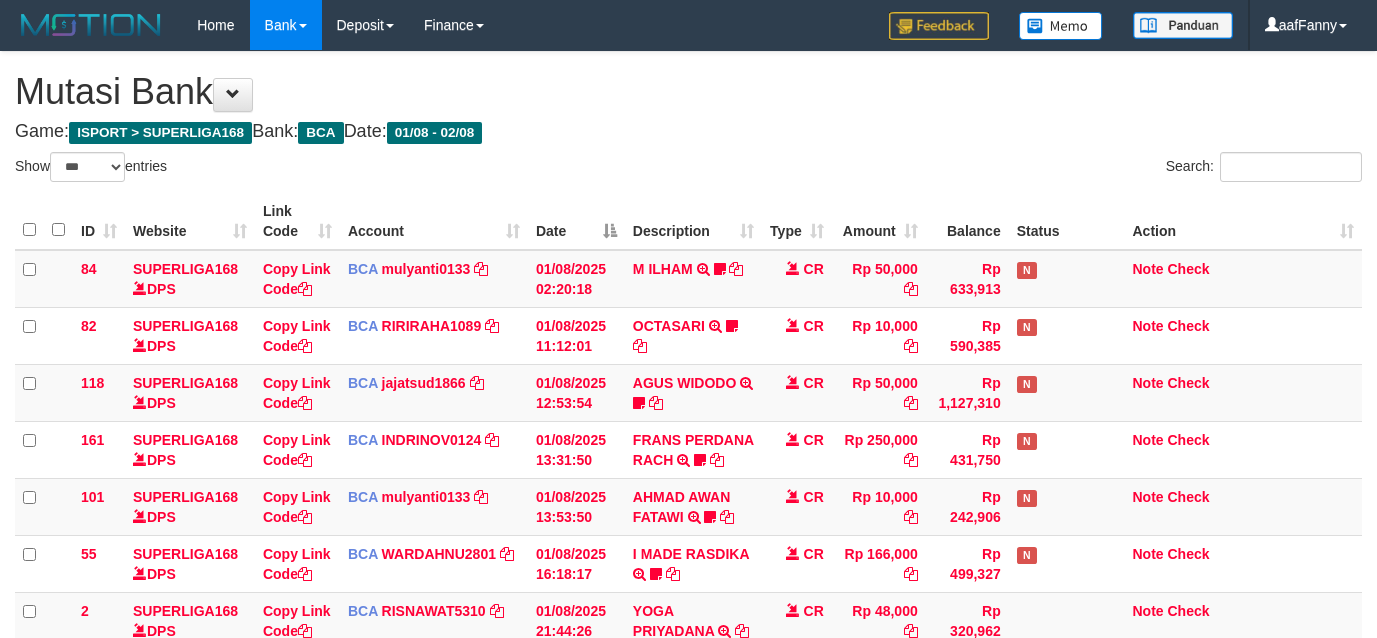 select on "***" 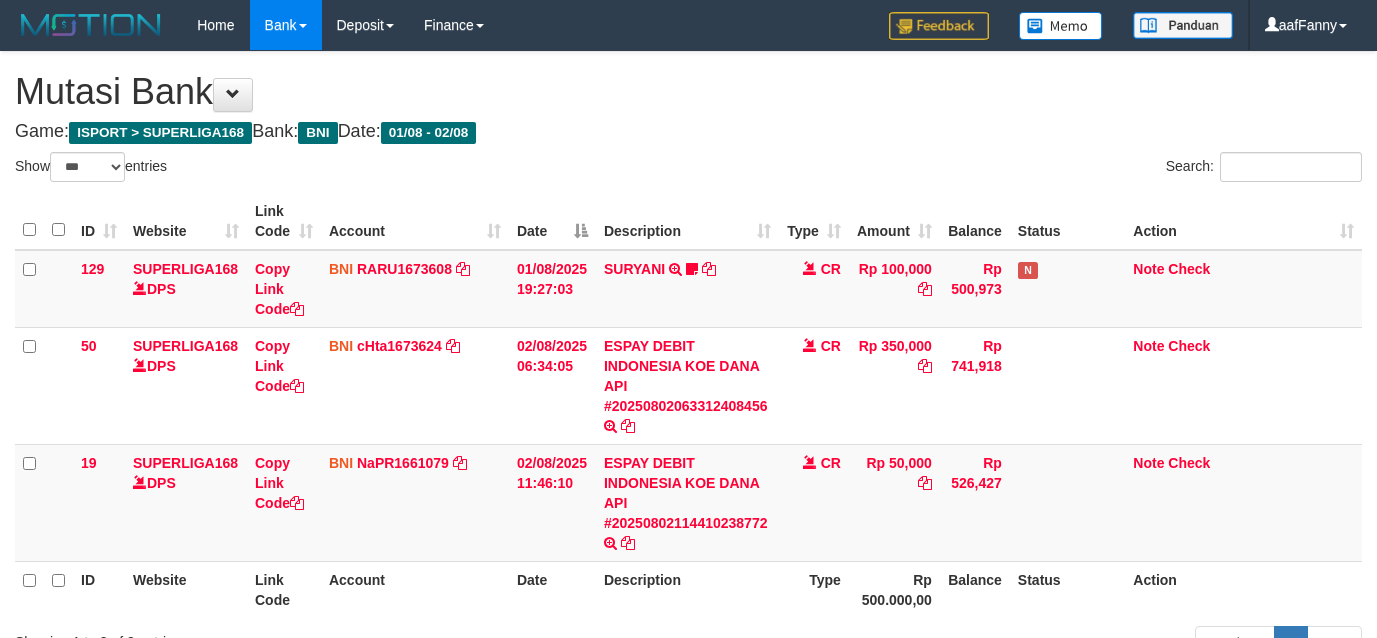 select on "***" 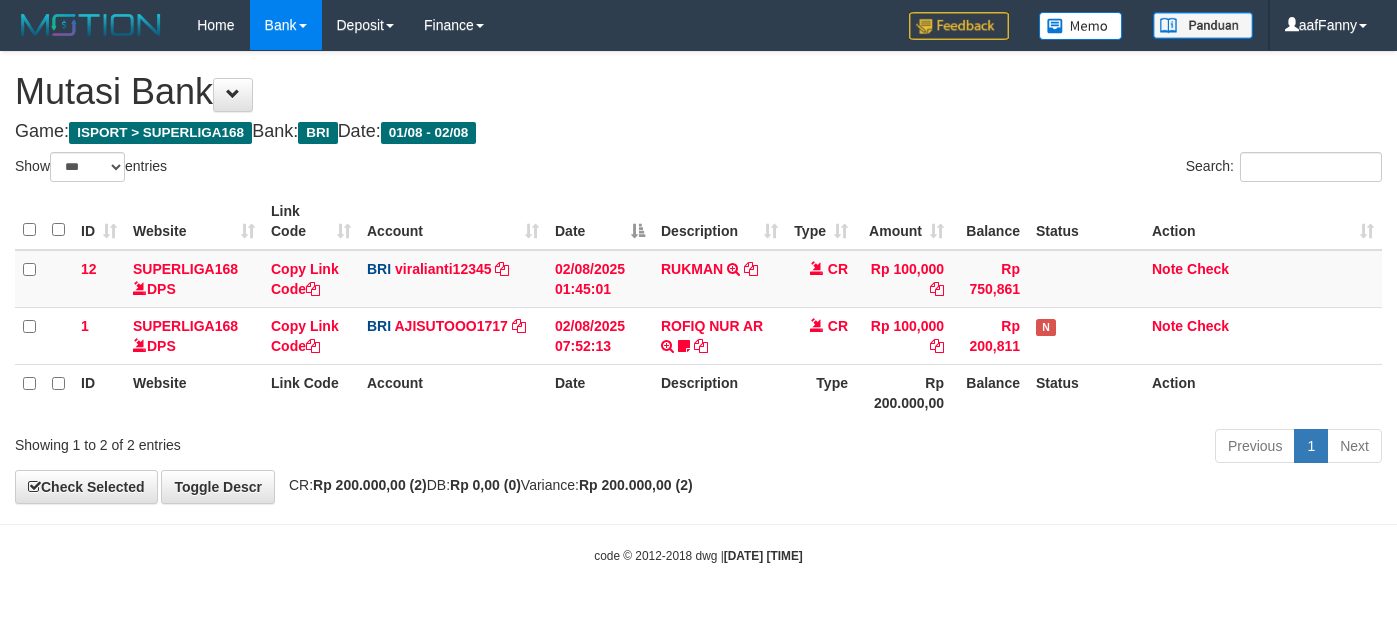 select on "***" 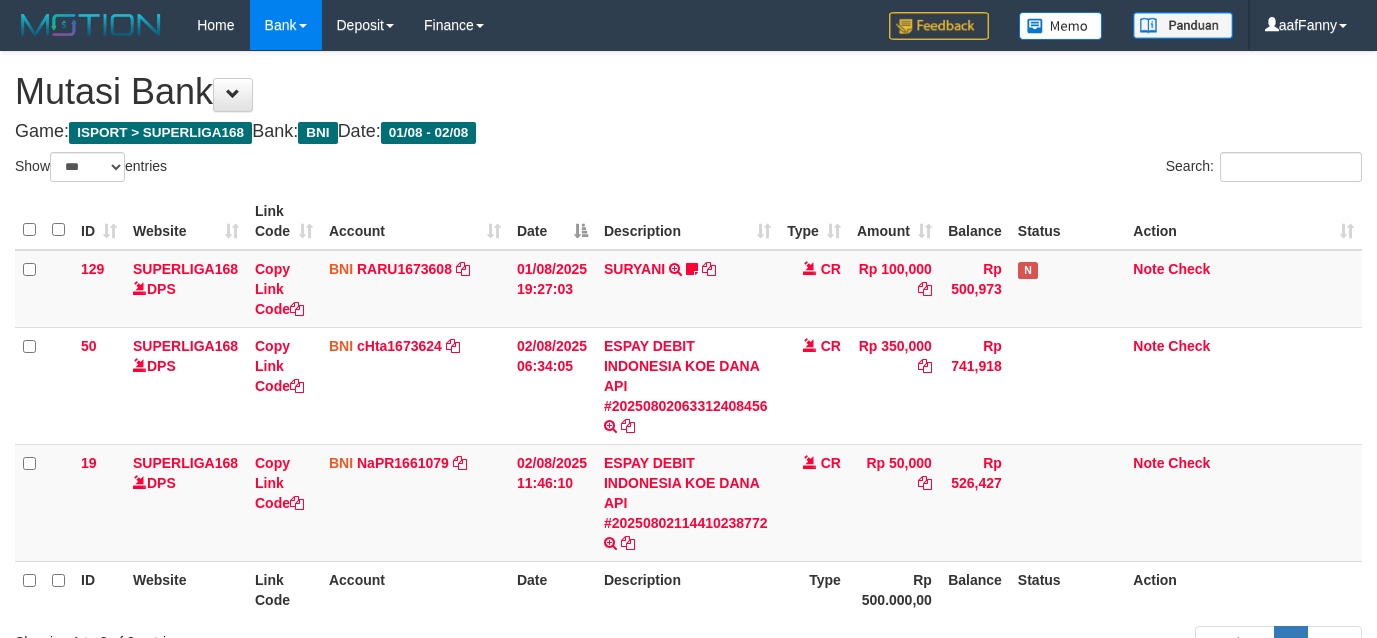 select on "***" 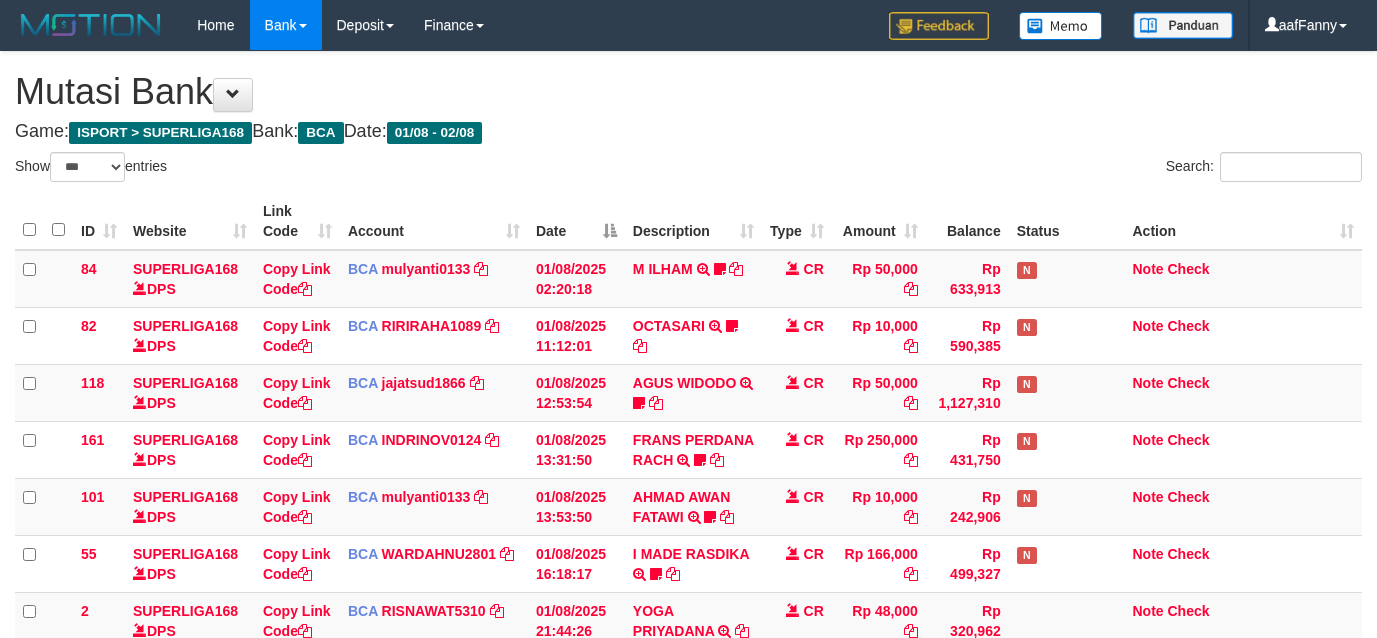 select on "***" 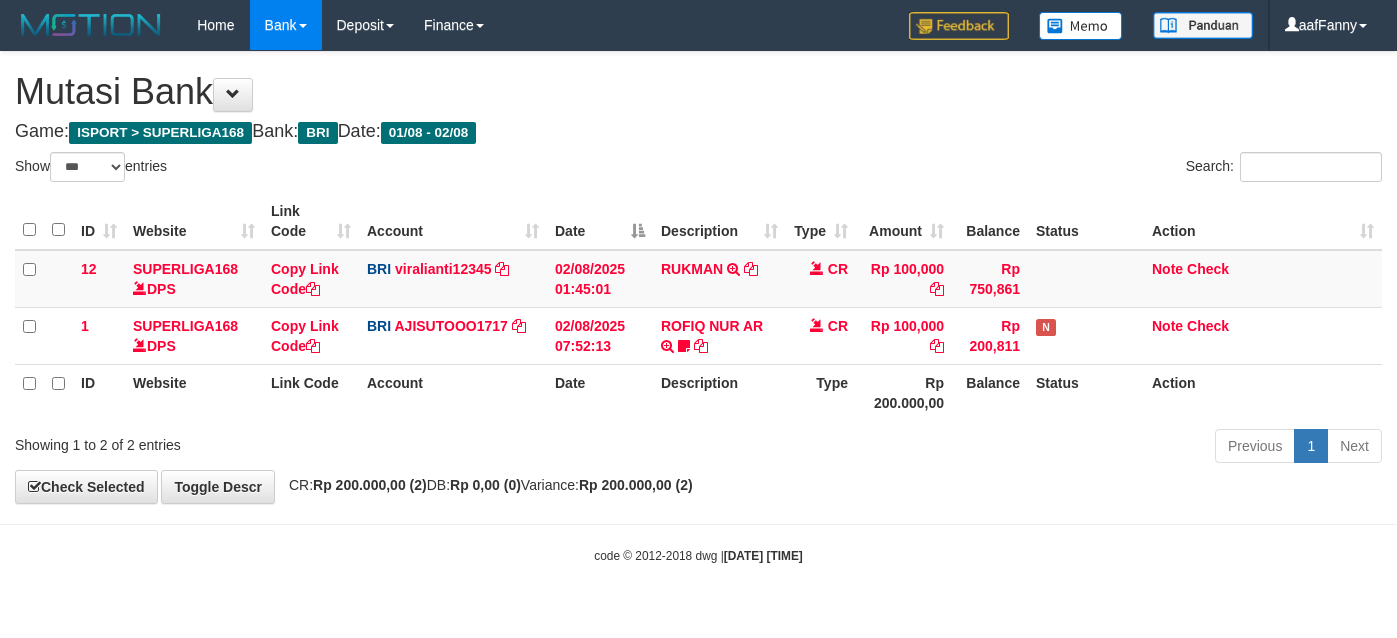 select on "***" 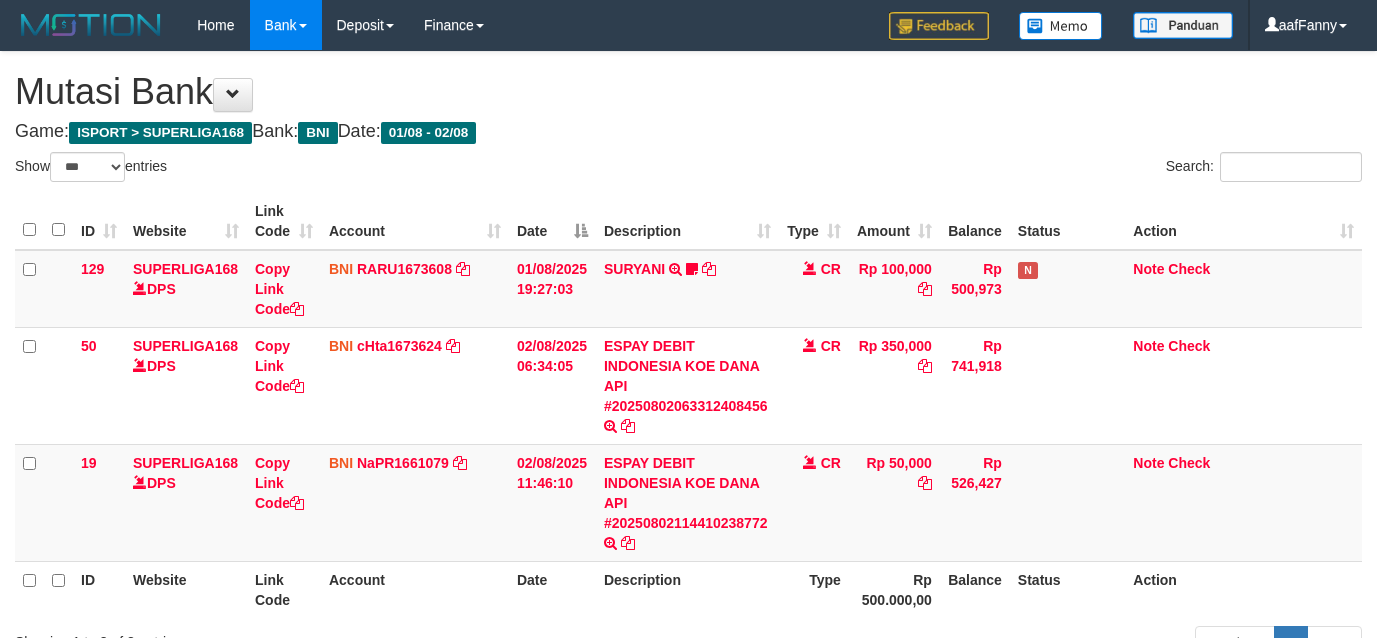 select on "***" 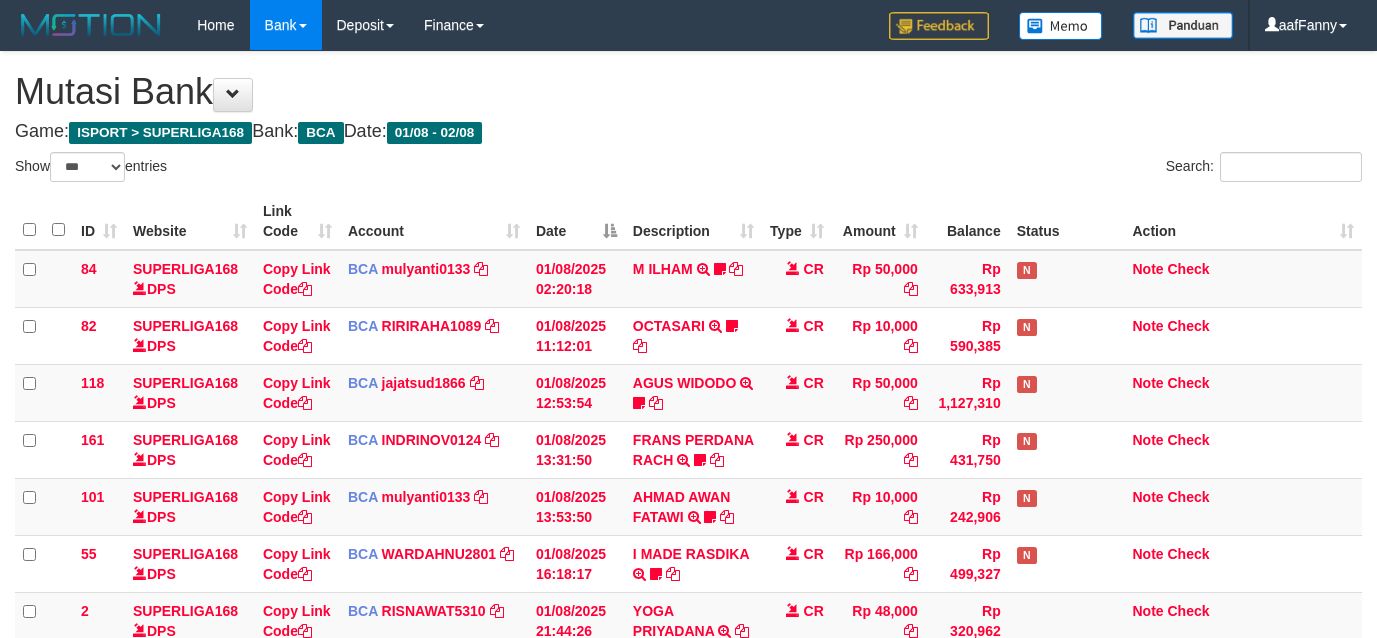 select on "***" 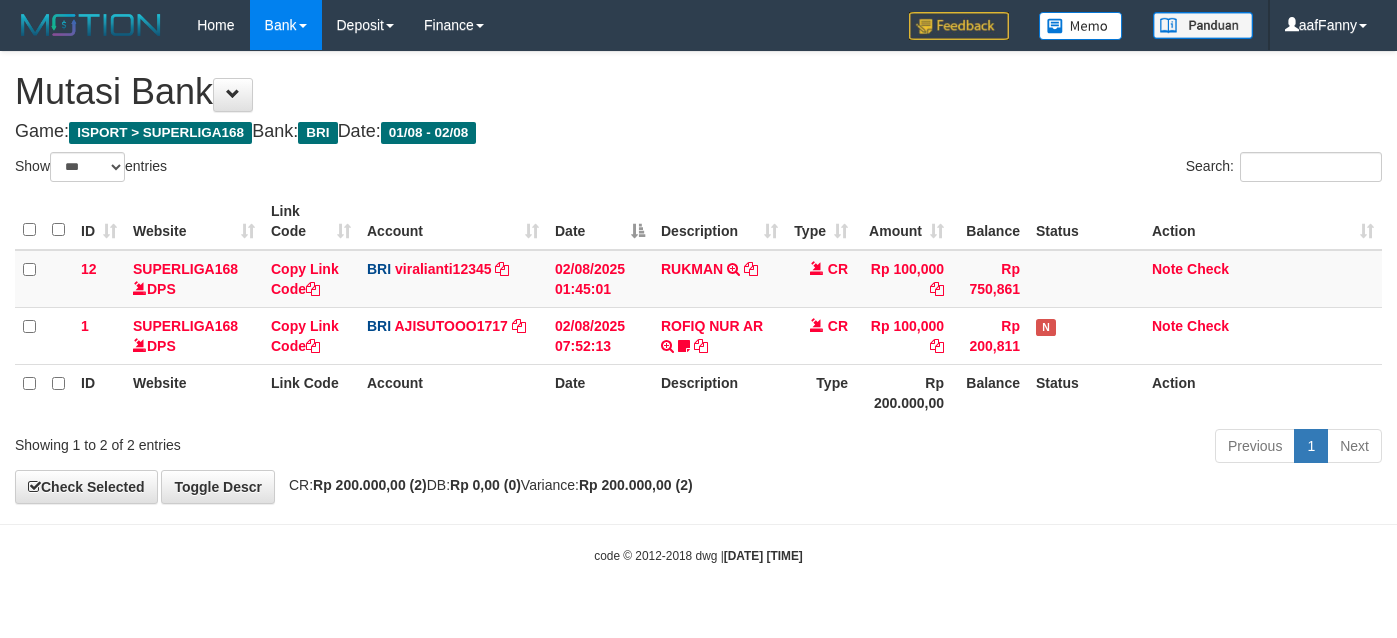 select on "***" 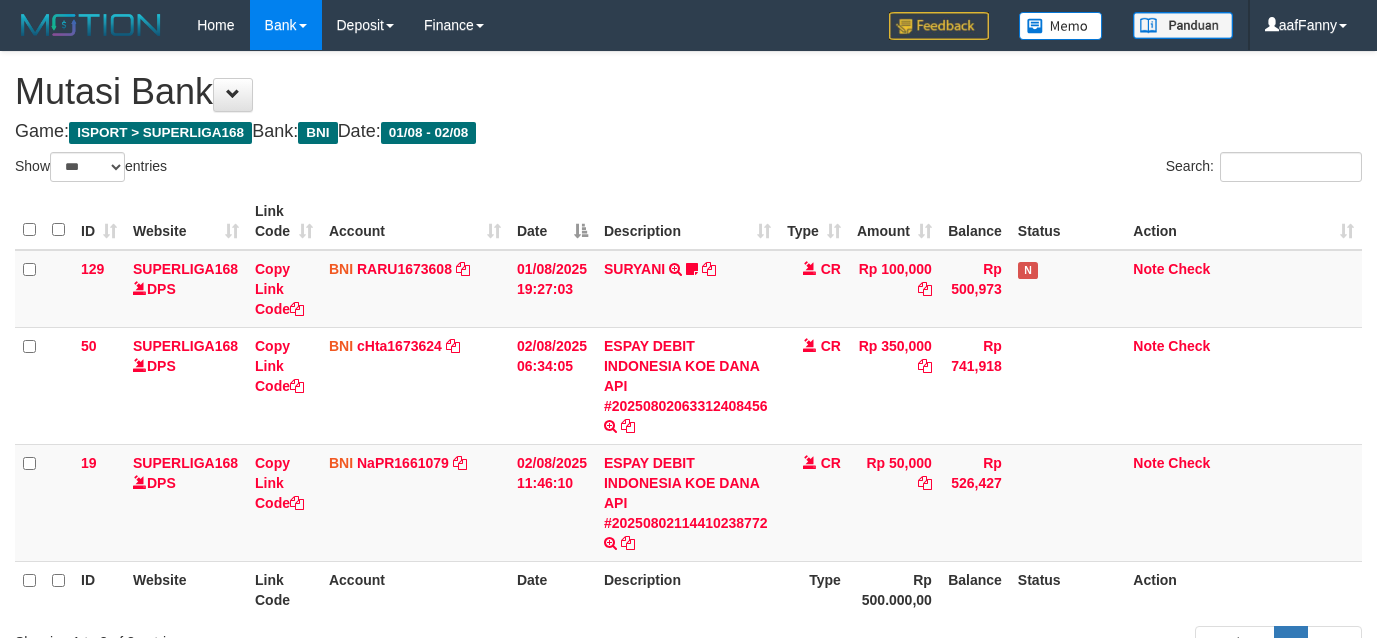select on "***" 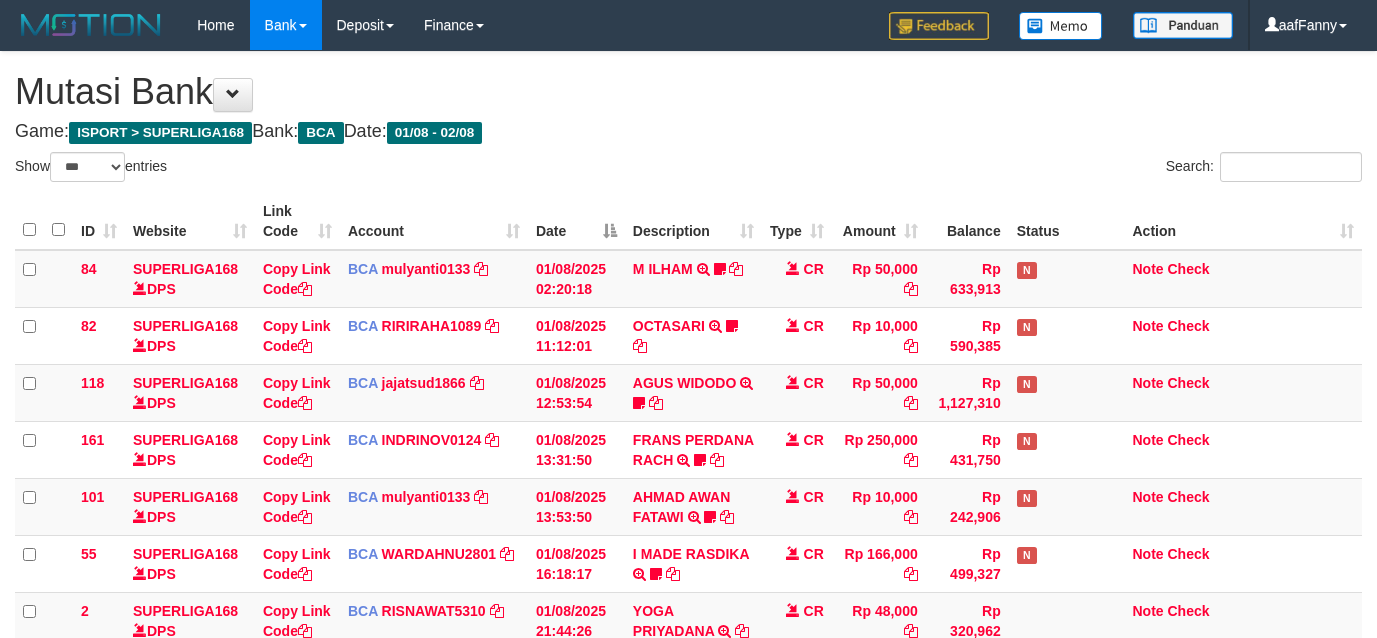 select on "***" 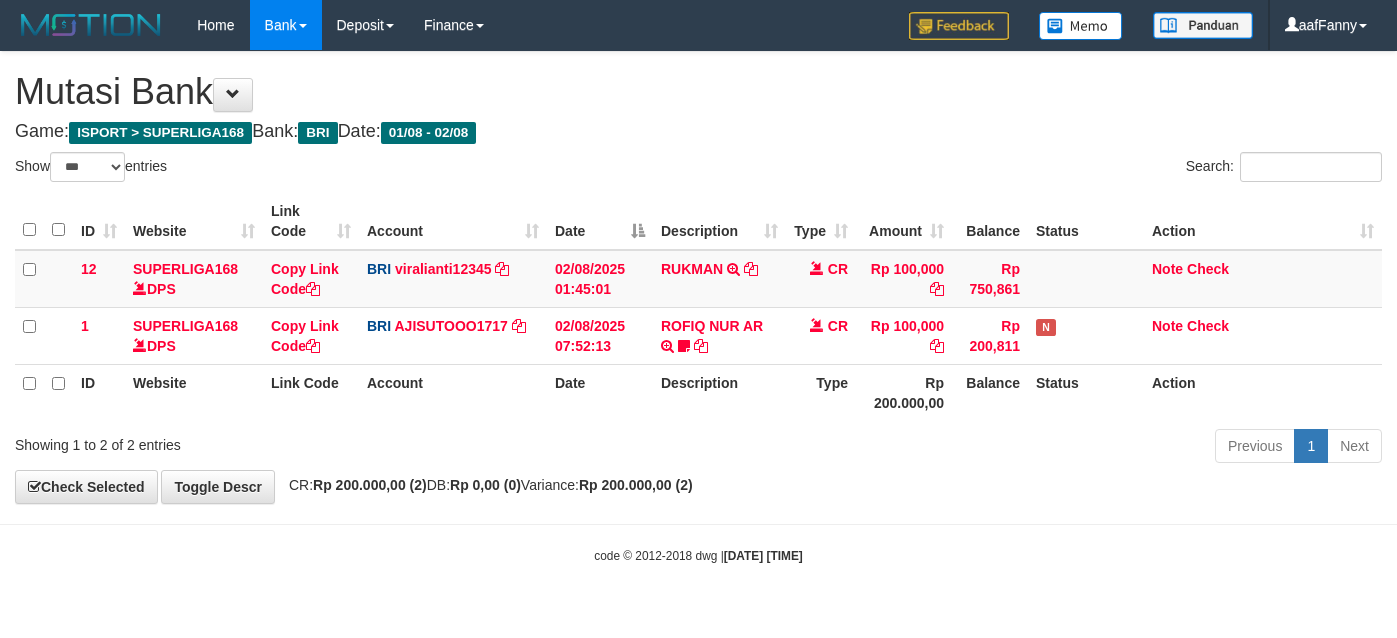 select on "***" 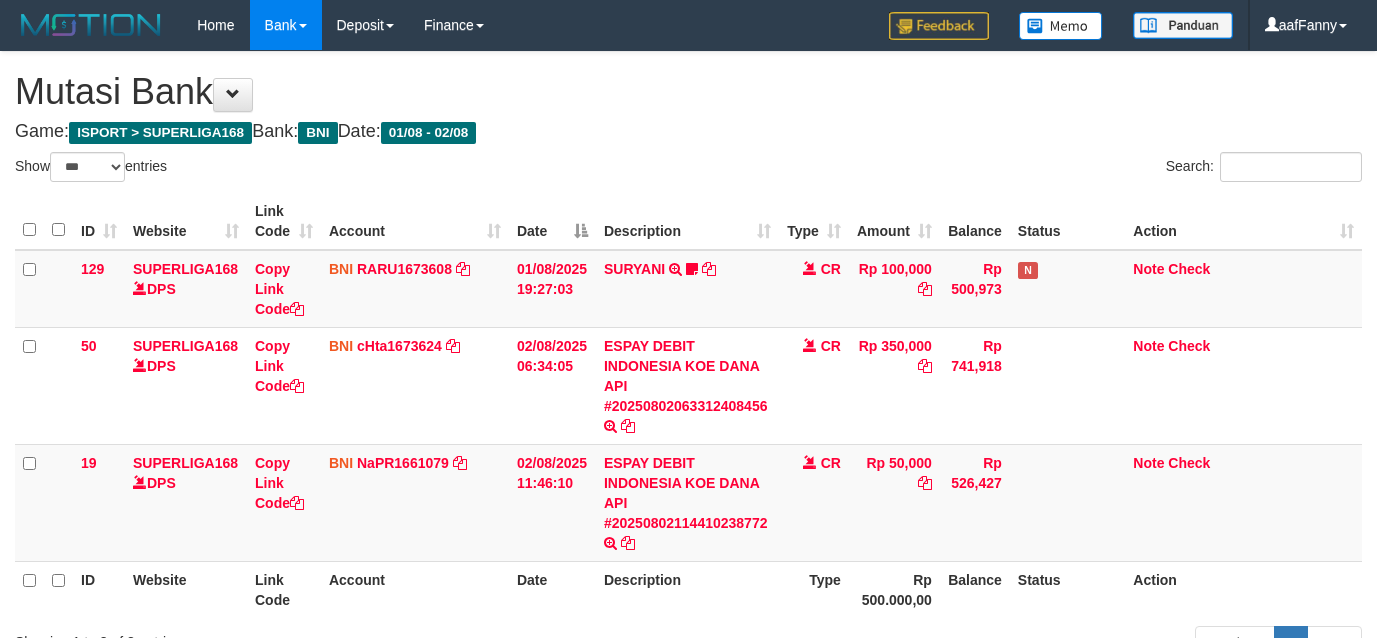 select on "***" 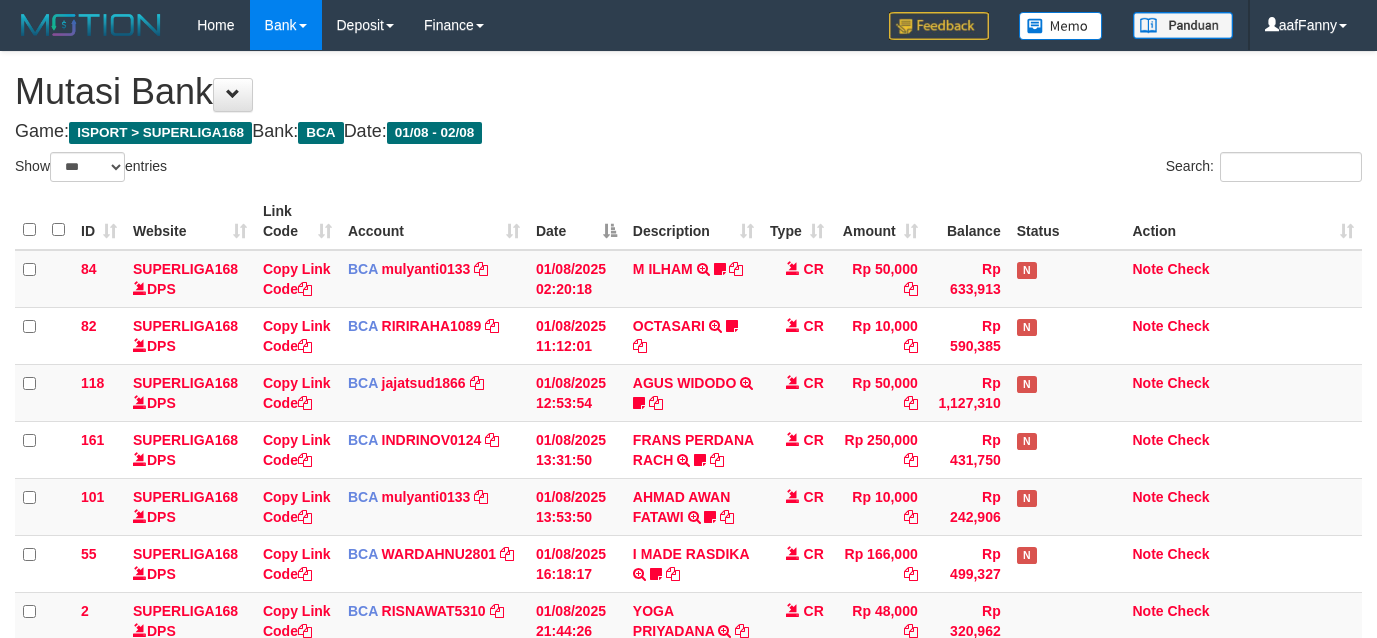 select on "***" 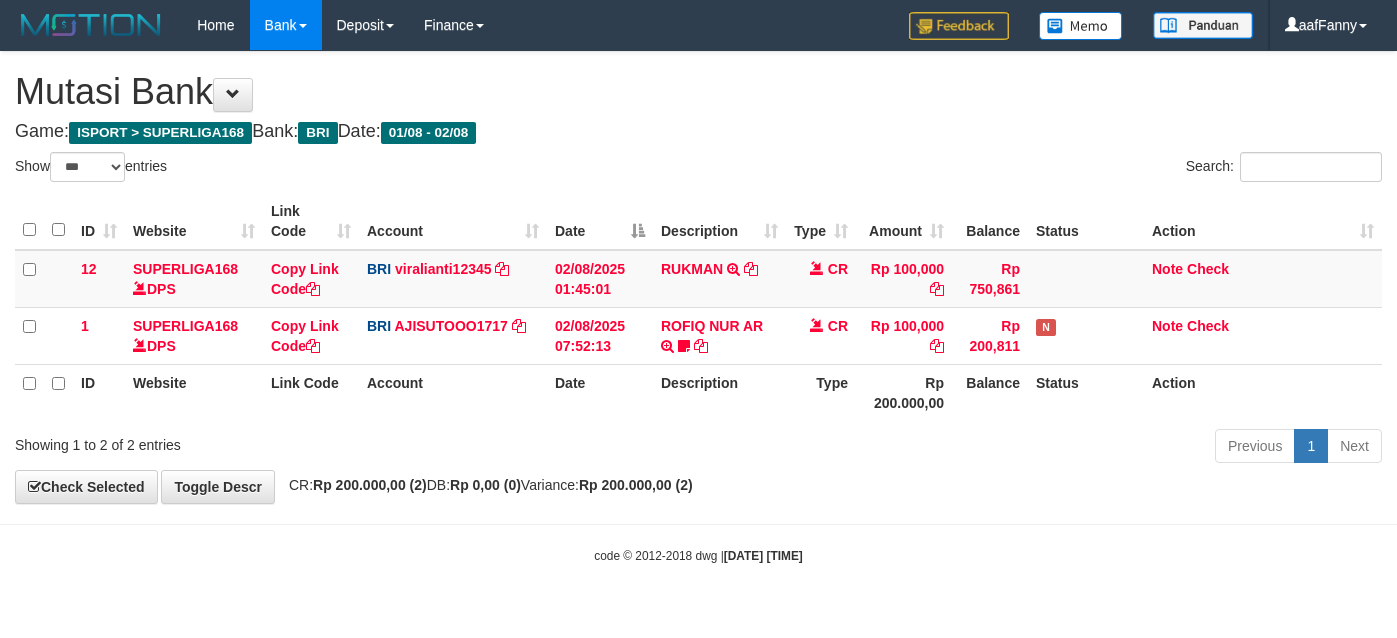 select on "***" 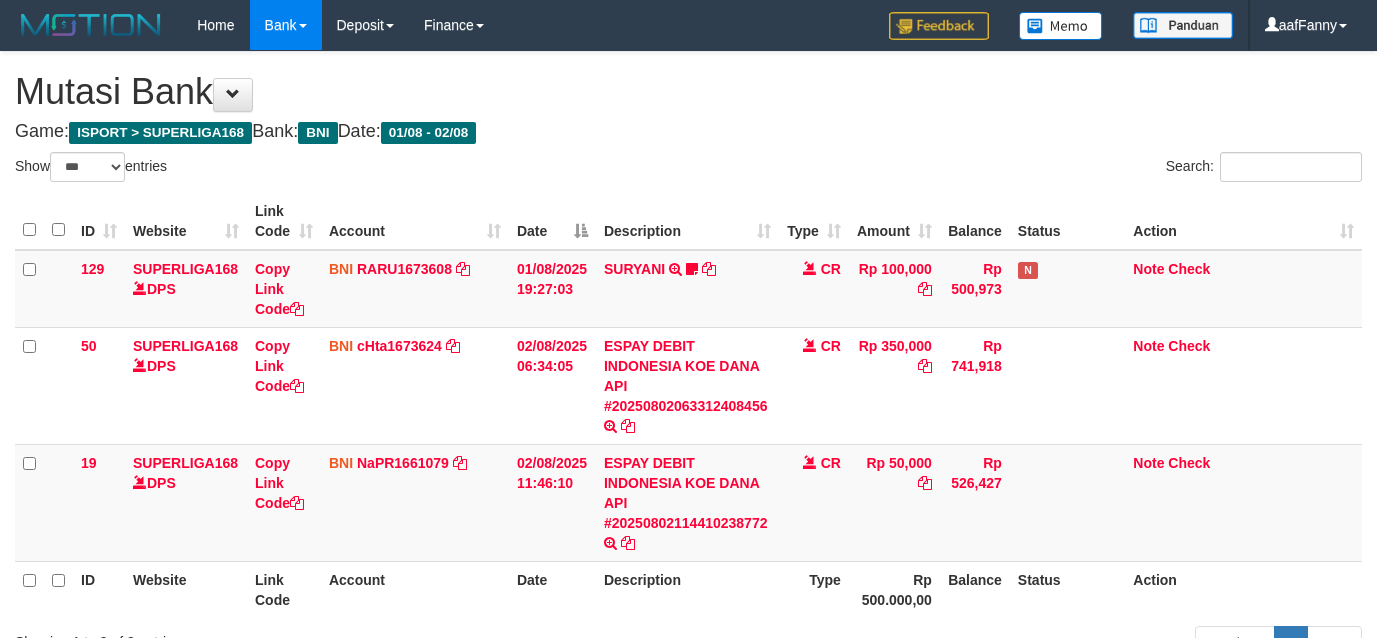 select on "***" 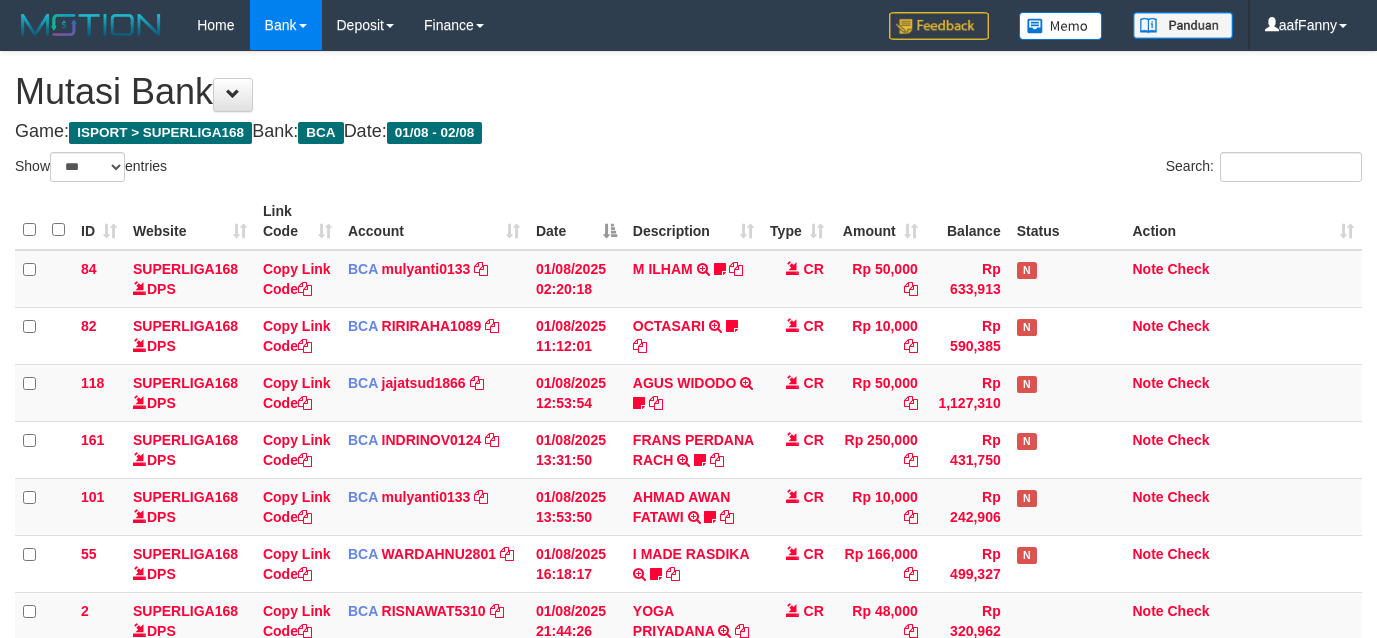 select on "***" 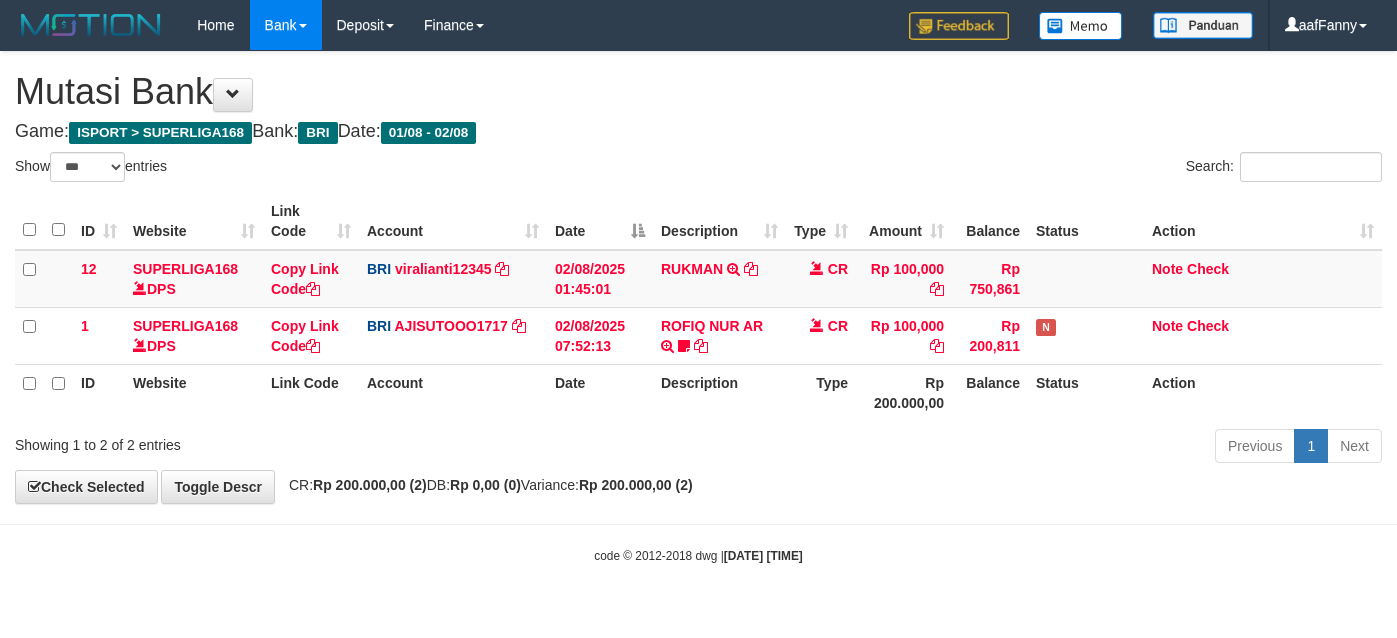 select on "***" 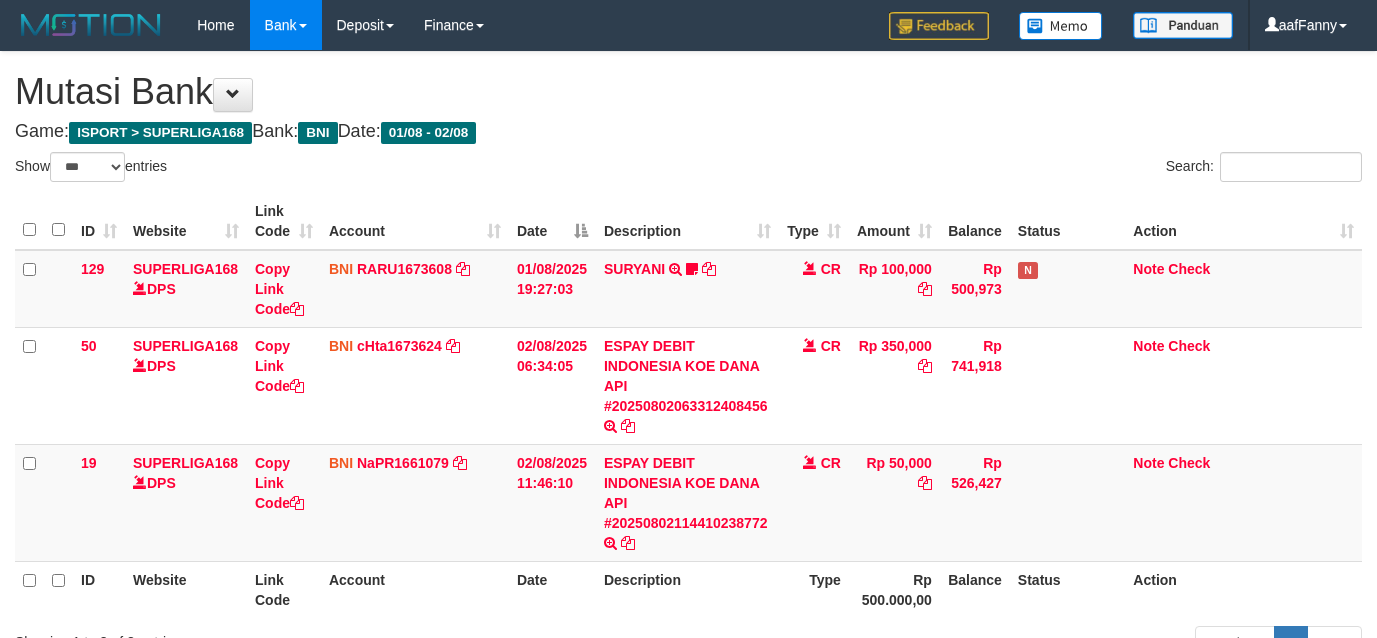 select on "***" 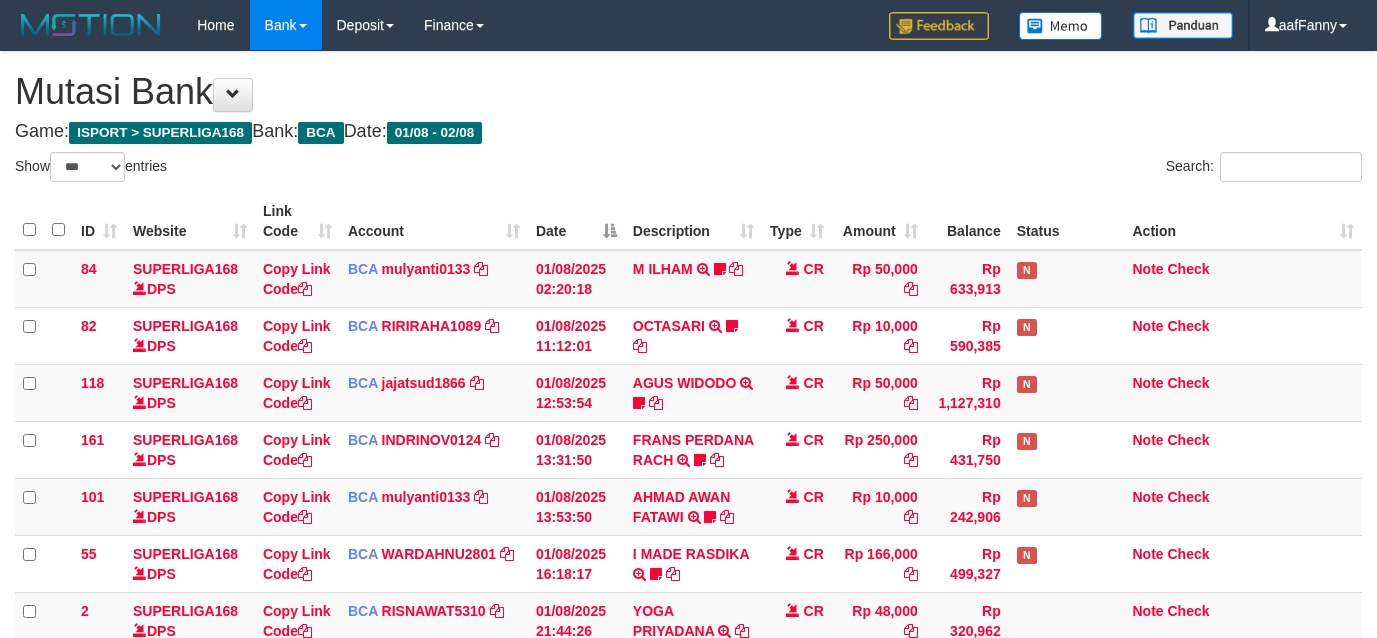 select on "***" 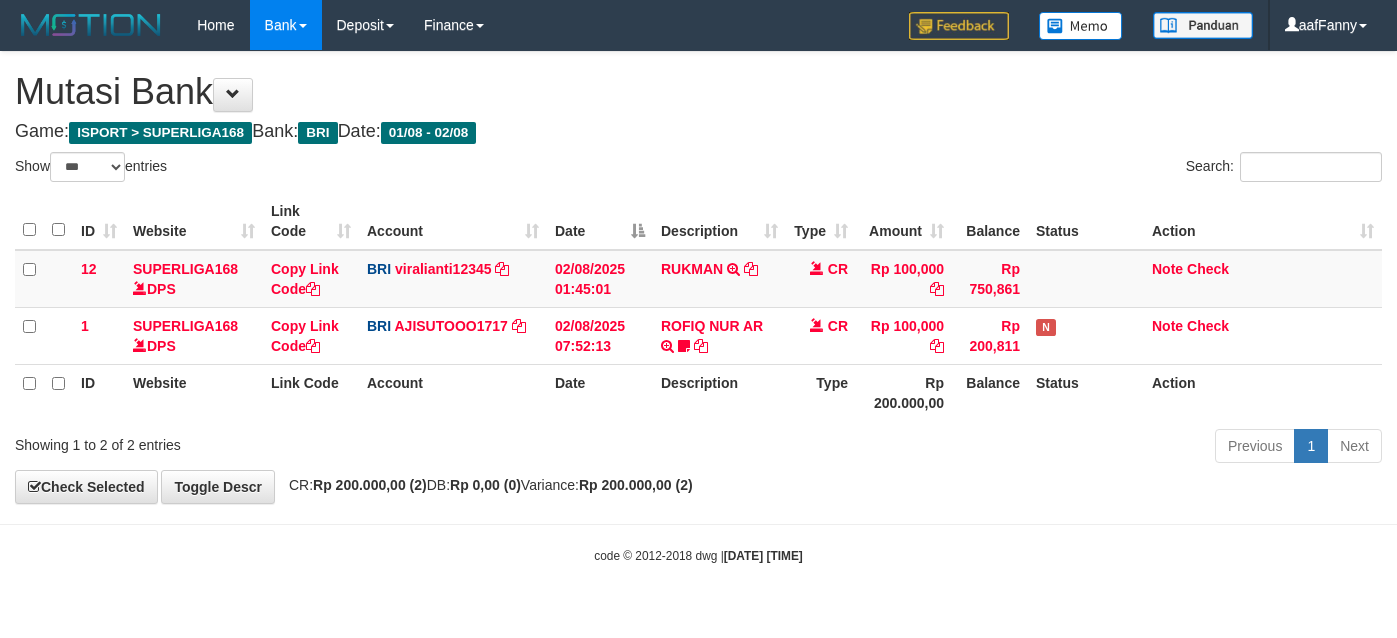 select on "***" 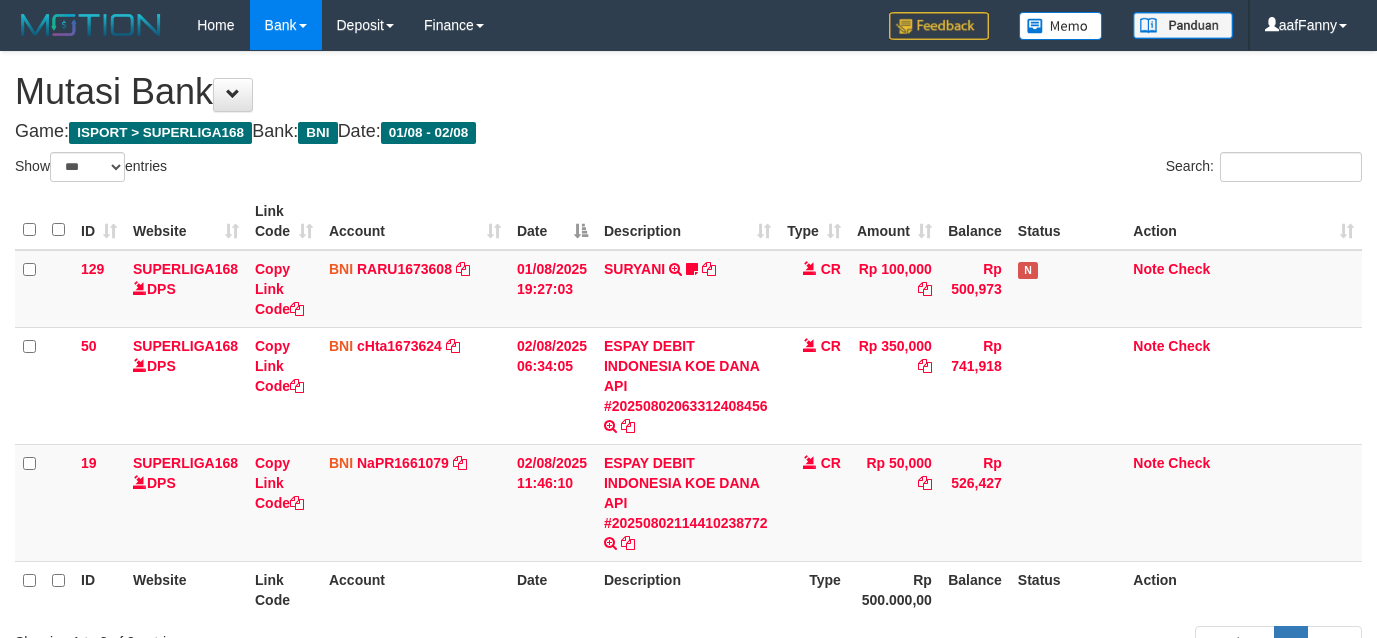 select on "***" 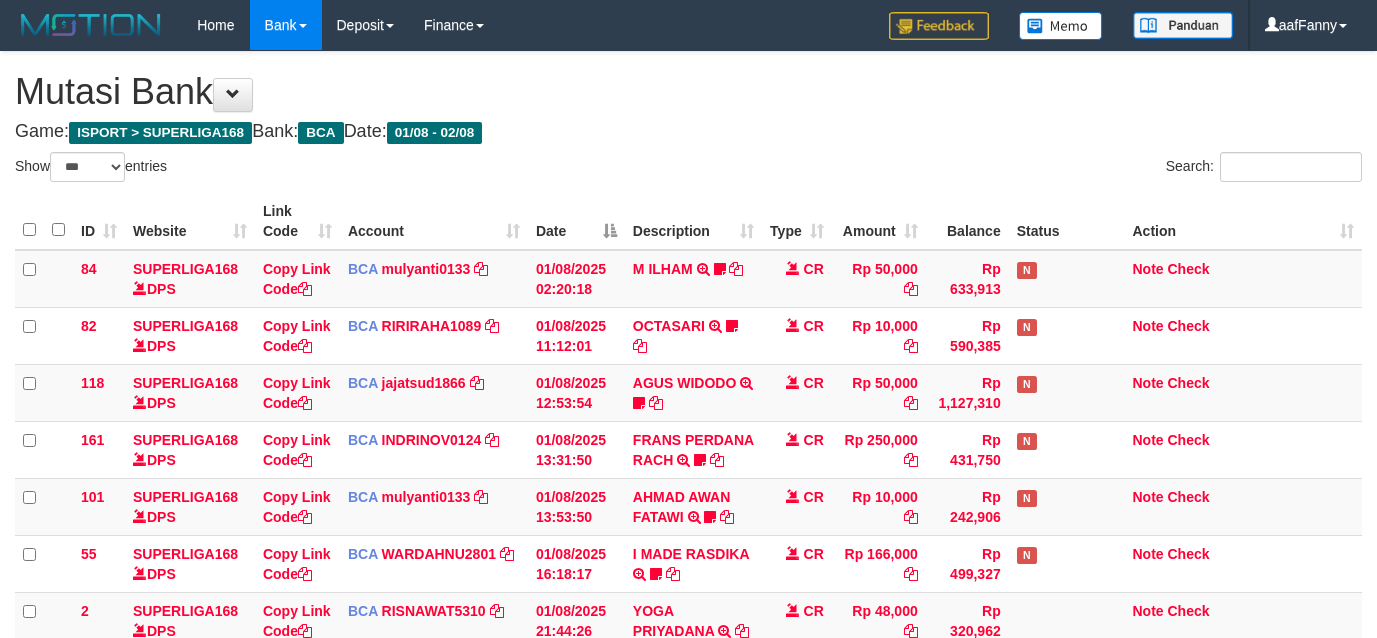 select on "***" 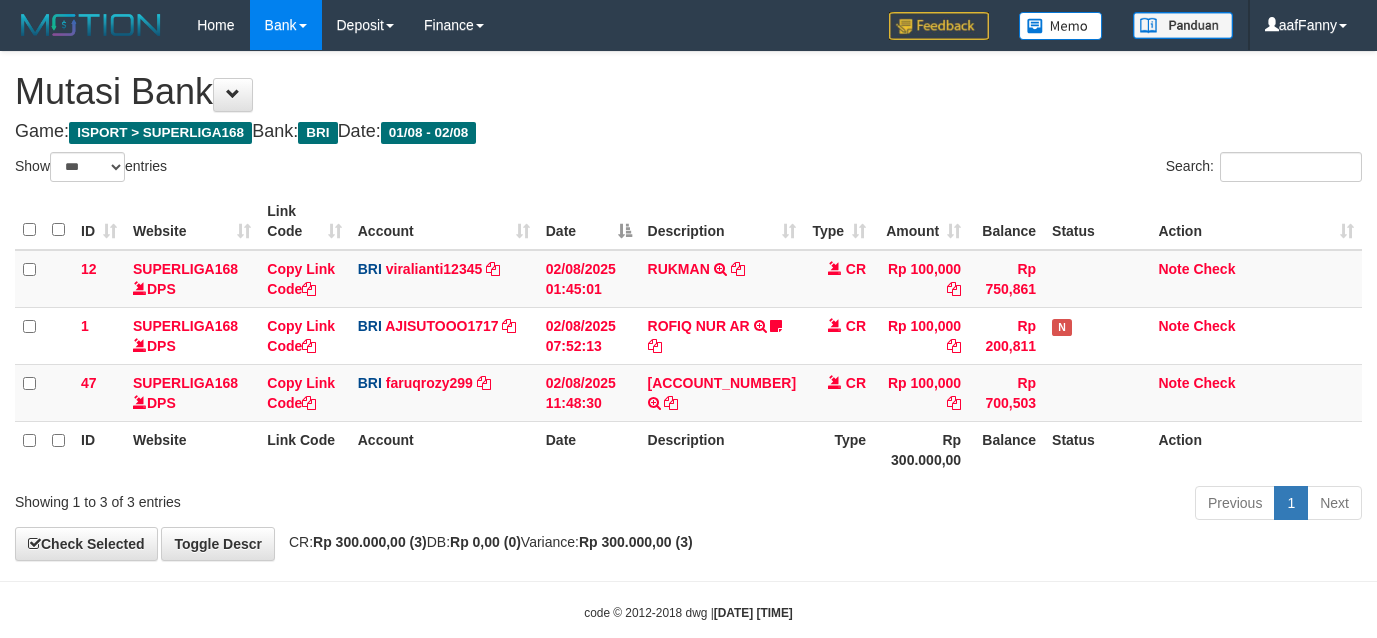 select on "***" 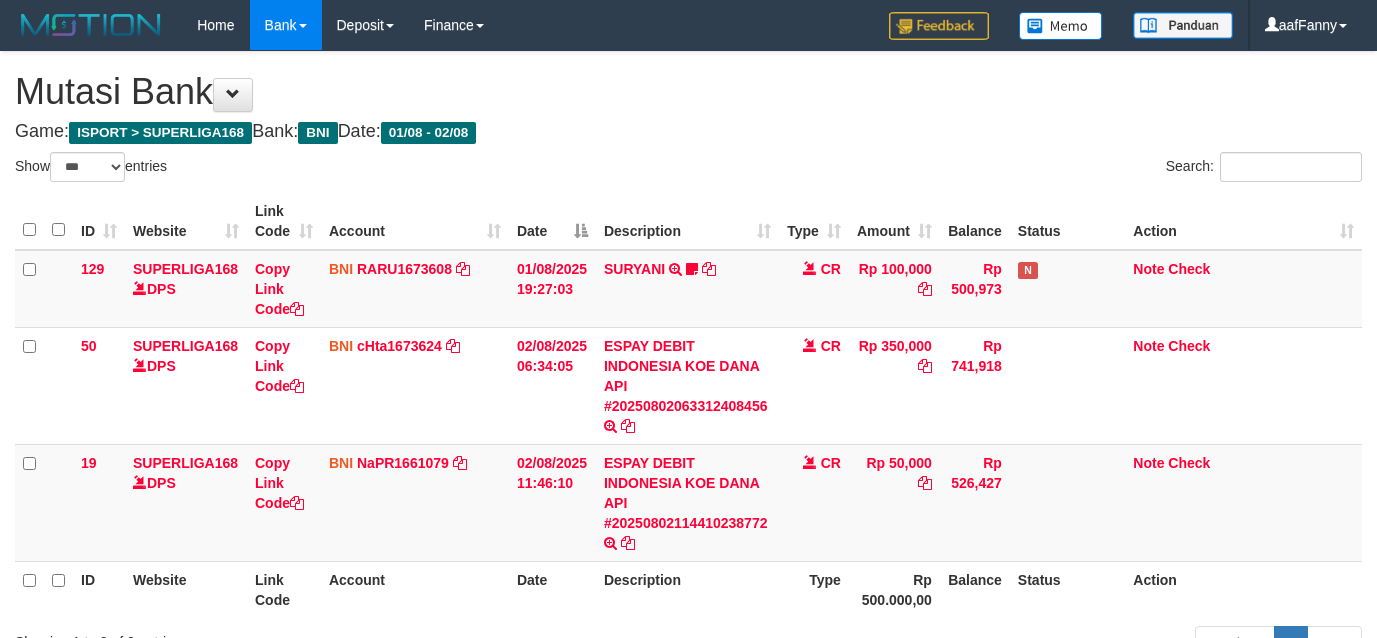 select on "***" 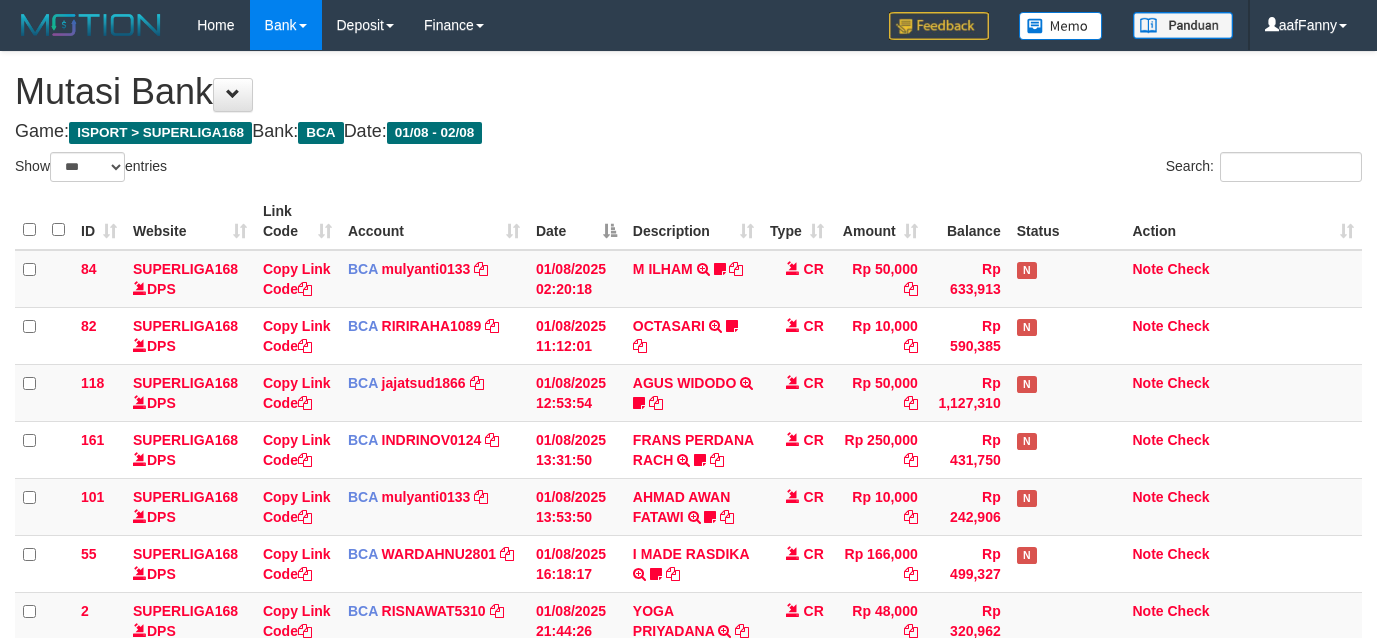 select on "***" 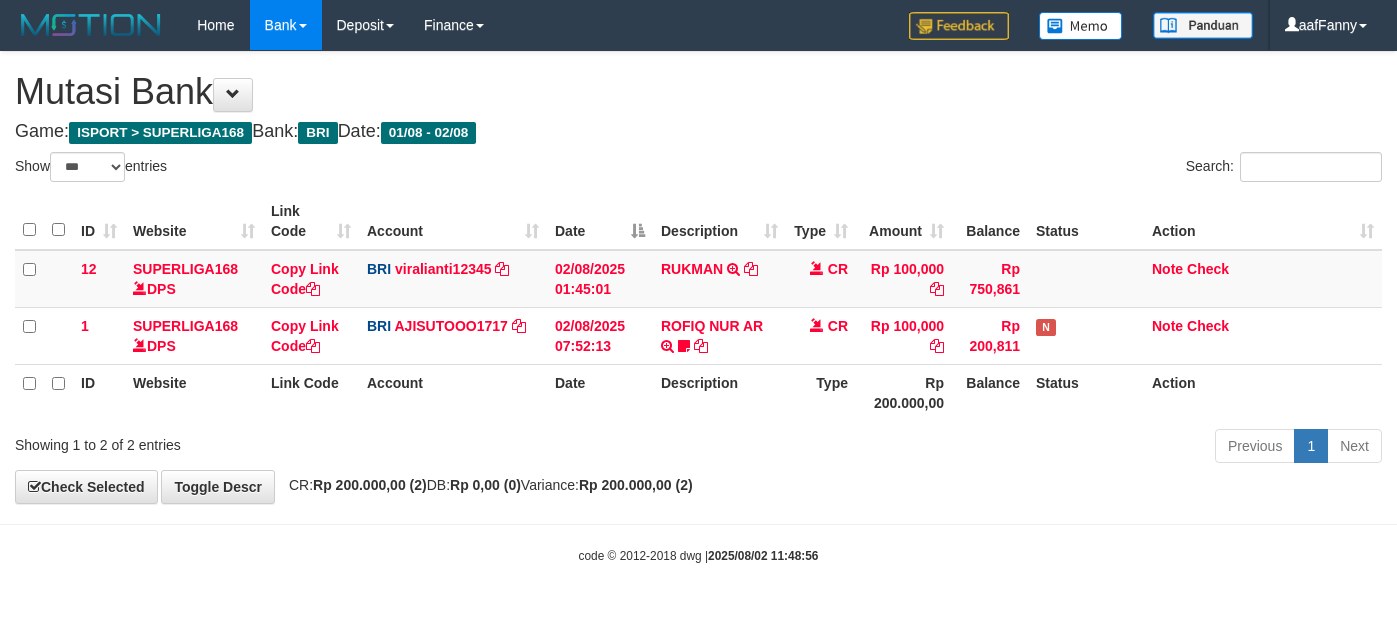 select on "***" 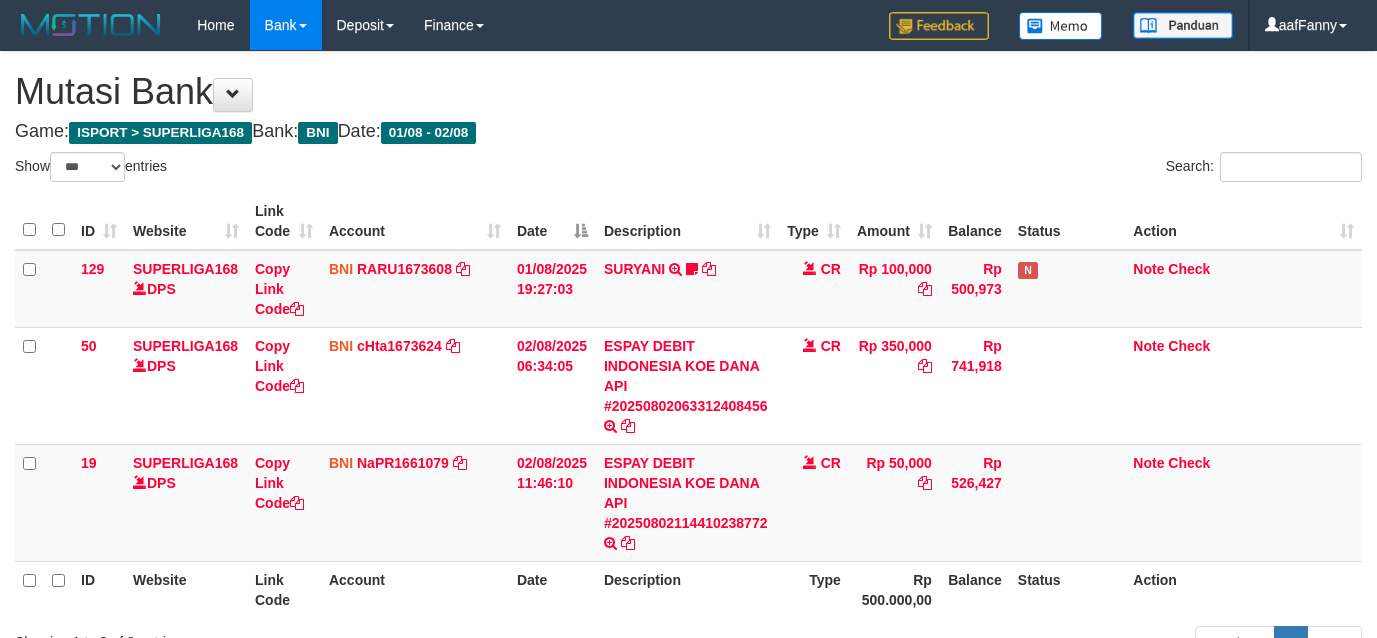 select on "***" 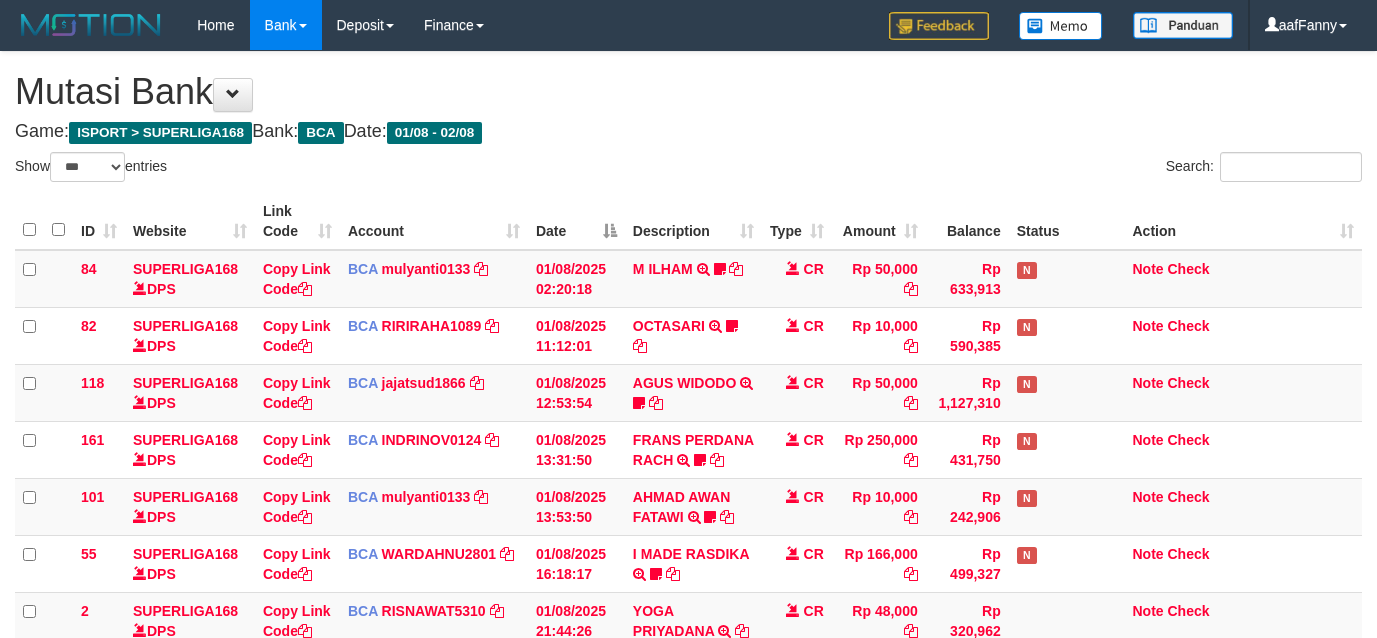 select on "***" 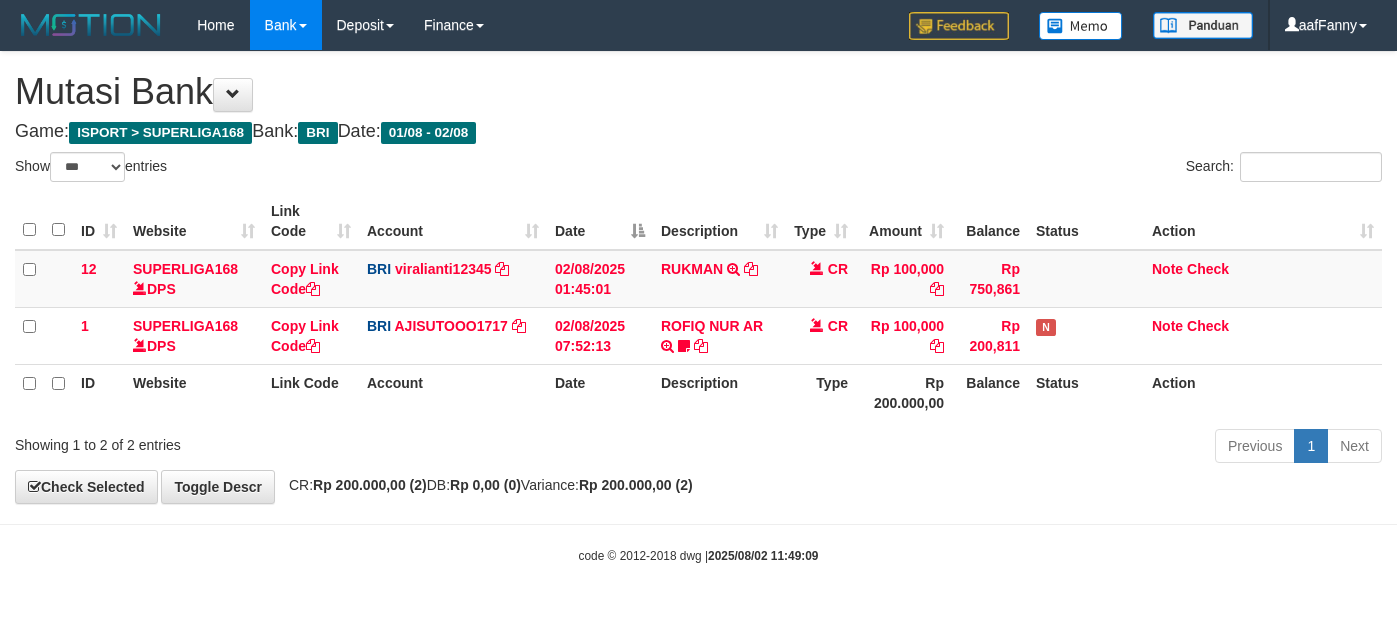 select on "***" 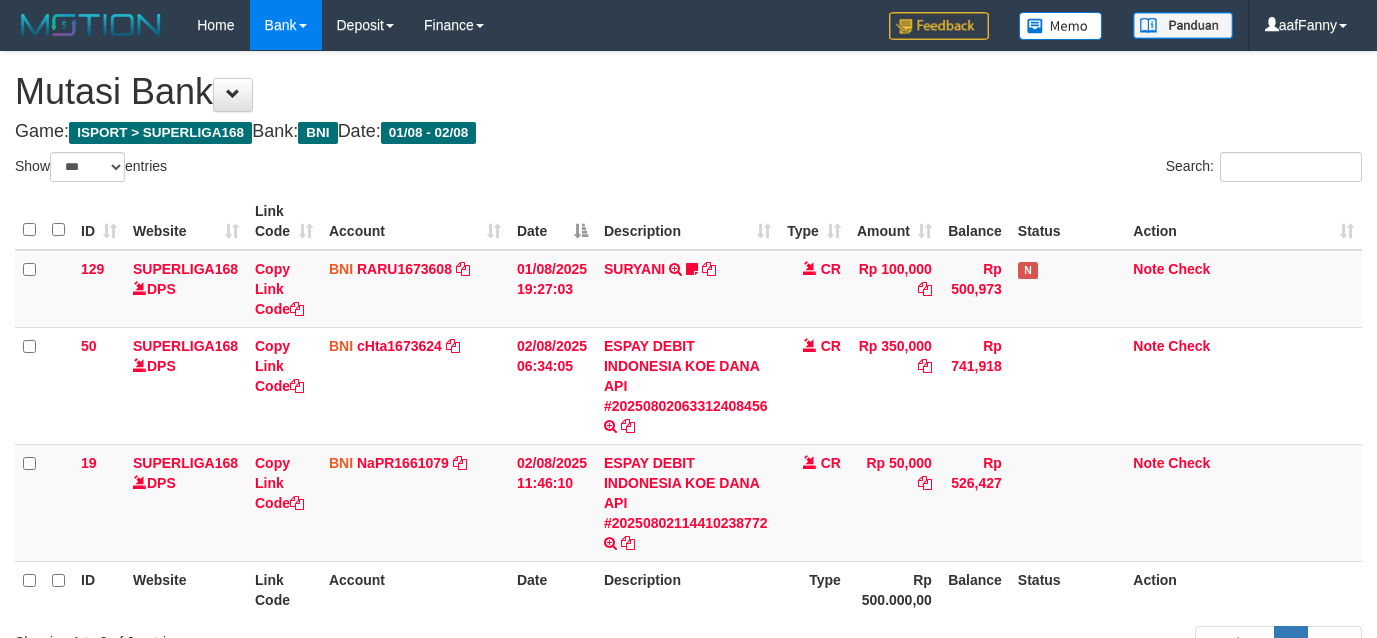 select on "***" 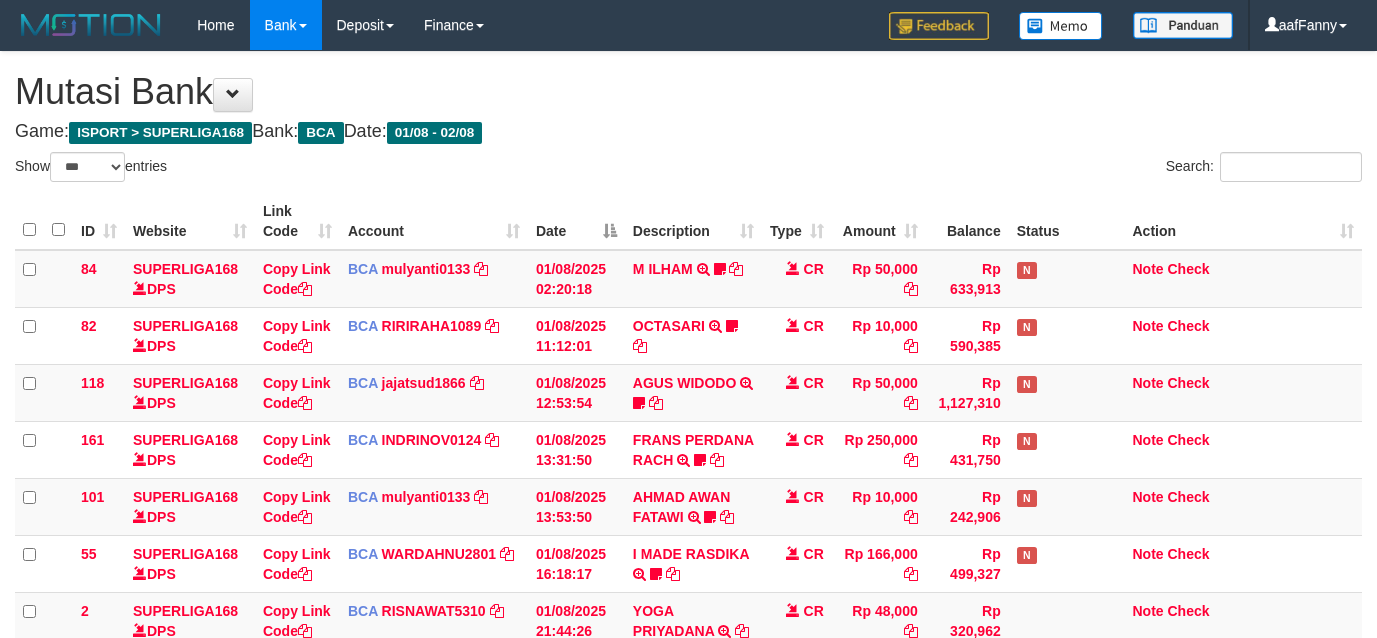select on "***" 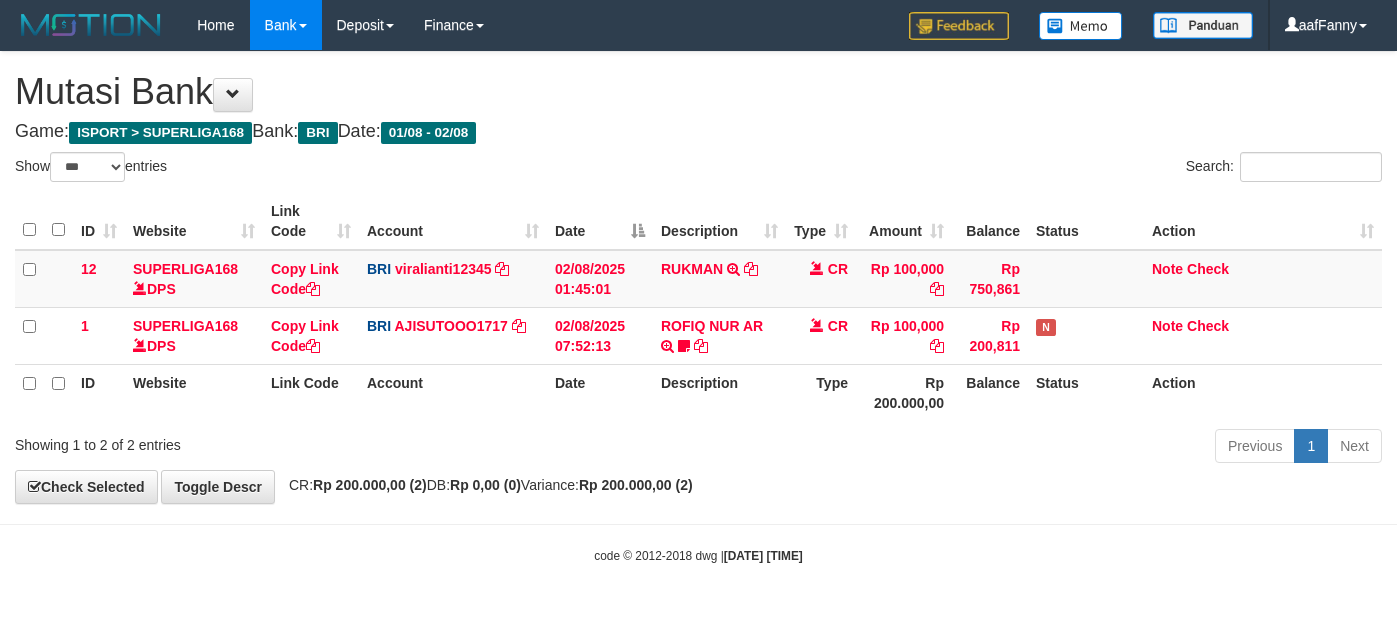 select on "***" 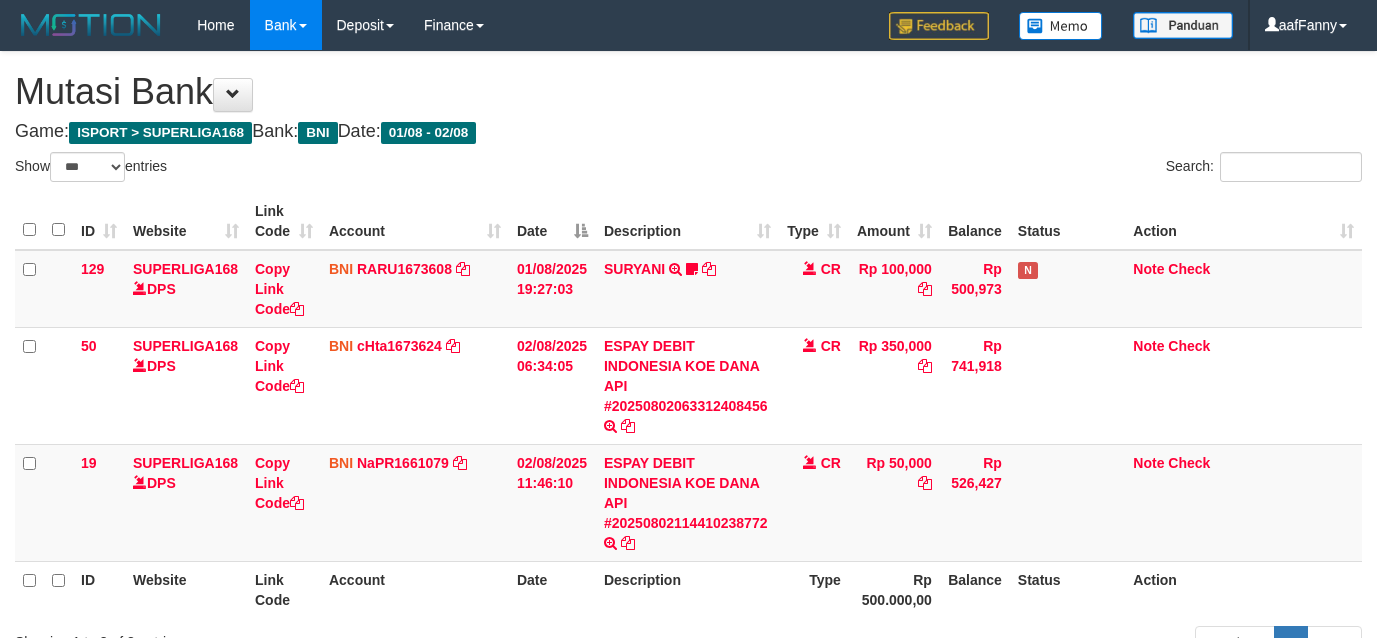 select on "***" 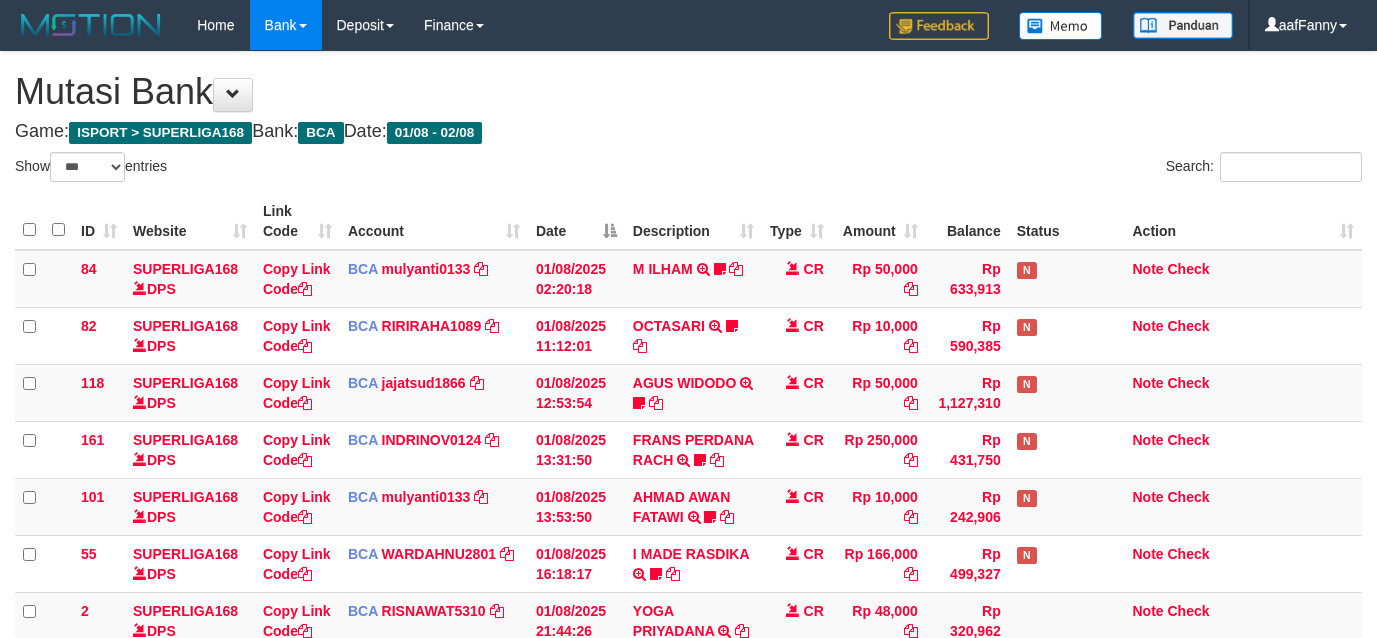 select on "***" 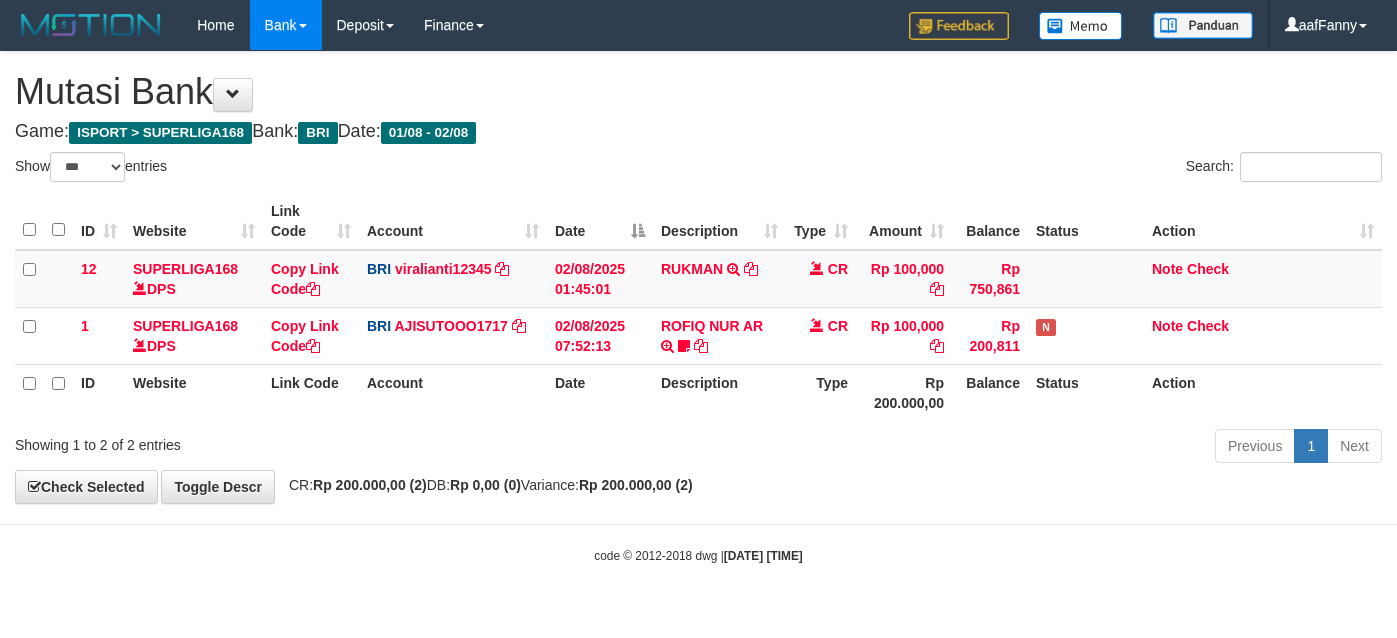 select on "***" 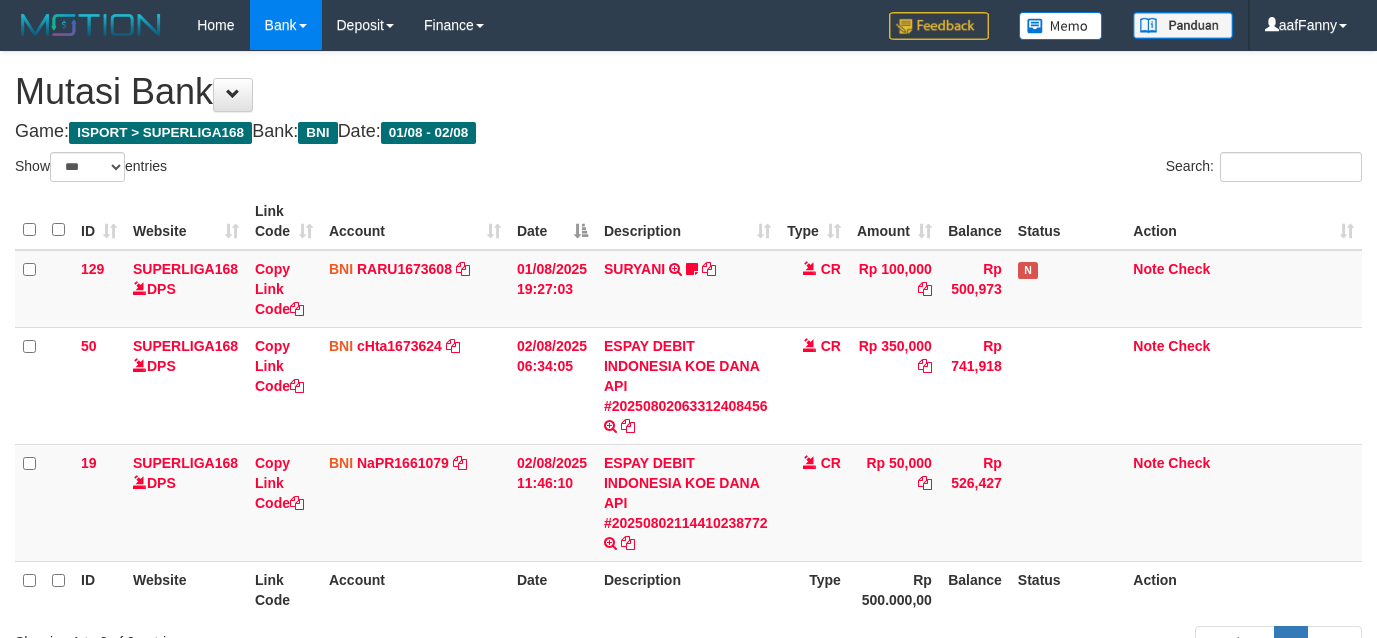 select on "***" 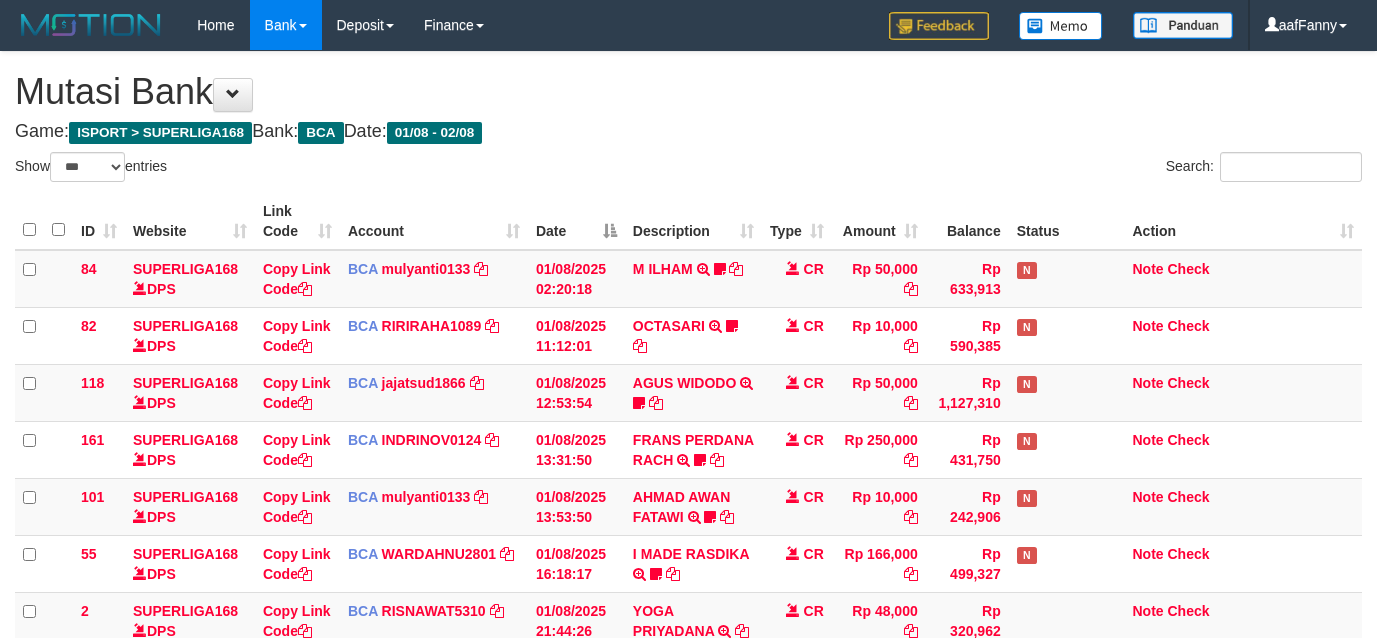 select on "***" 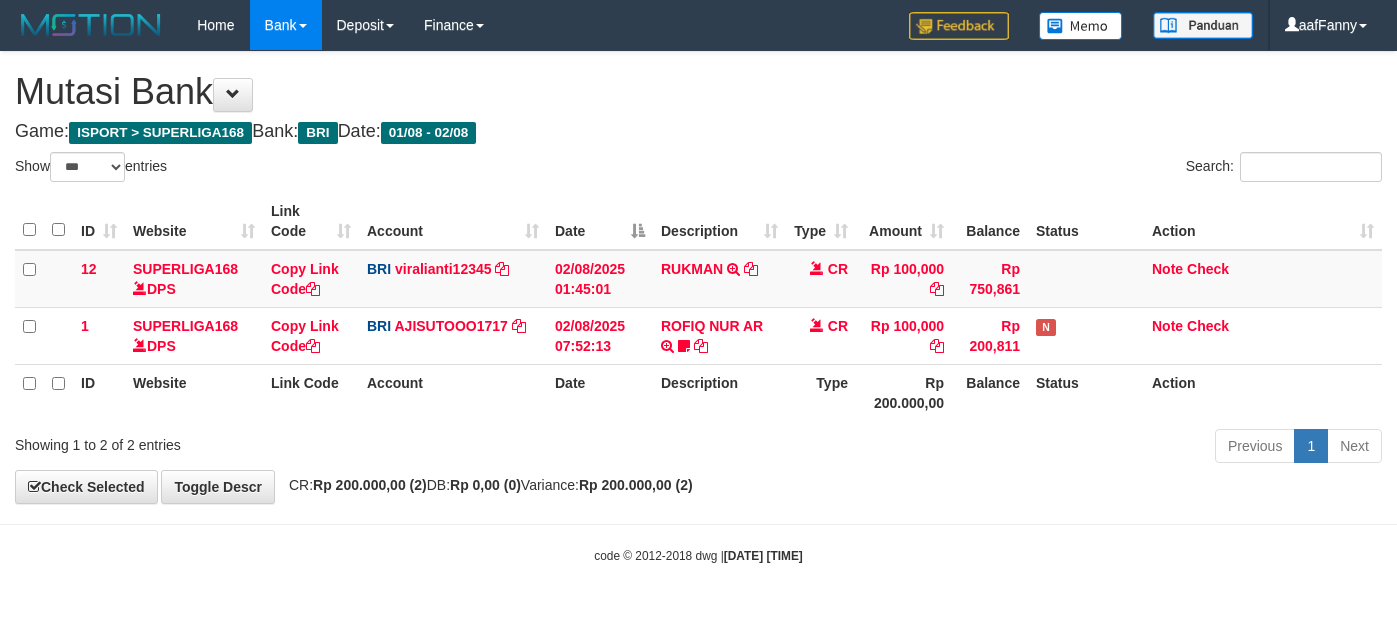 select on "***" 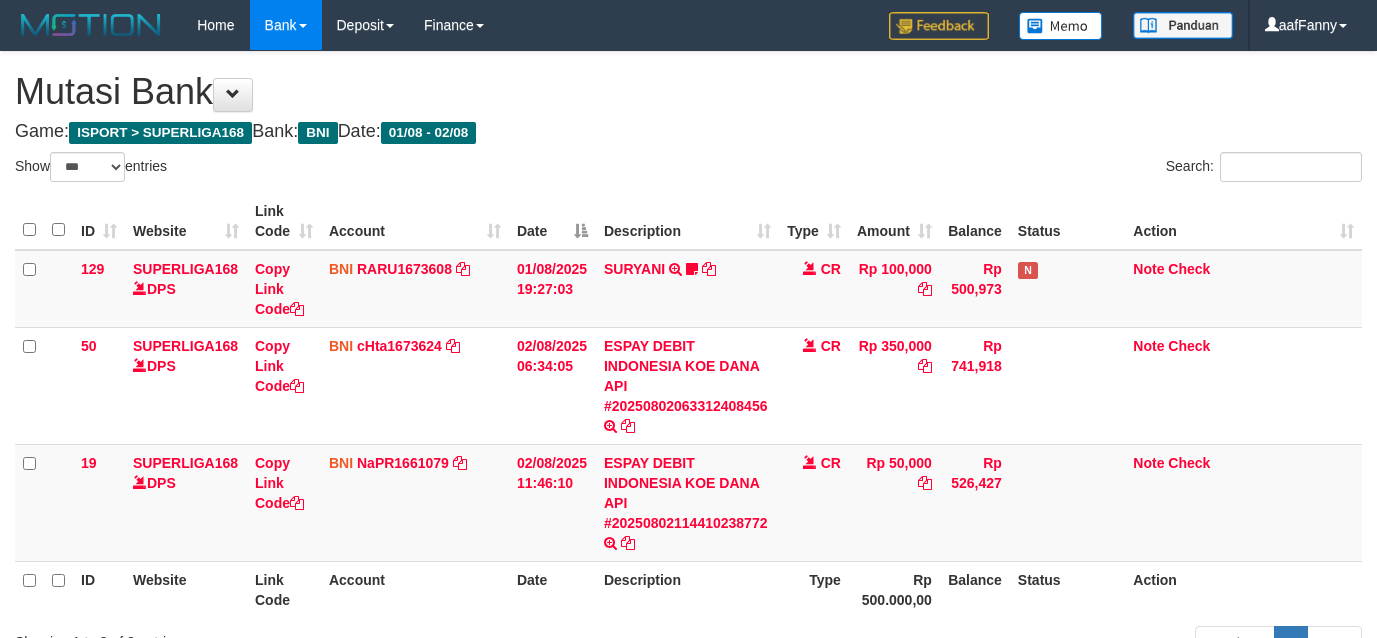 select on "***" 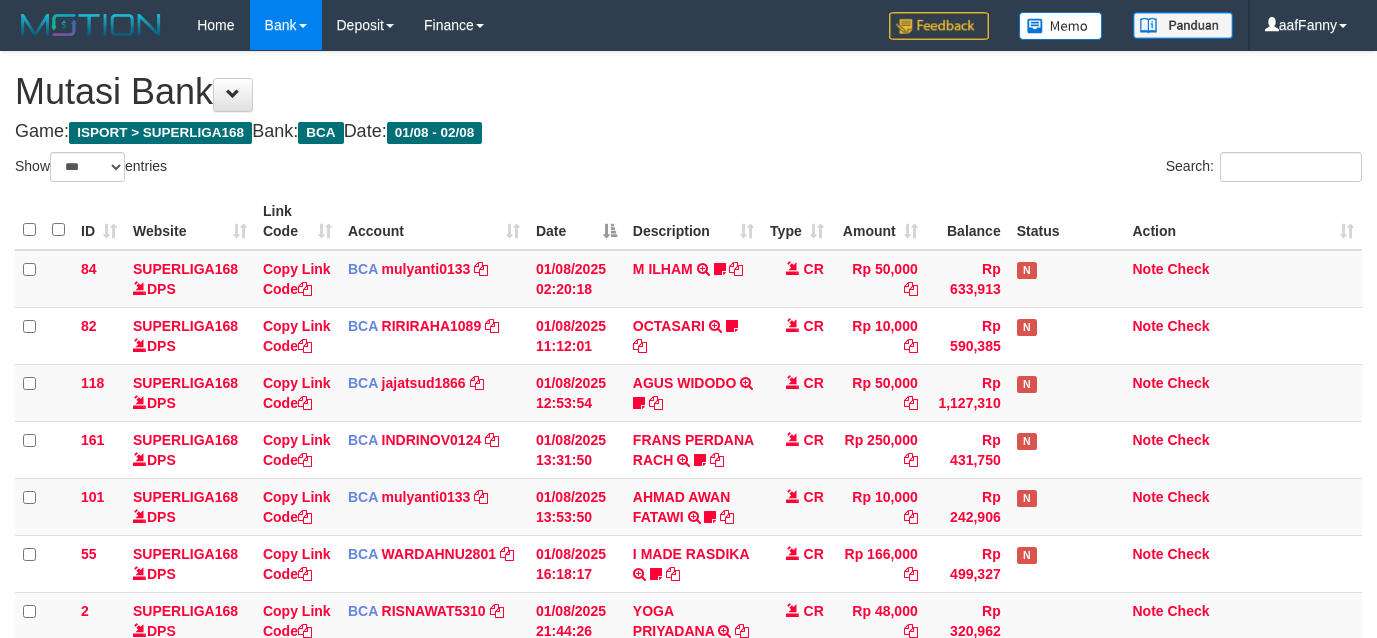 select on "***" 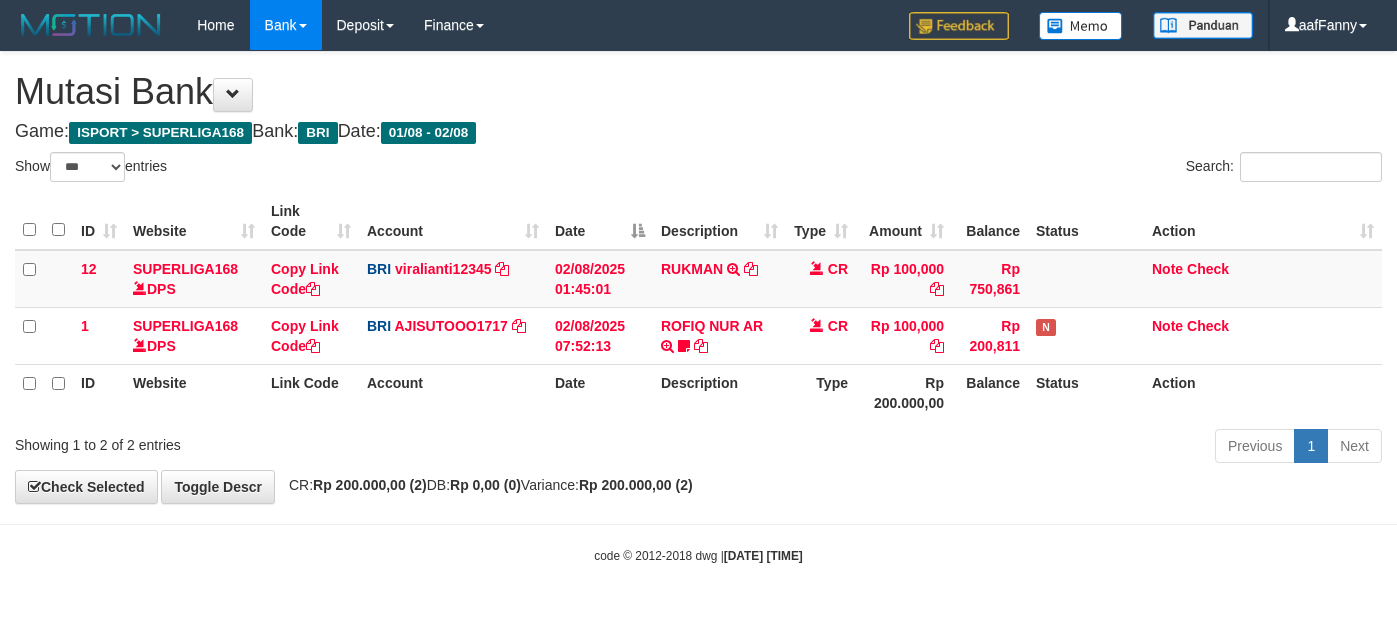 select on "***" 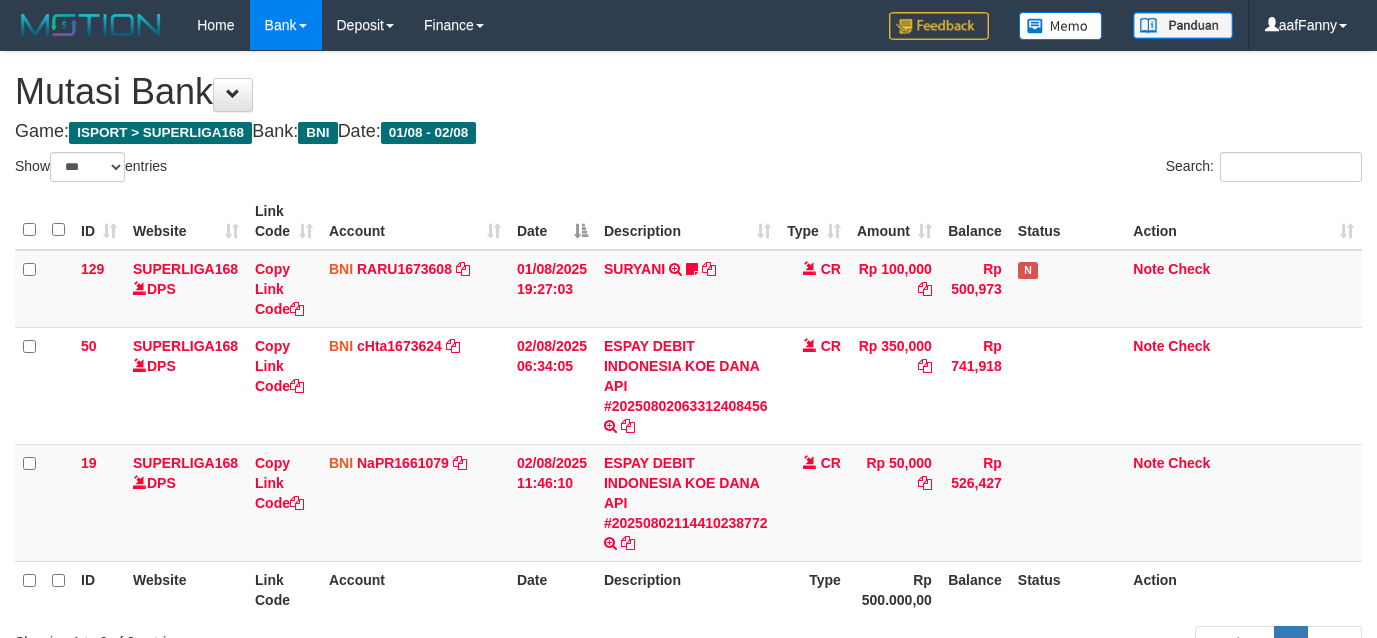 select on "***" 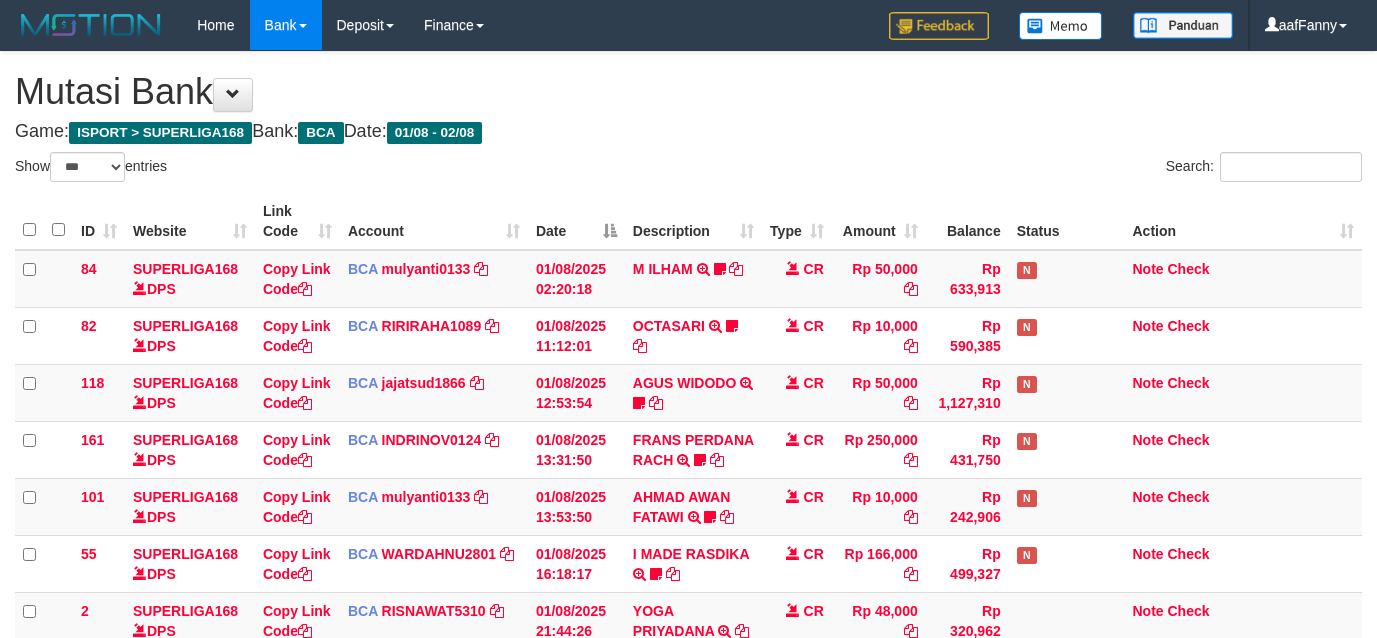 select on "***" 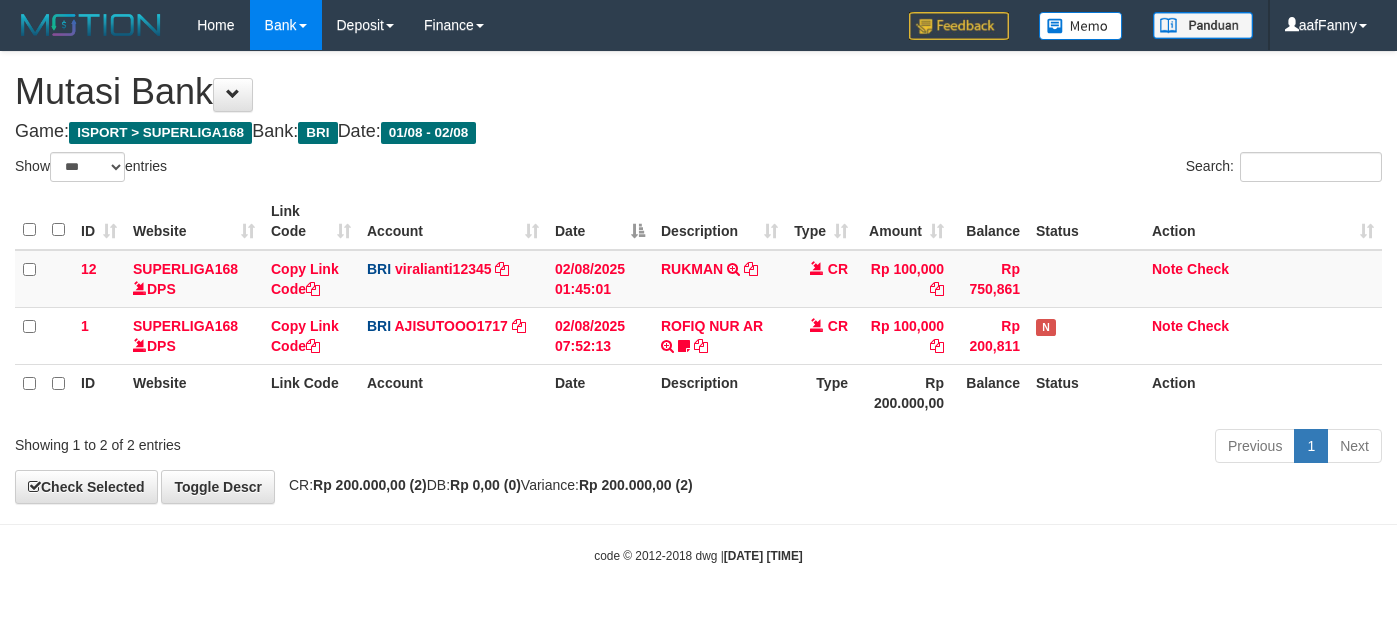 select on "***" 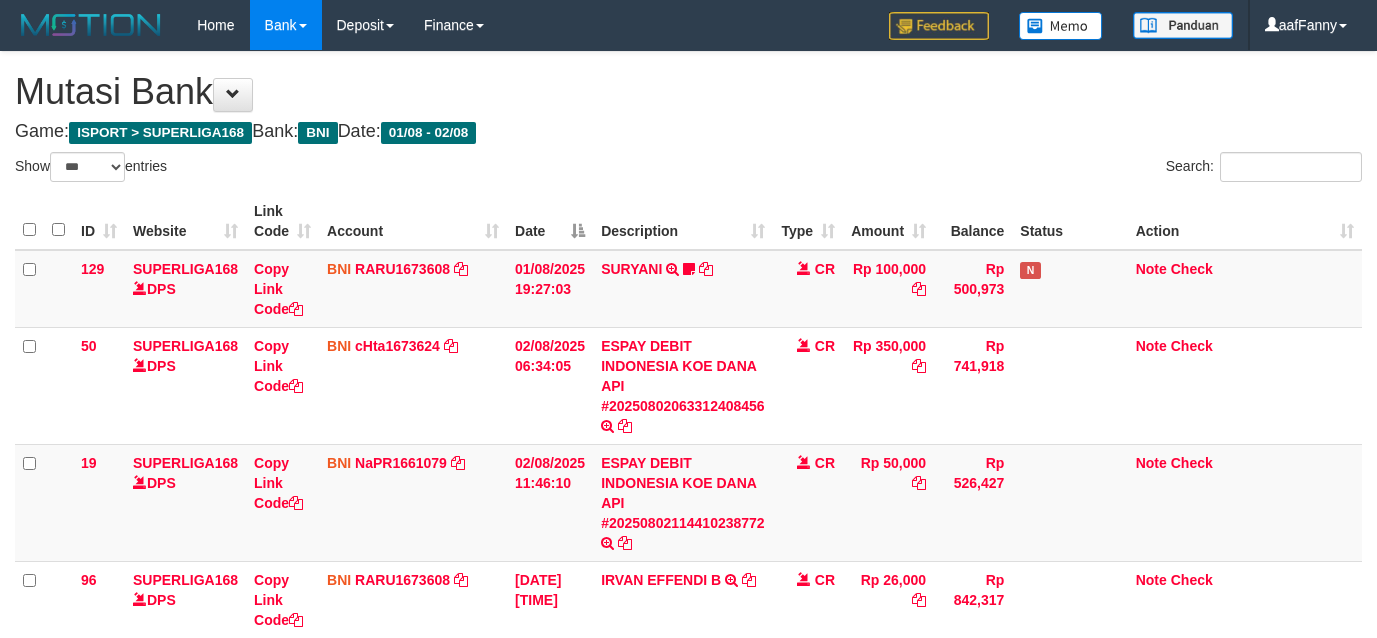 select on "***" 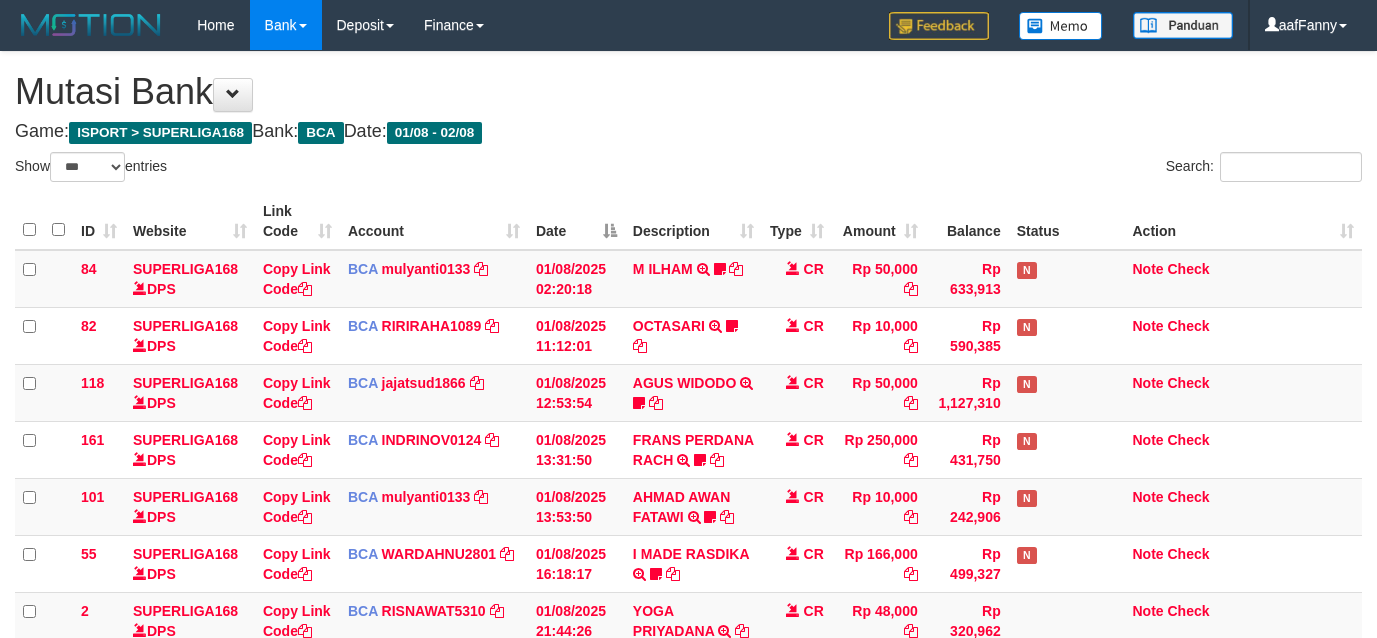 select on "***" 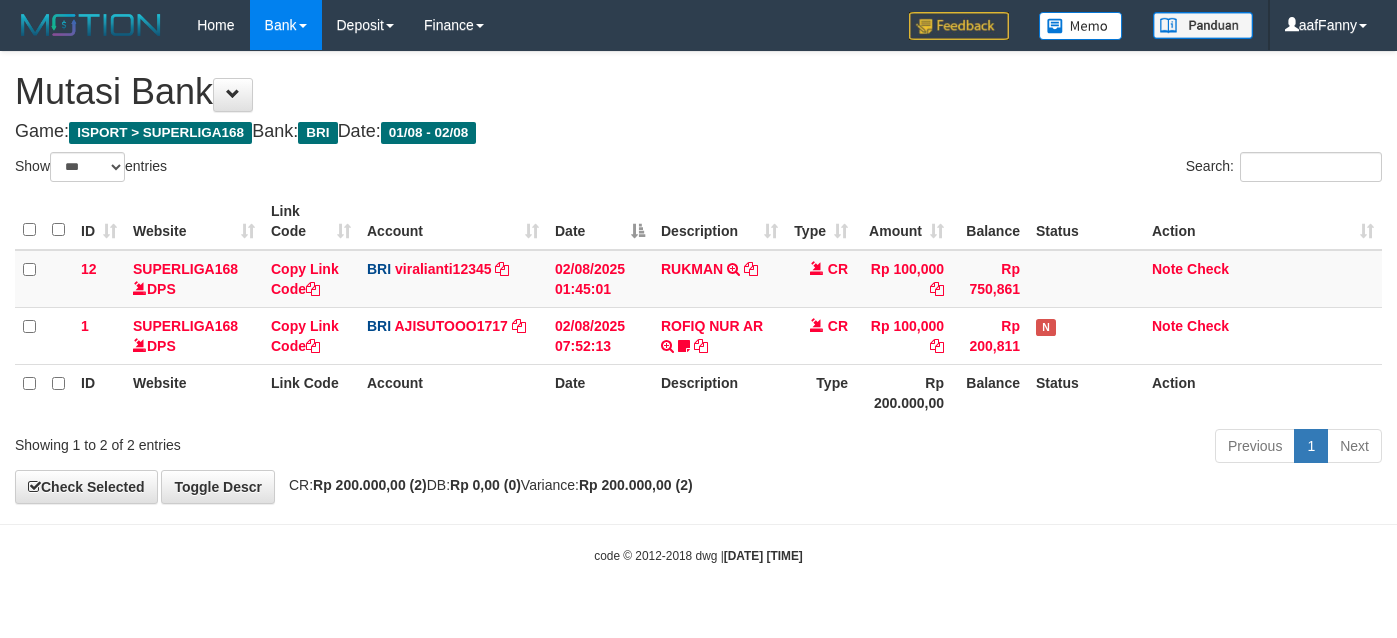 select on "***" 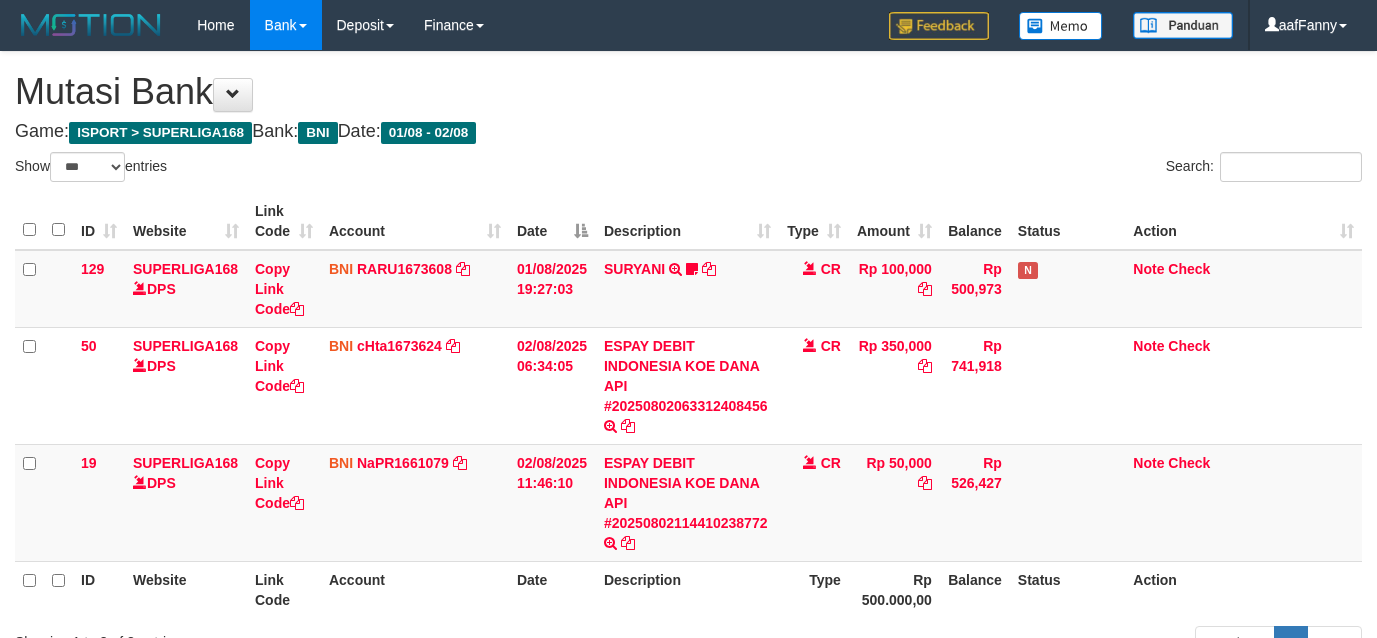 select on "***" 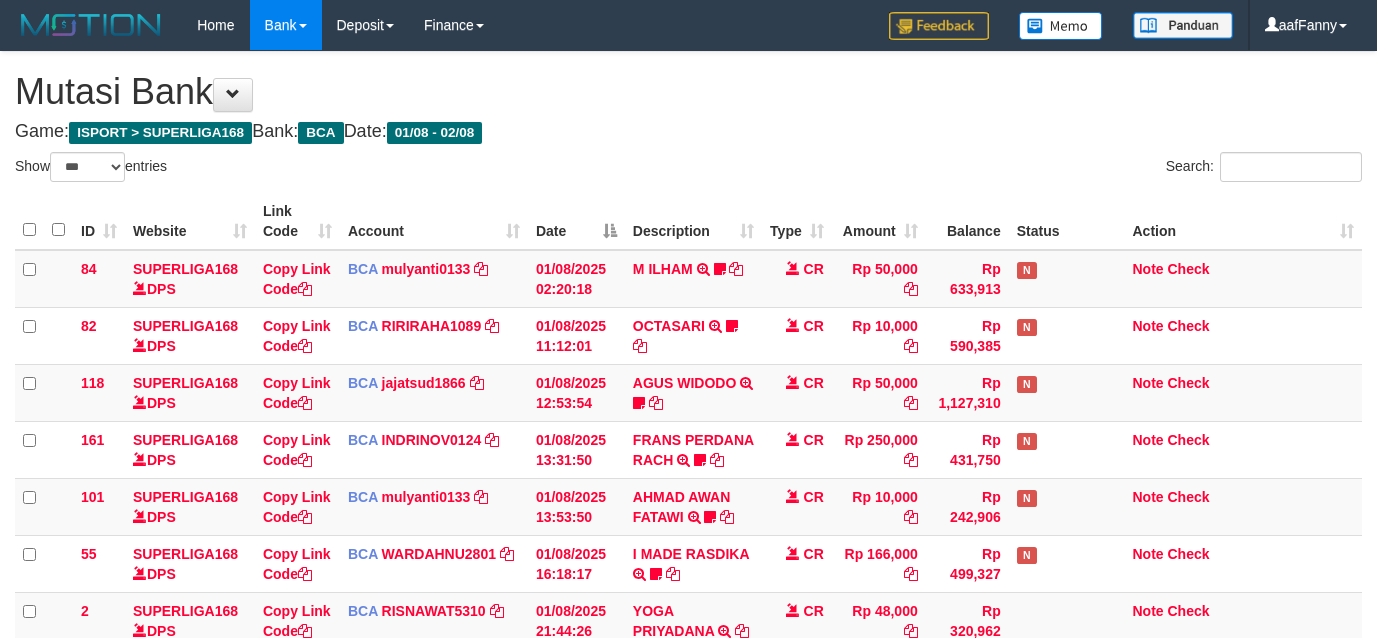 select on "***" 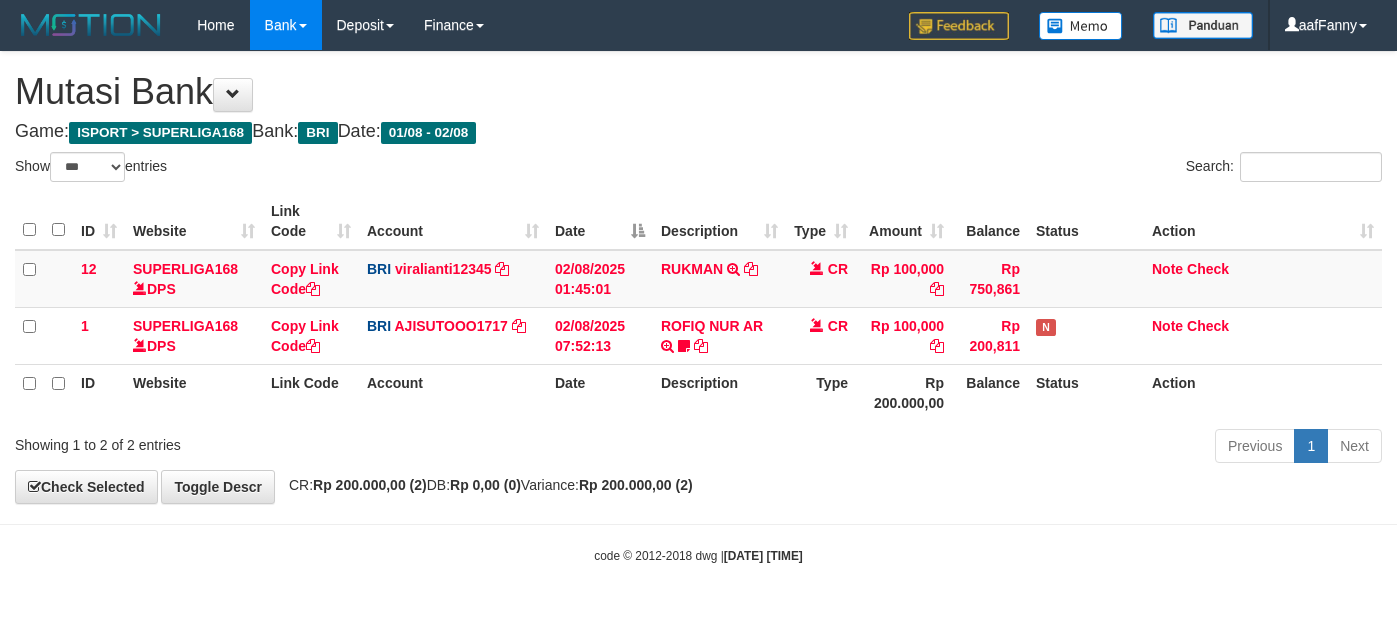 select on "***" 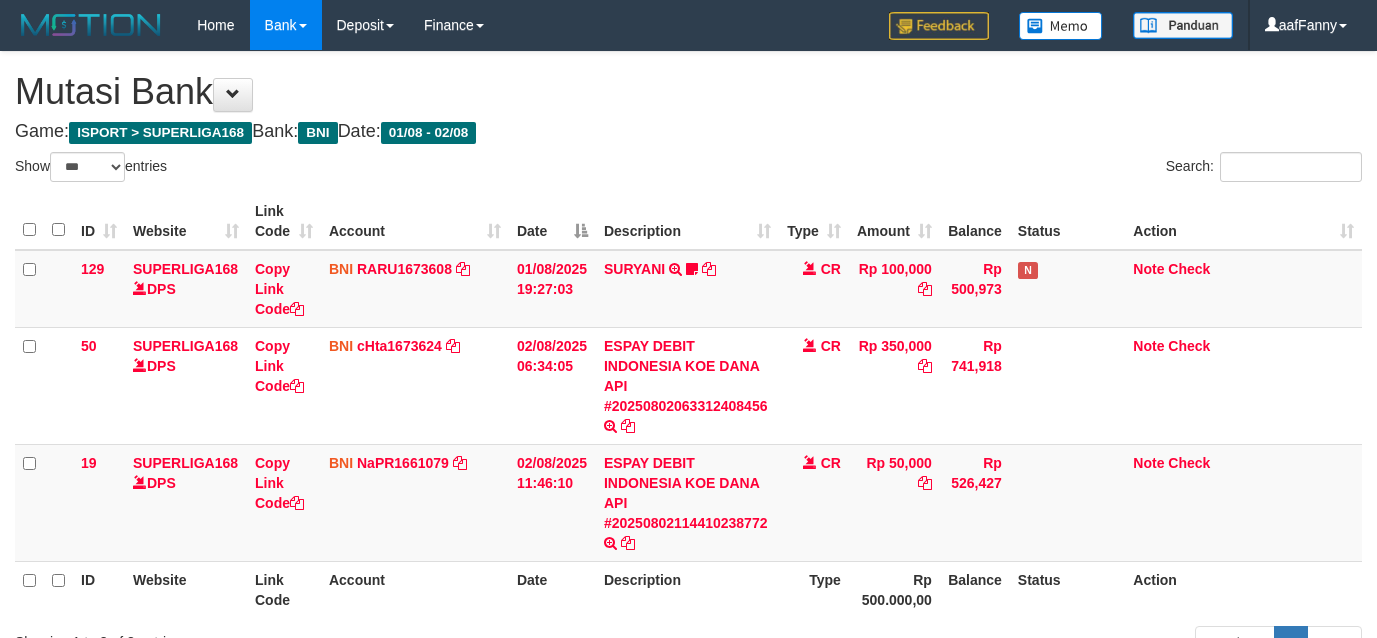 select on "***" 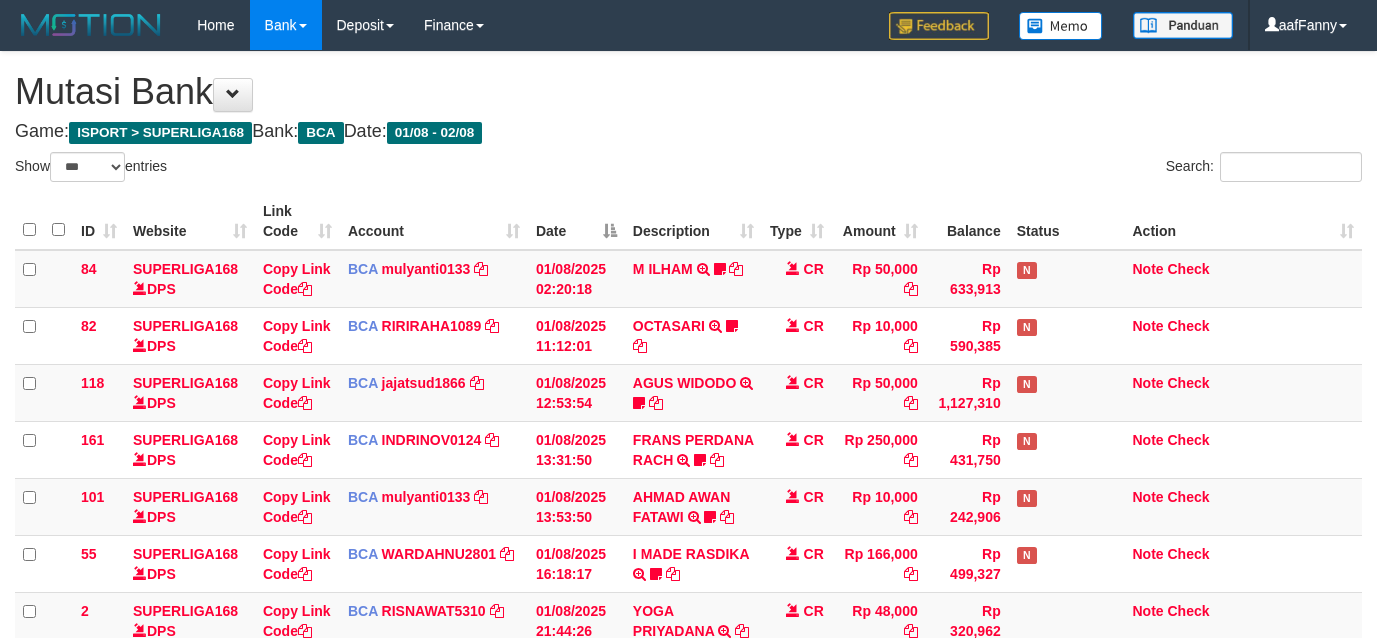 select on "***" 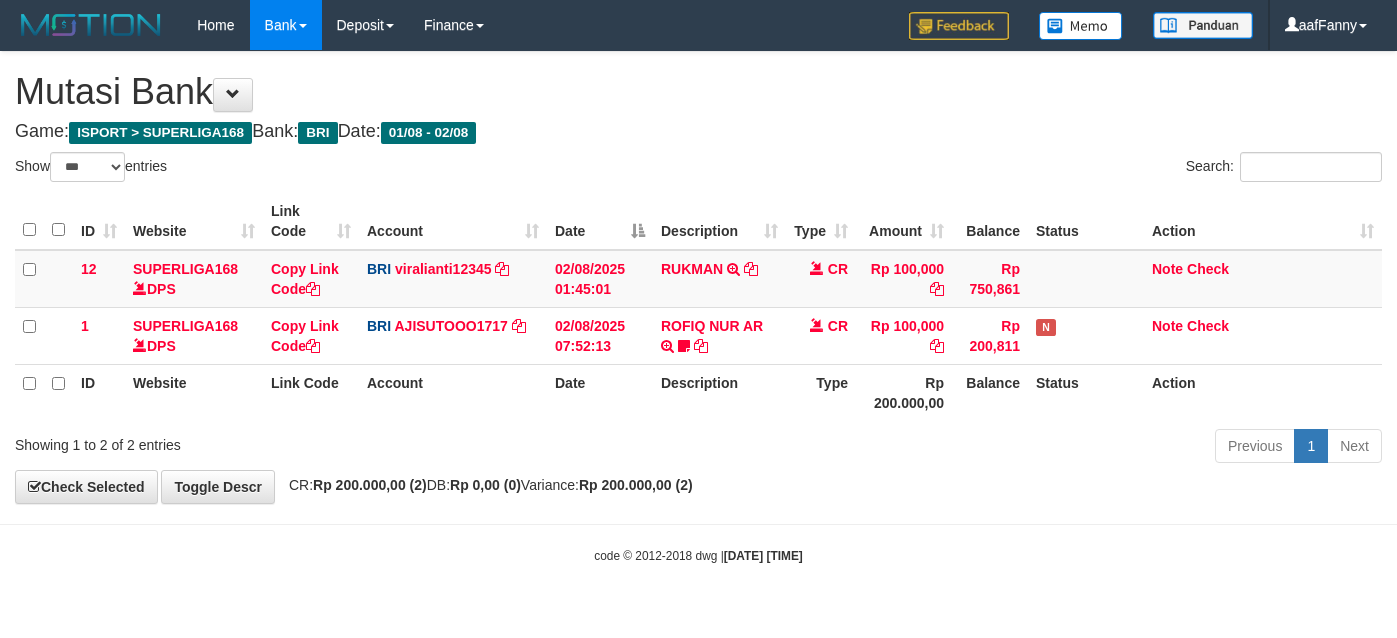 select on "***" 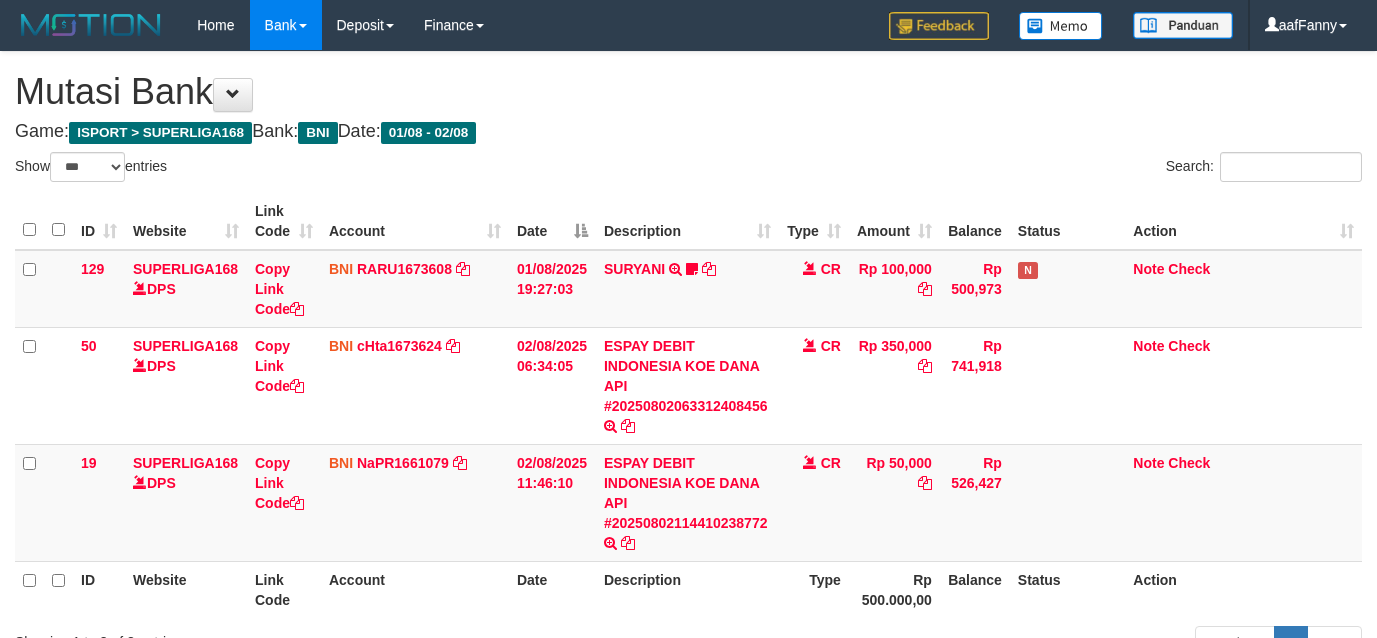 select on "***" 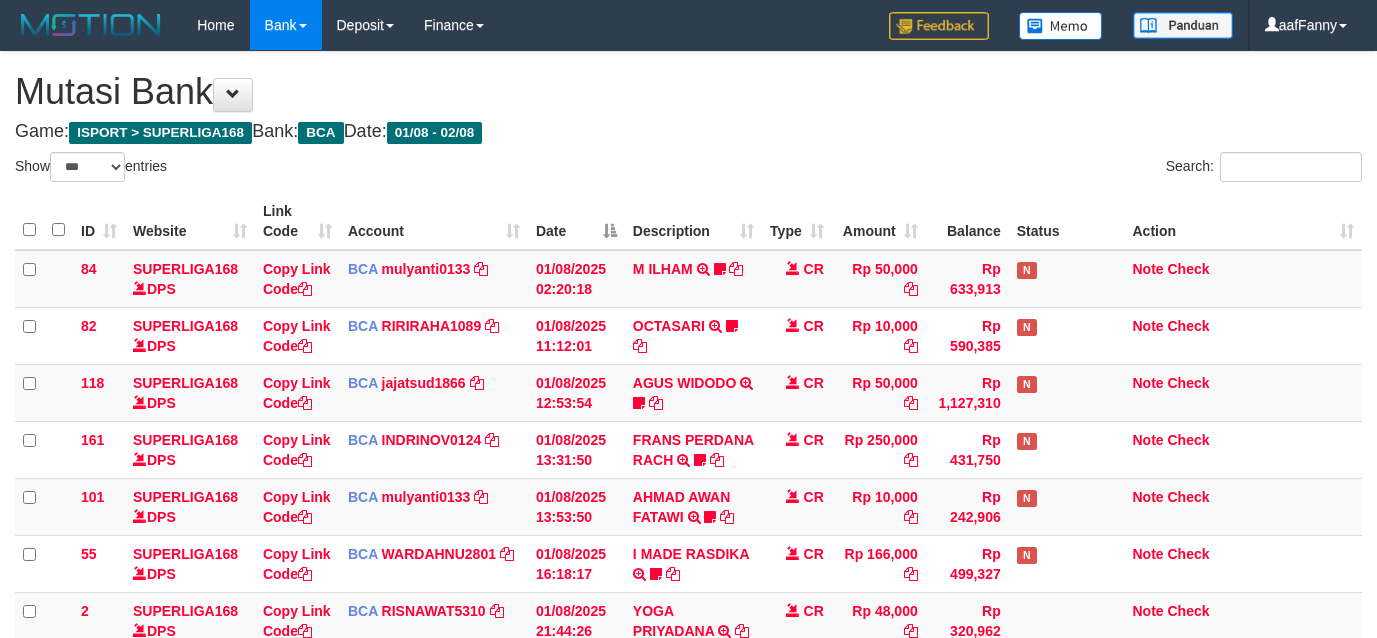 select on "***" 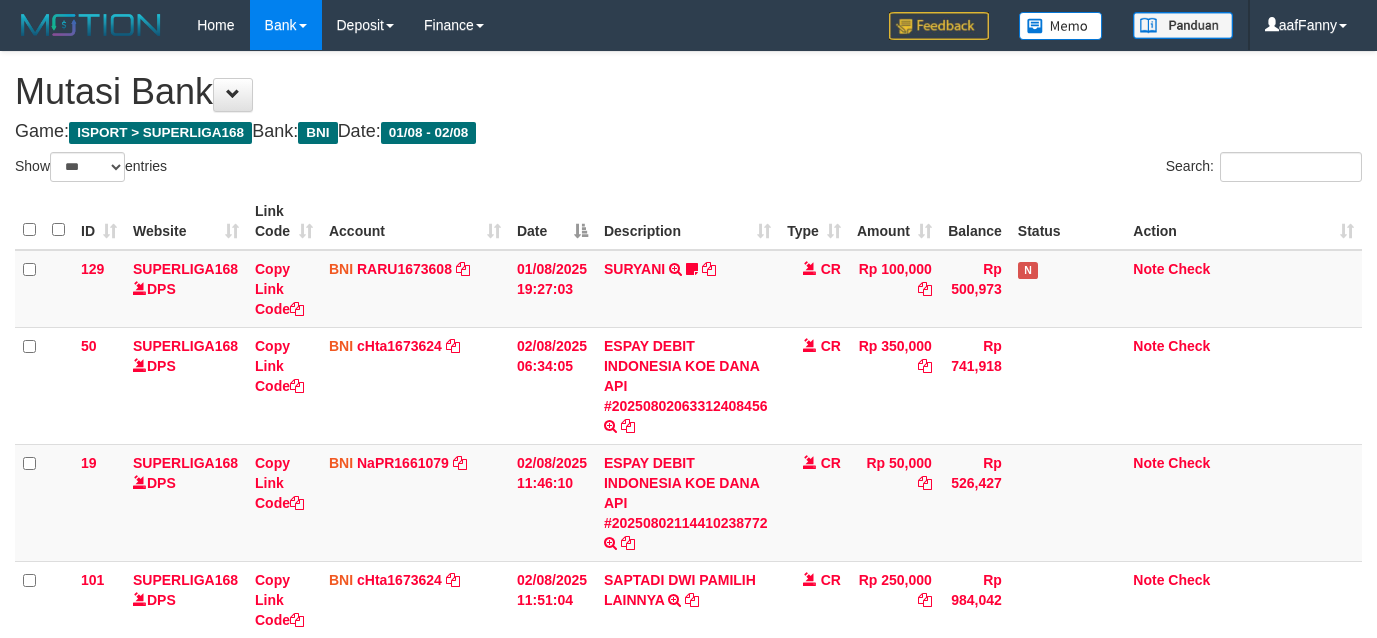 select on "***" 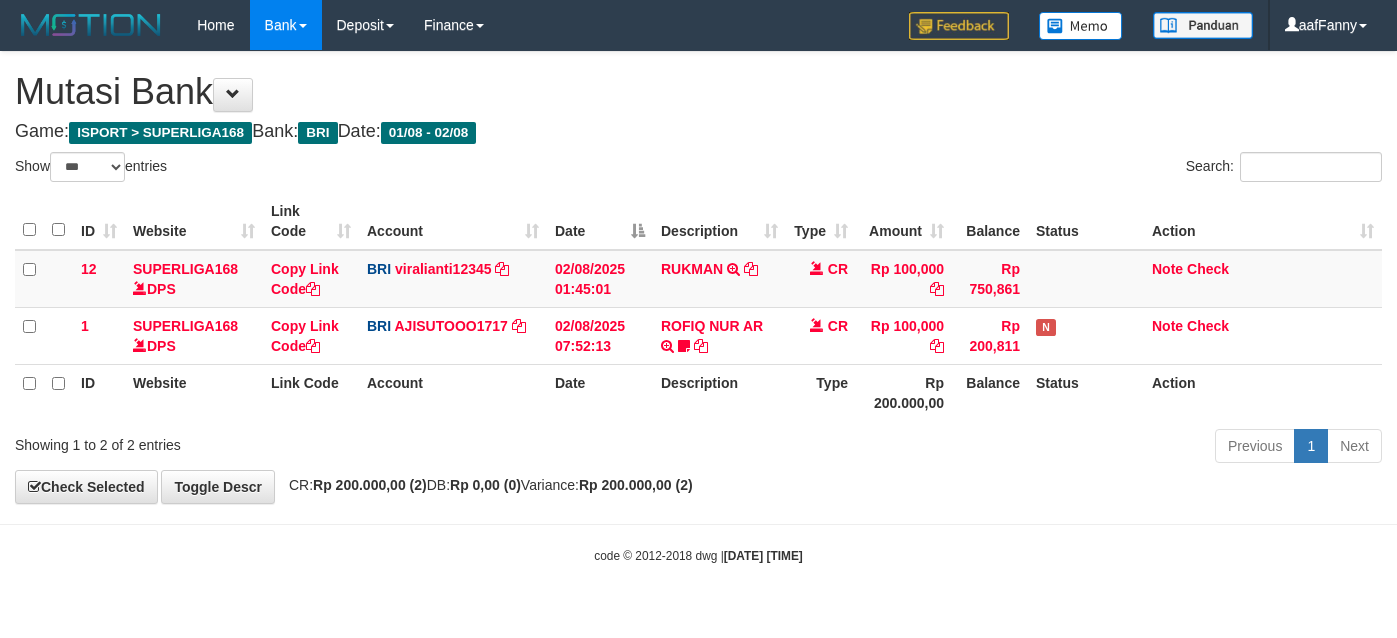 select on "***" 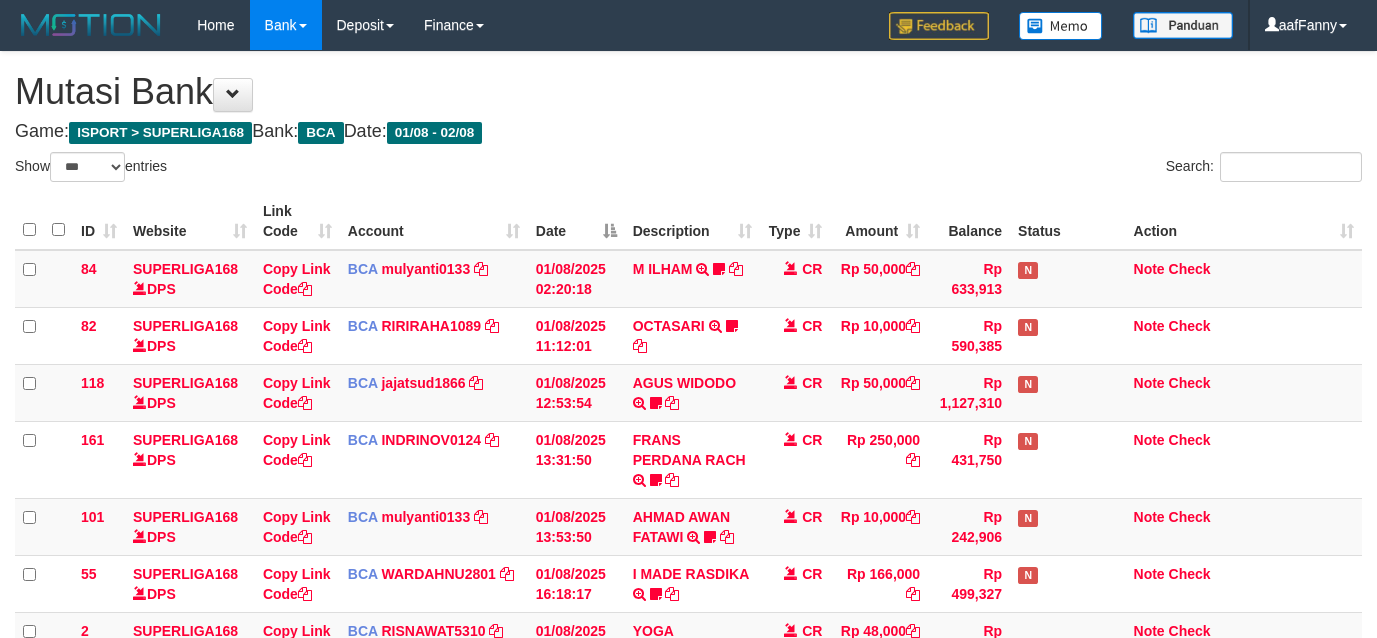 select on "***" 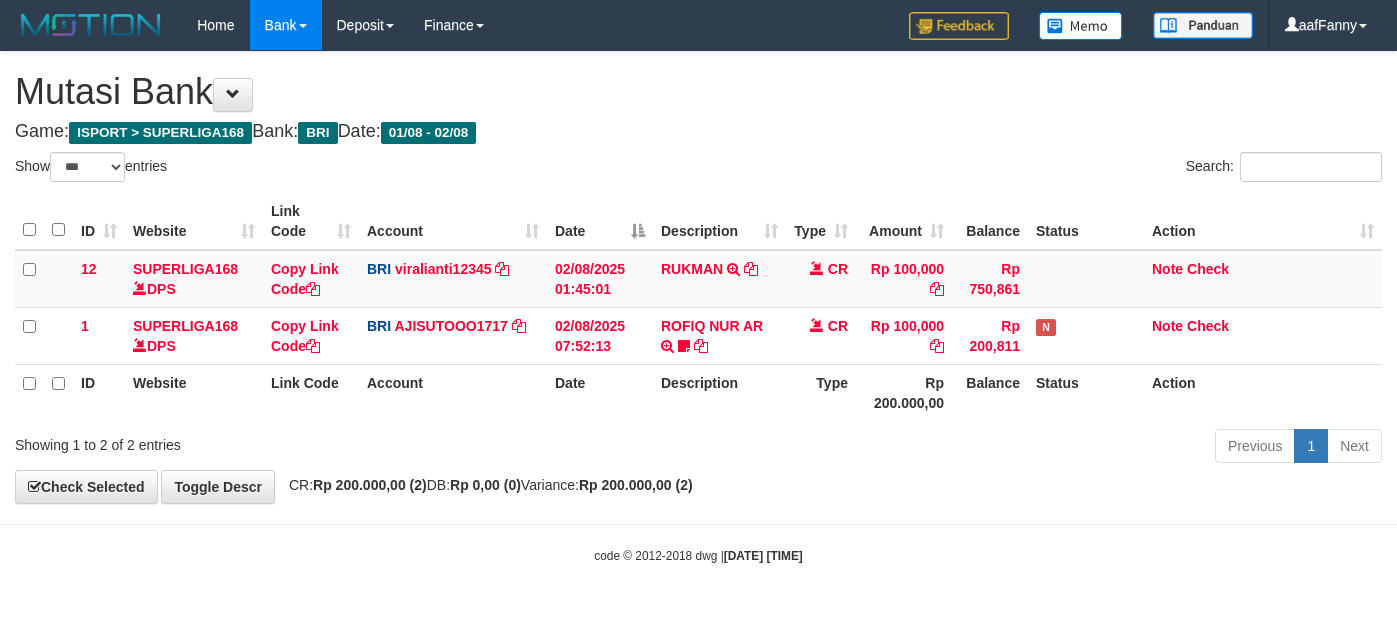 select on "***" 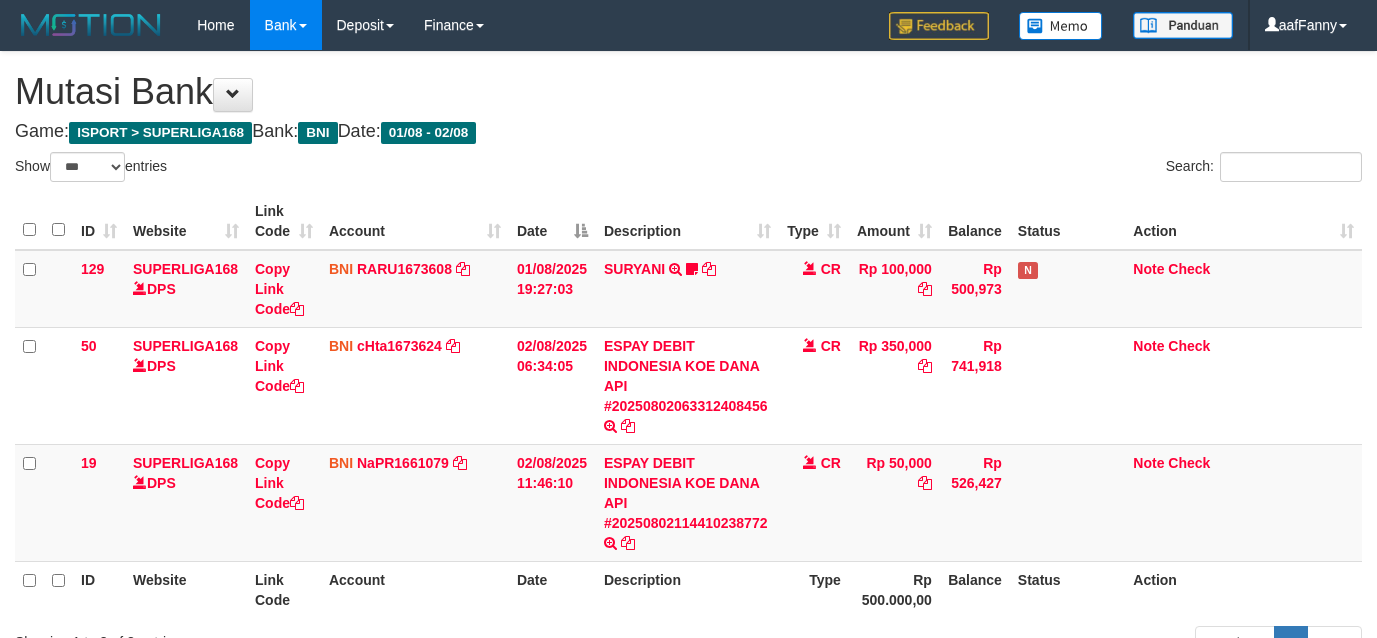 select on "***" 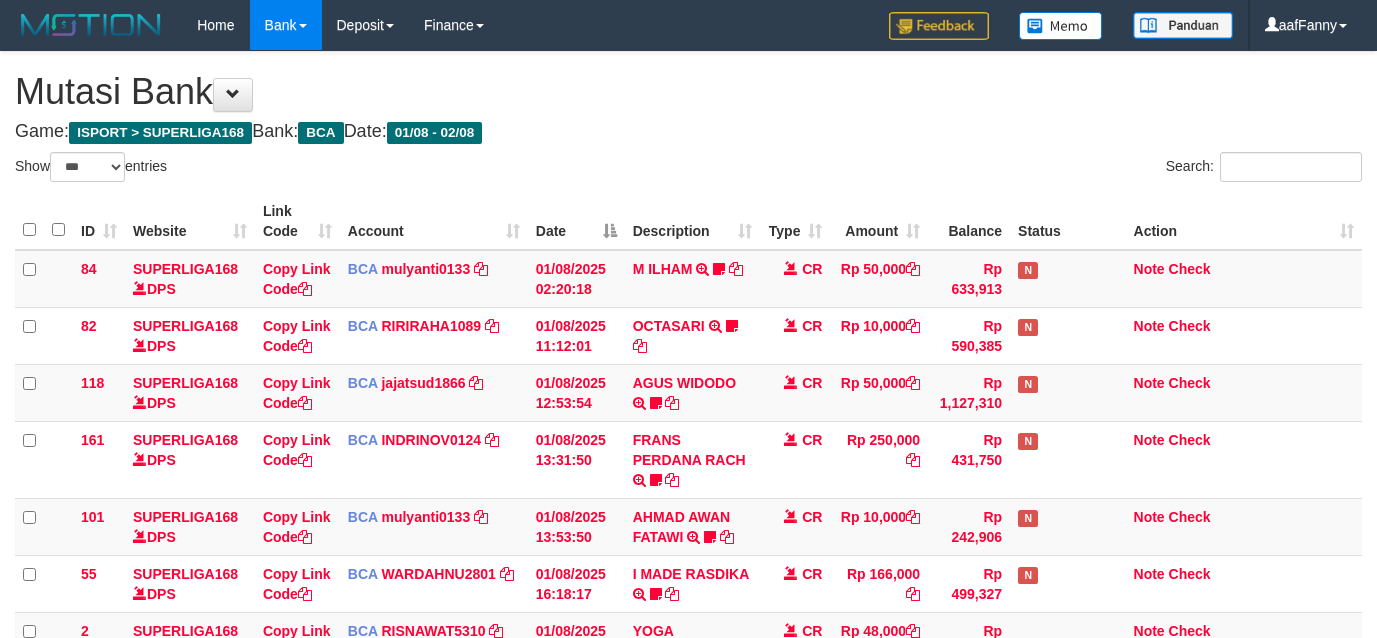 select on "***" 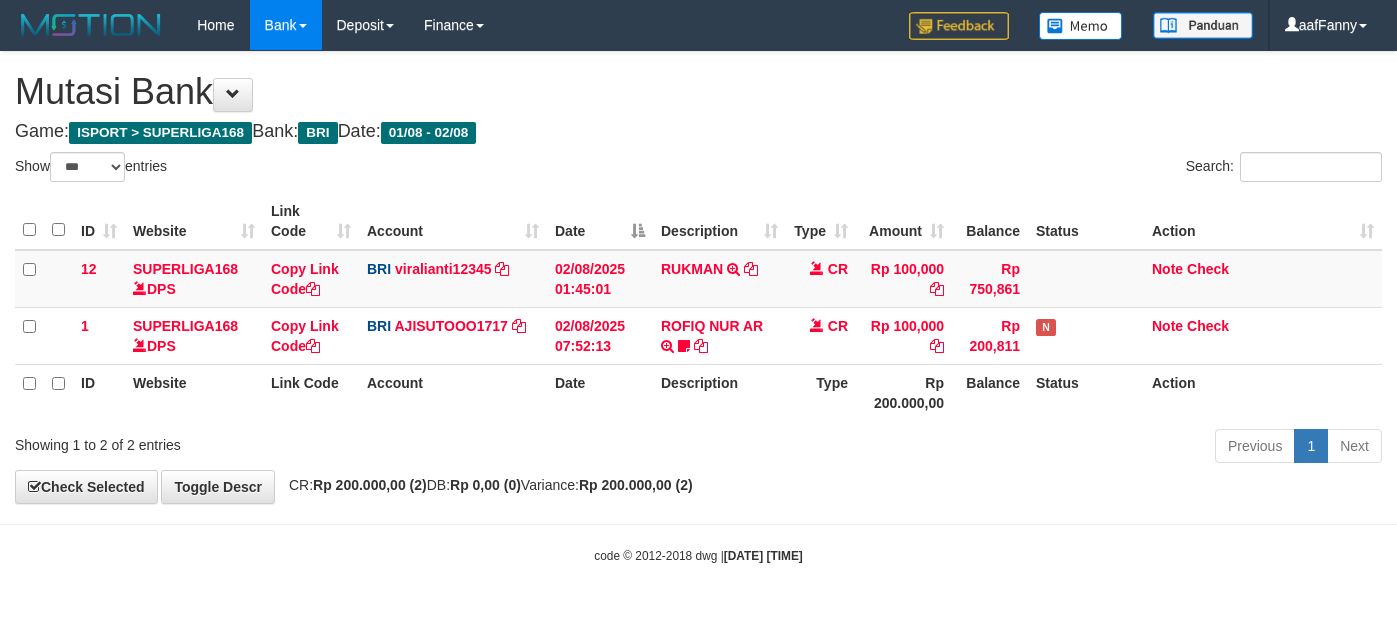 select on "***" 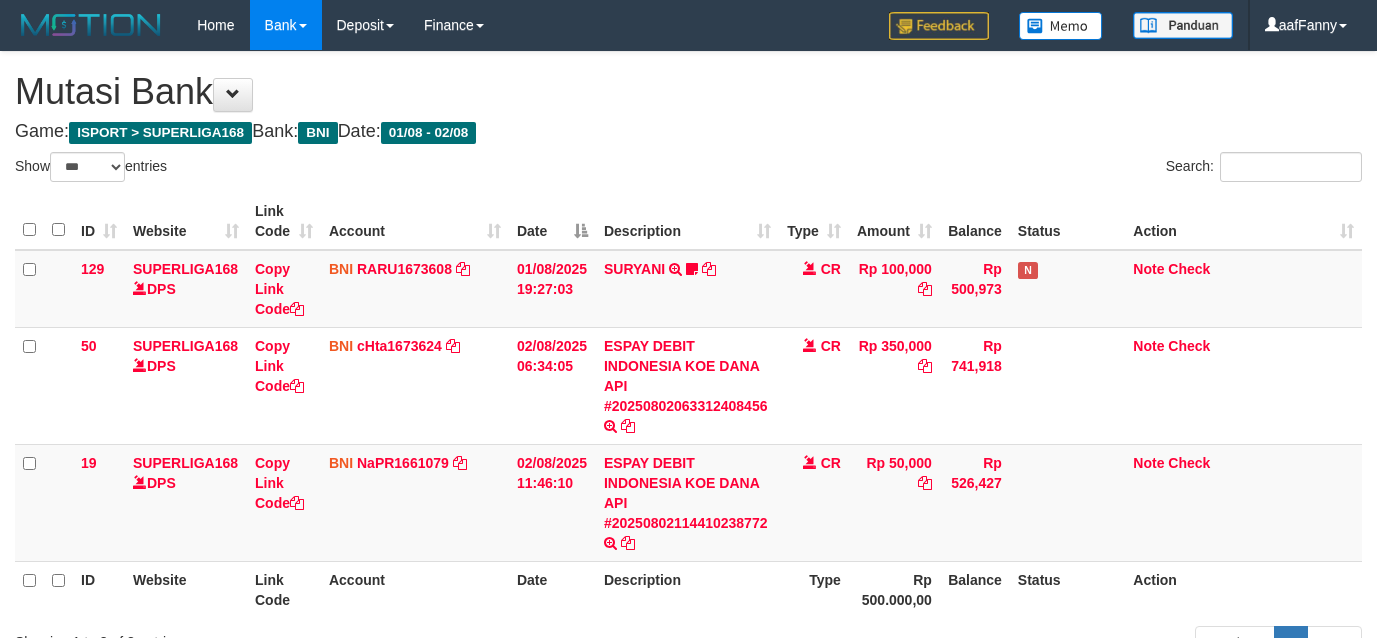 select on "***" 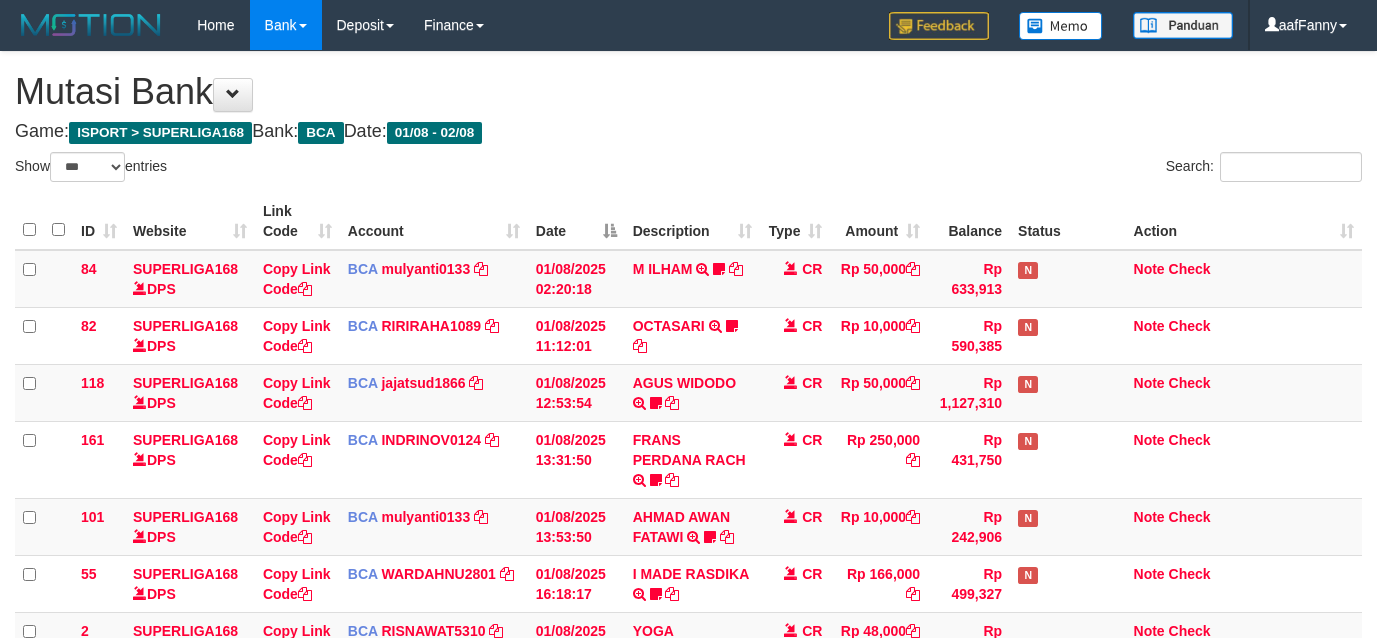 select on "***" 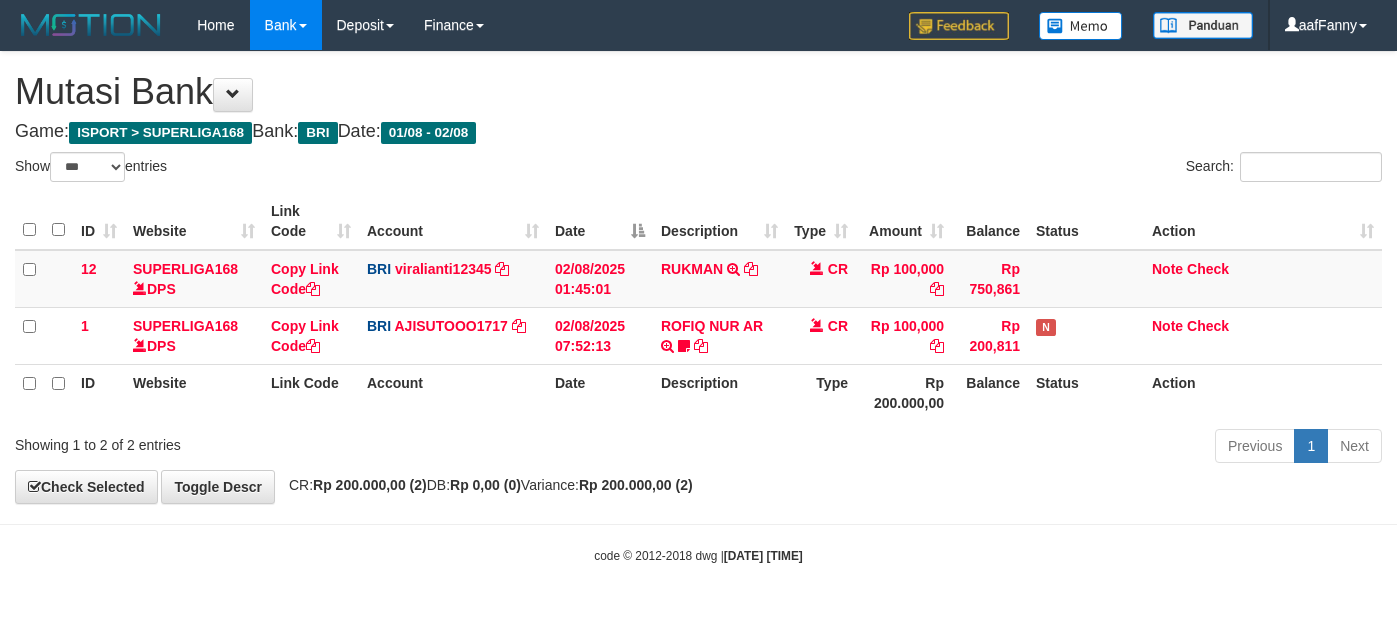 select on "***" 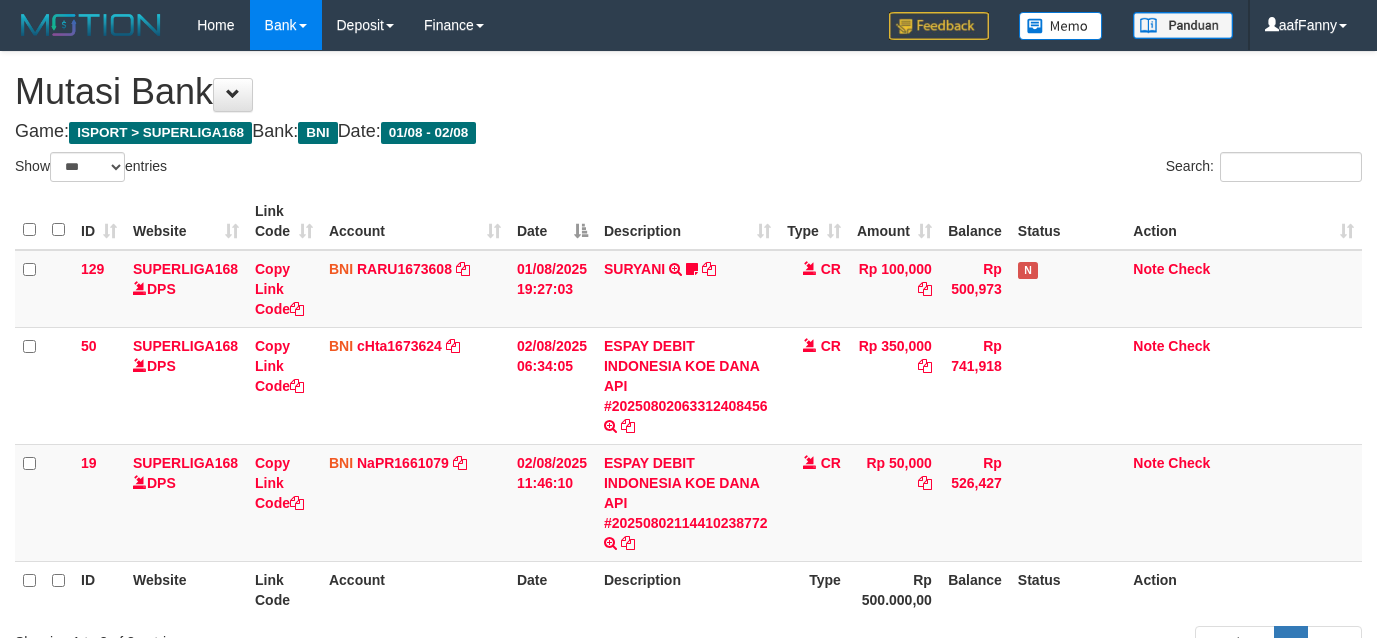 select on "***" 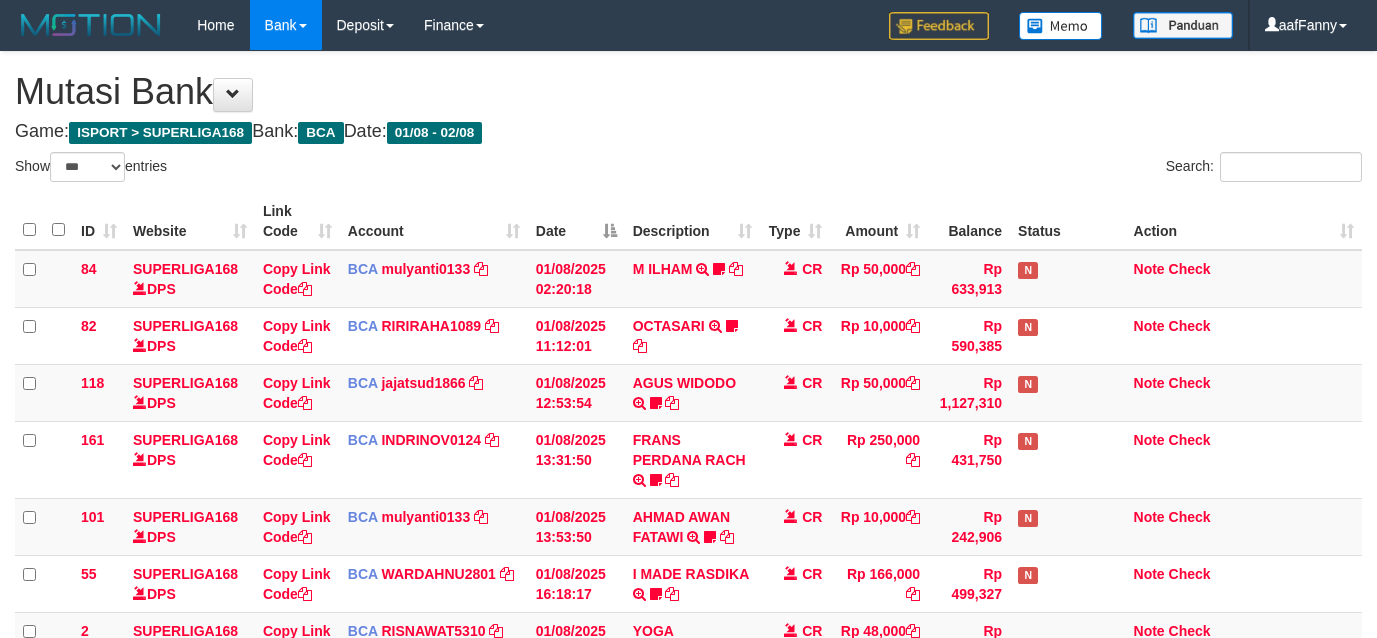 select on "***" 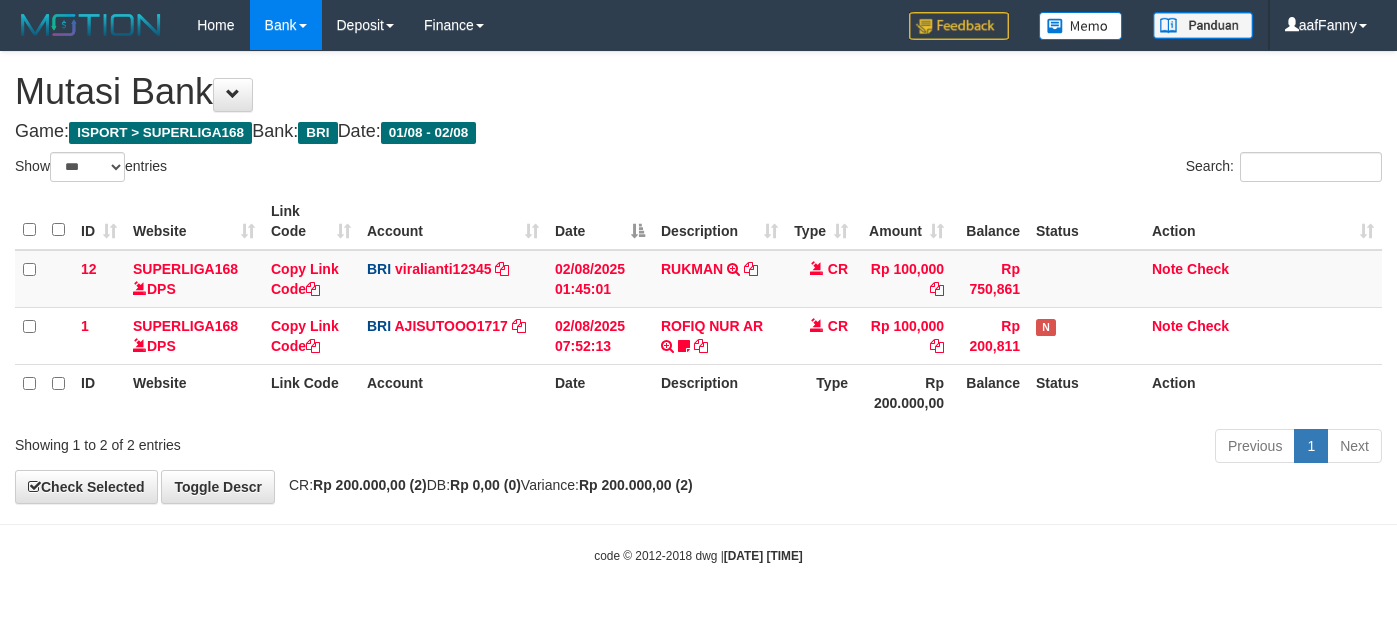 select on "***" 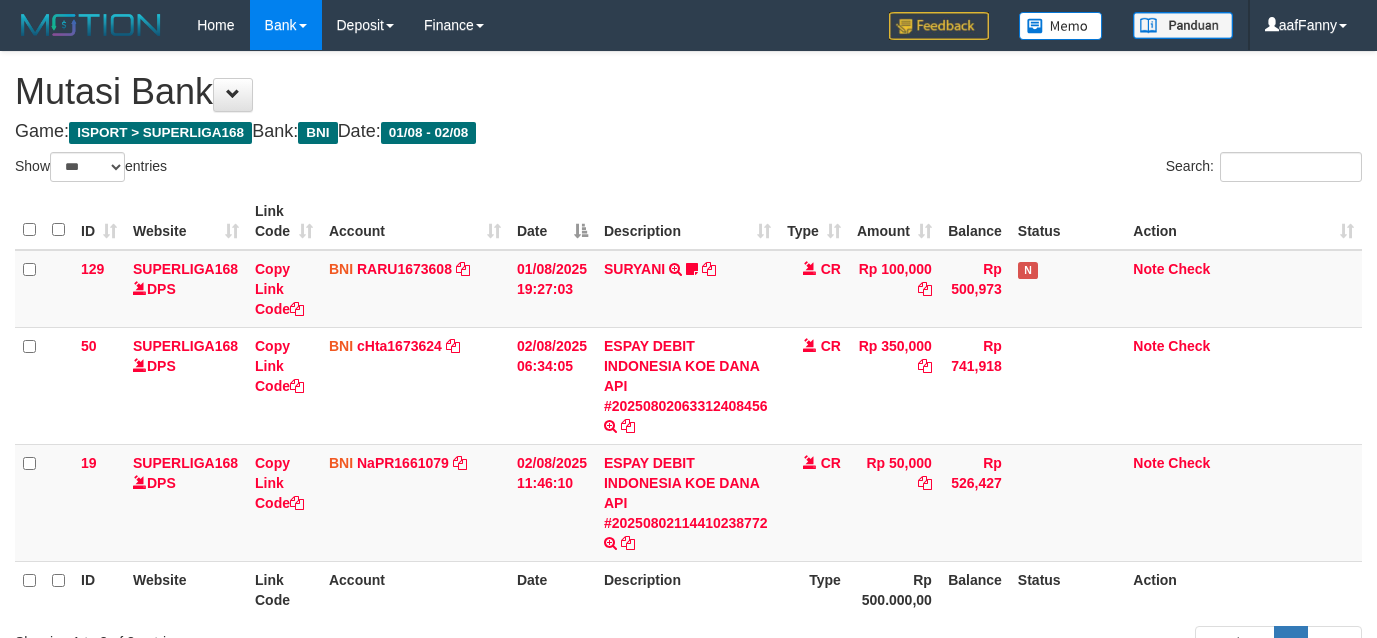 select on "***" 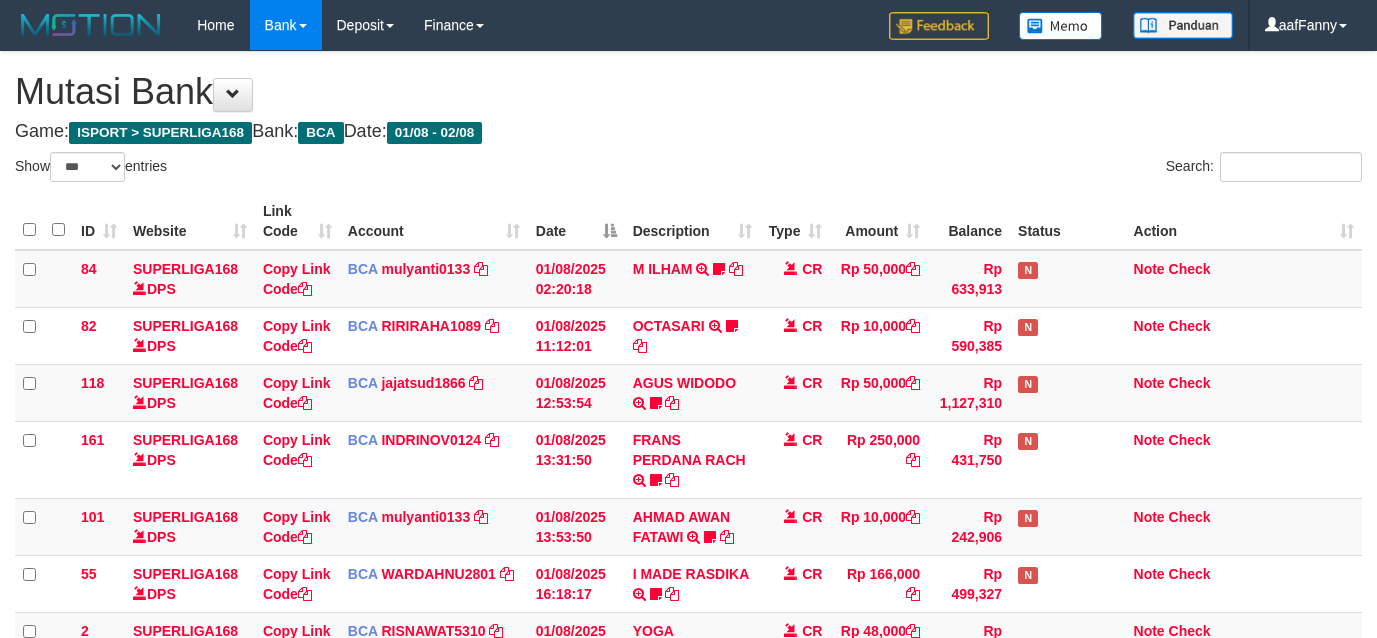 select on "***" 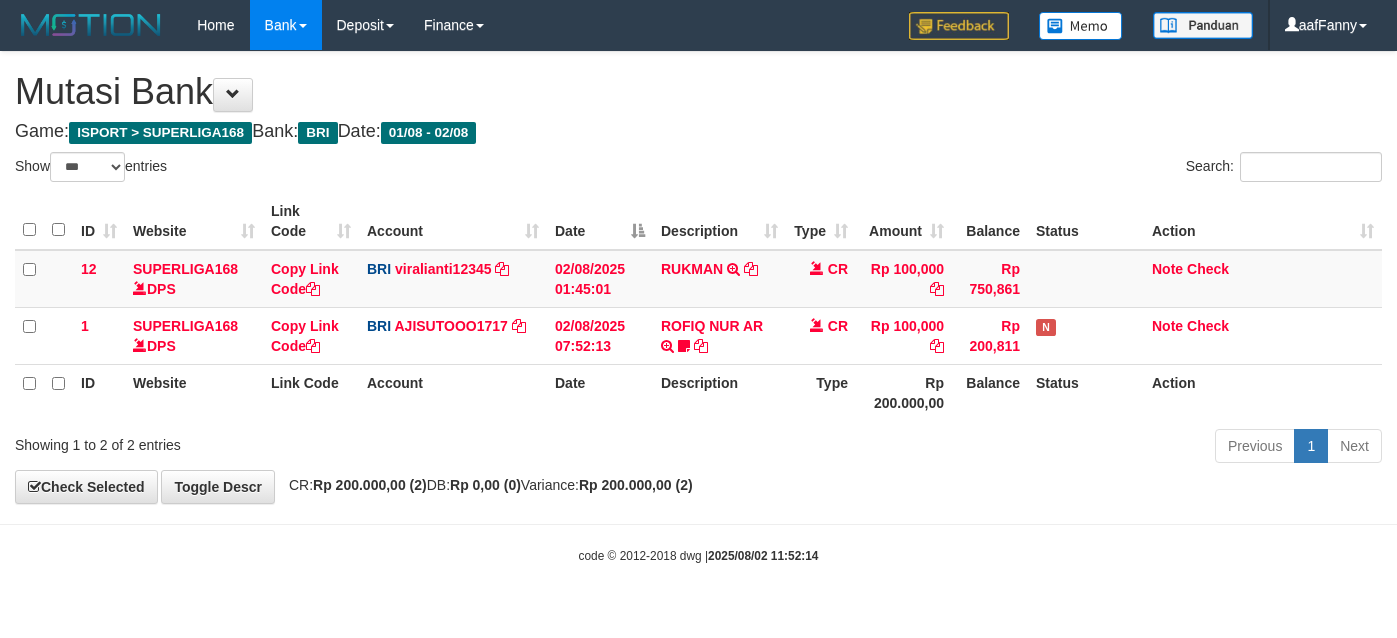 select on "***" 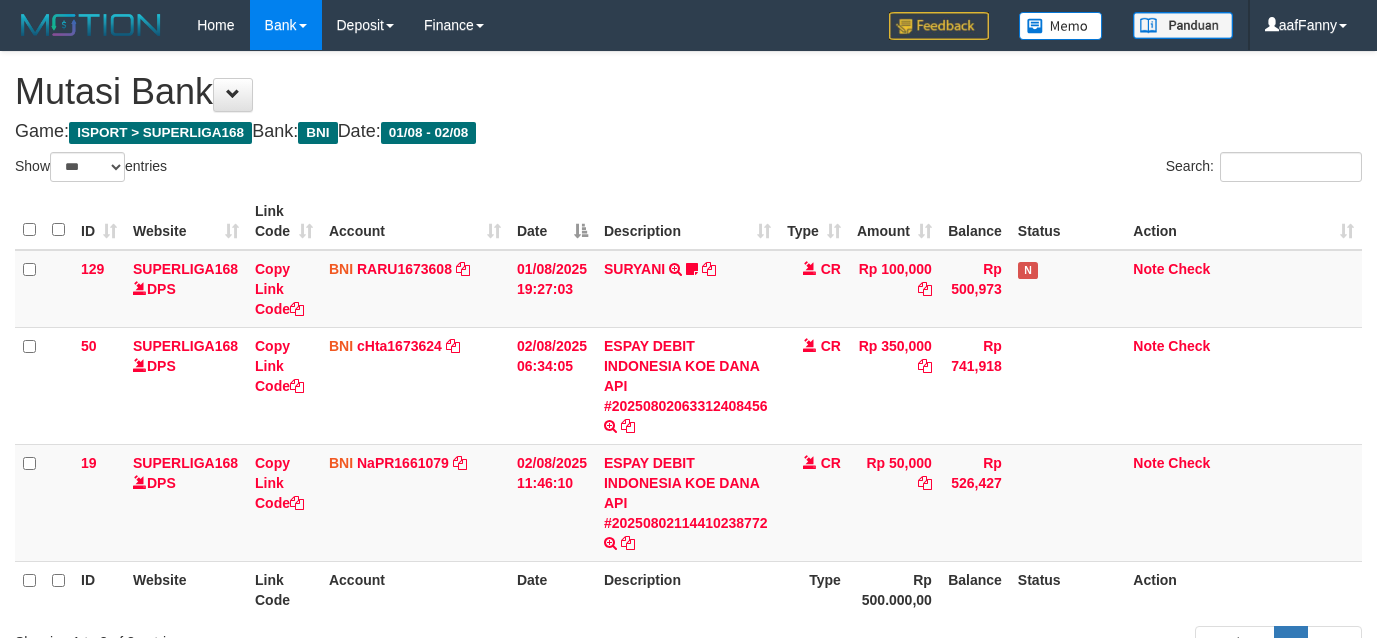 select on "***" 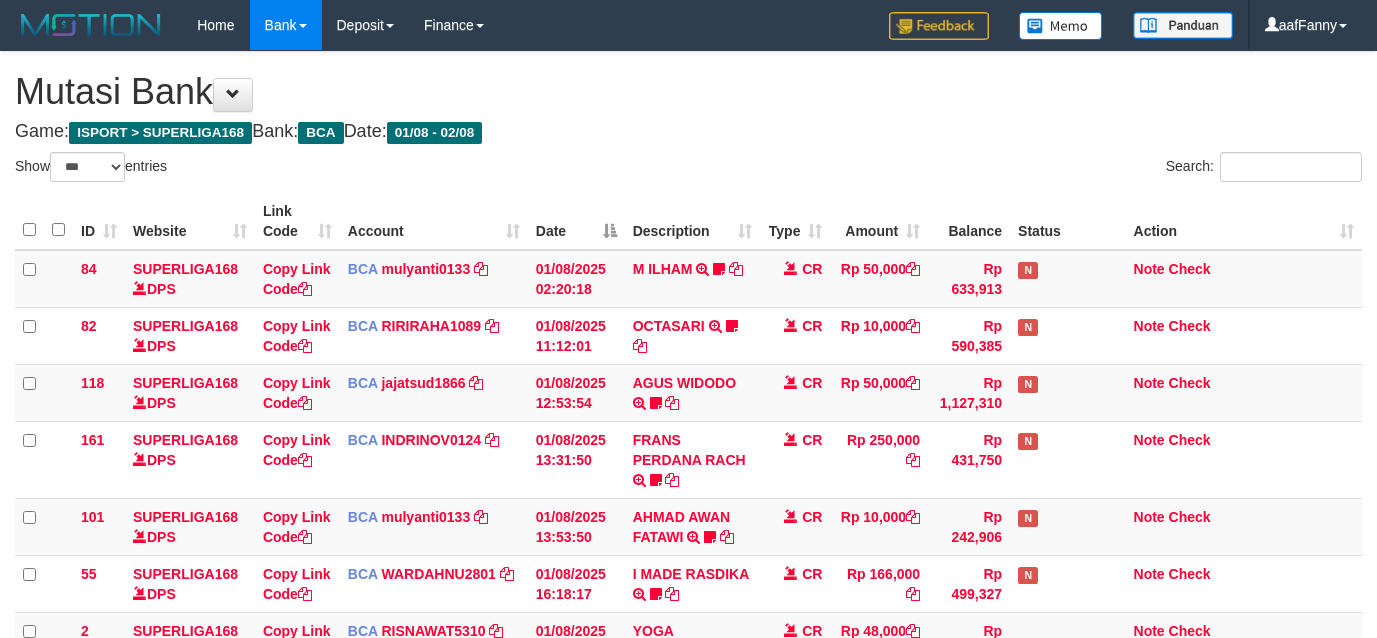 select on "***" 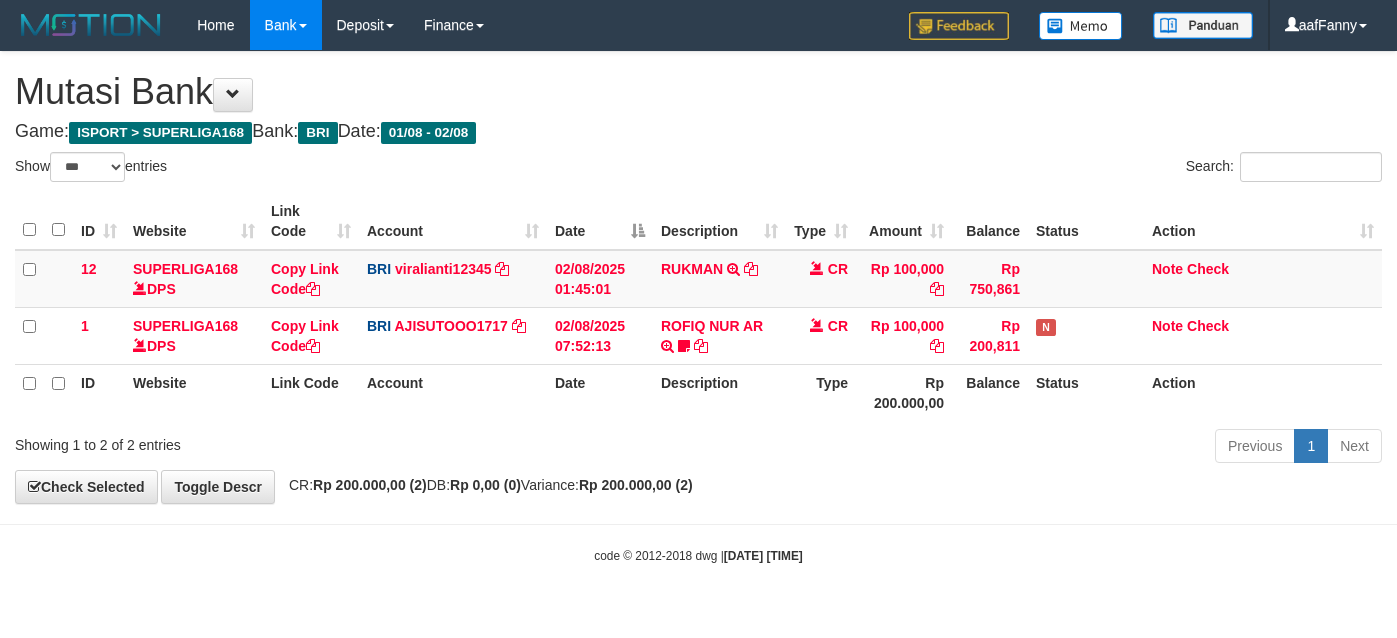 select on "***" 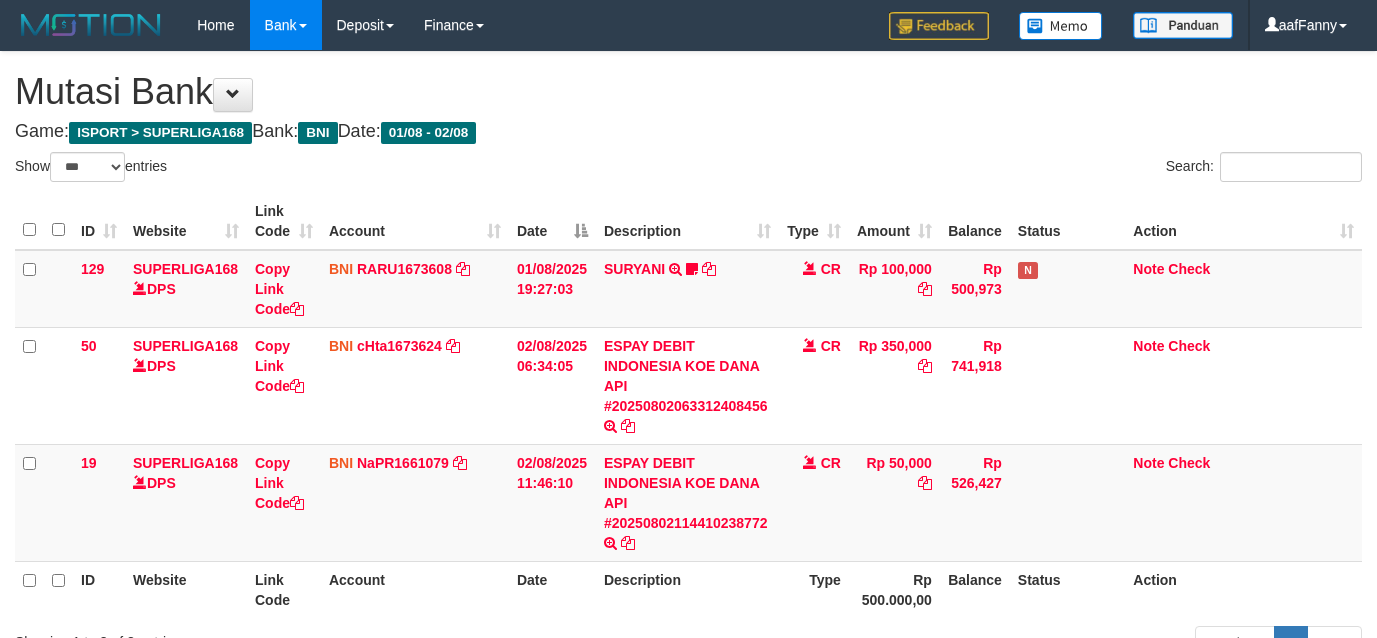 select on "***" 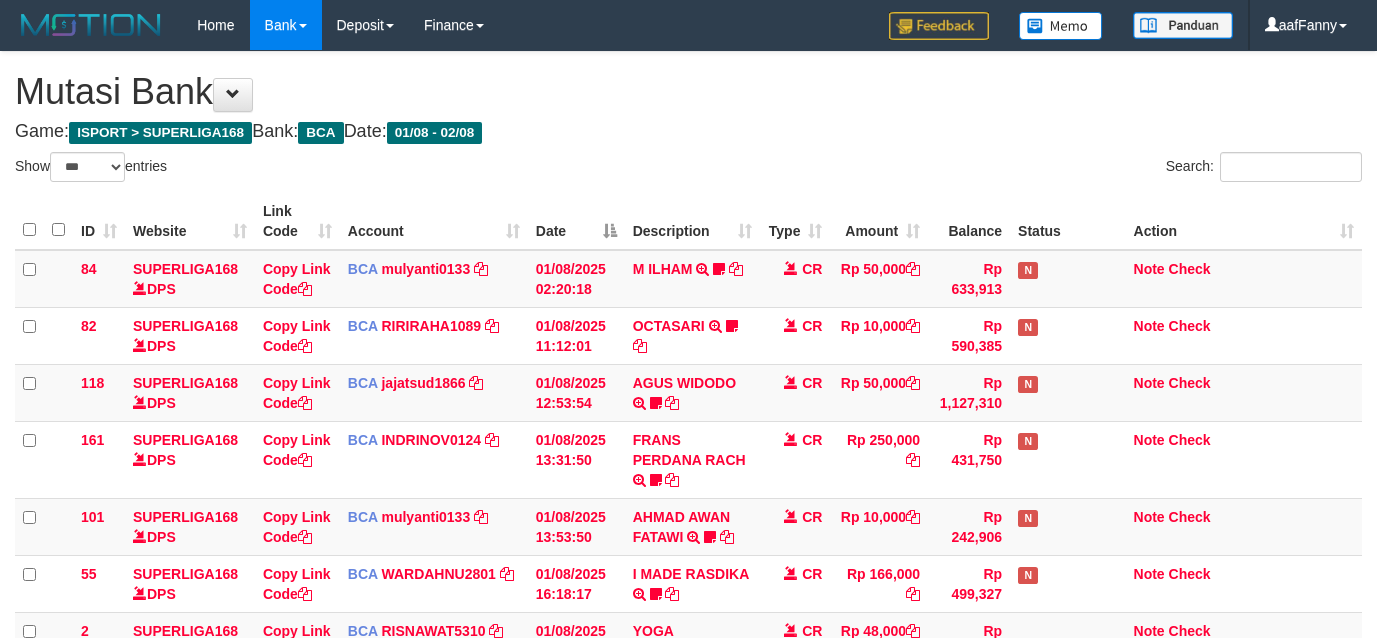 select on "***" 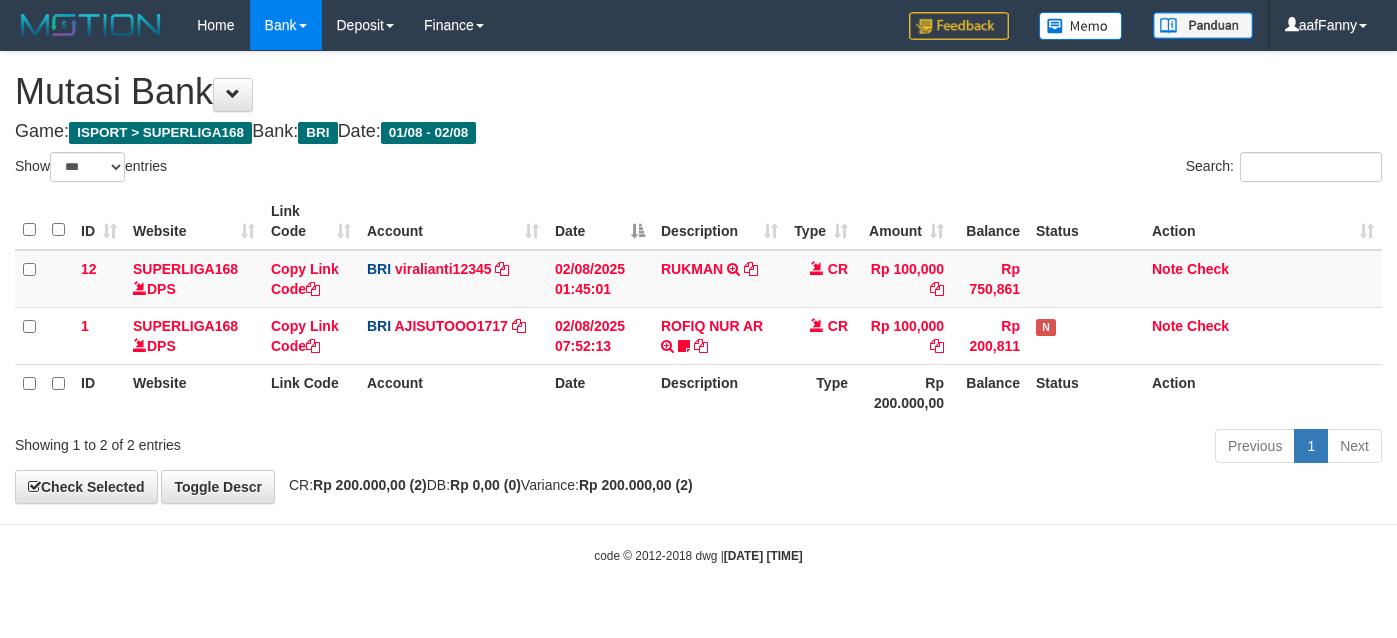 select on "***" 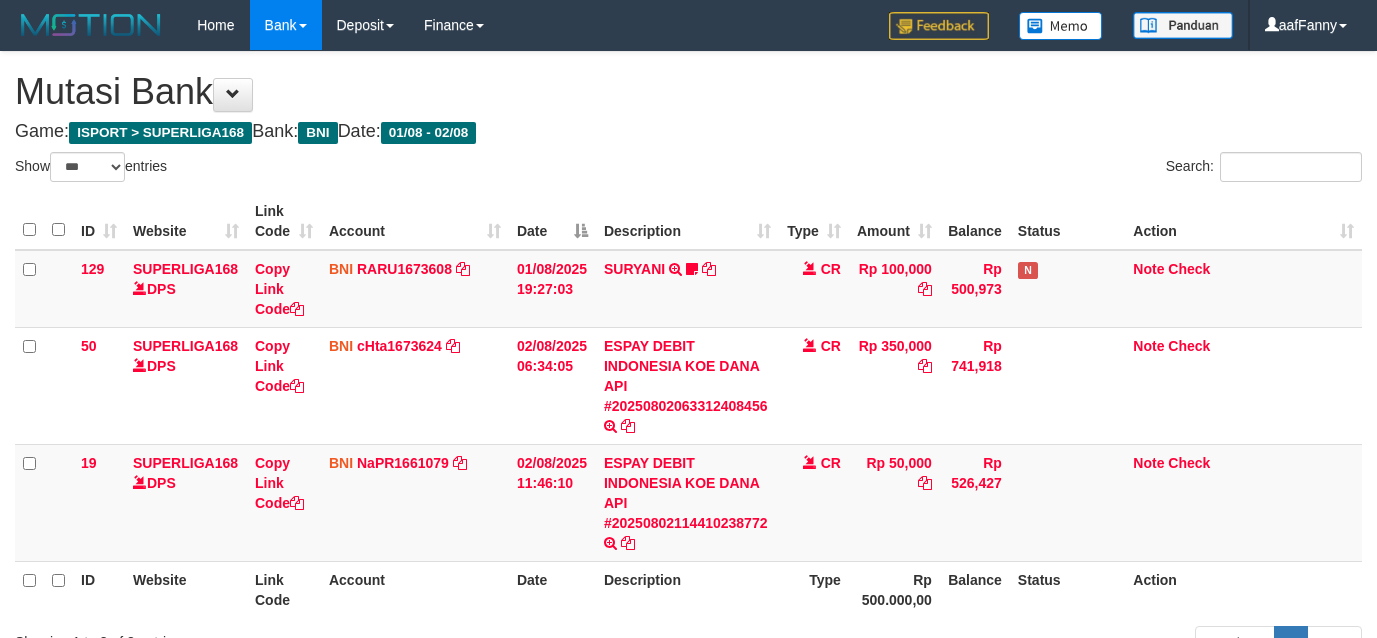 select on "***" 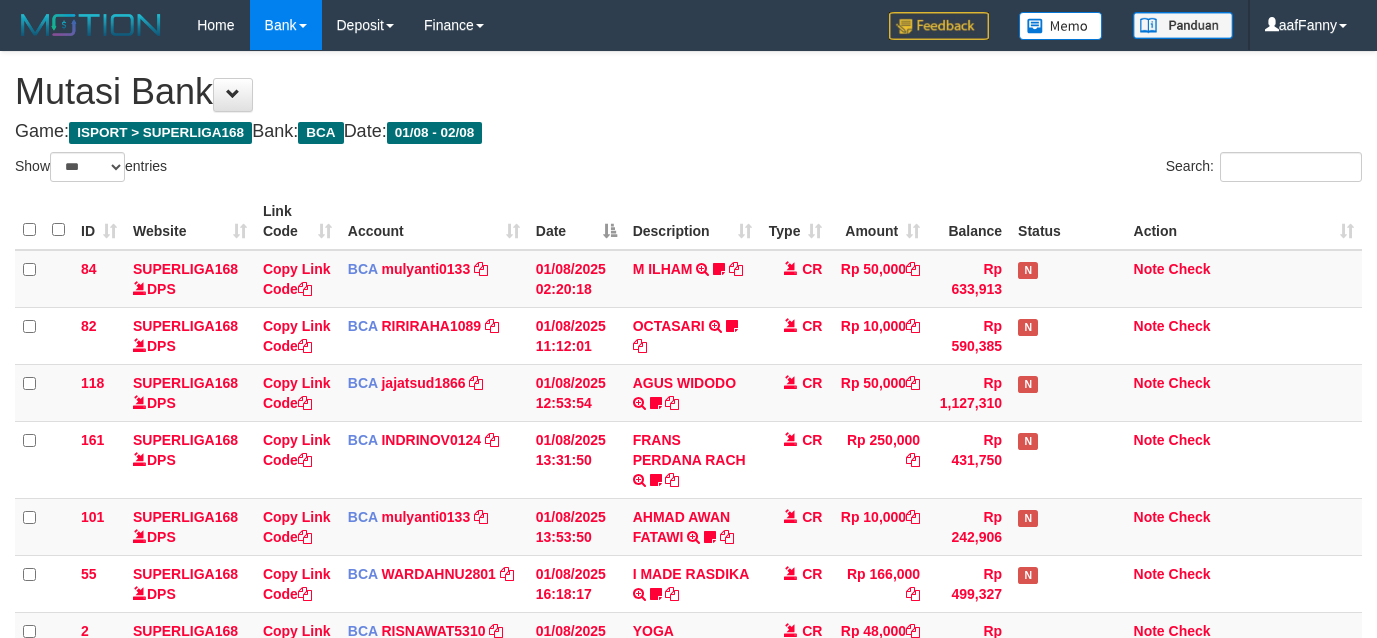select on "***" 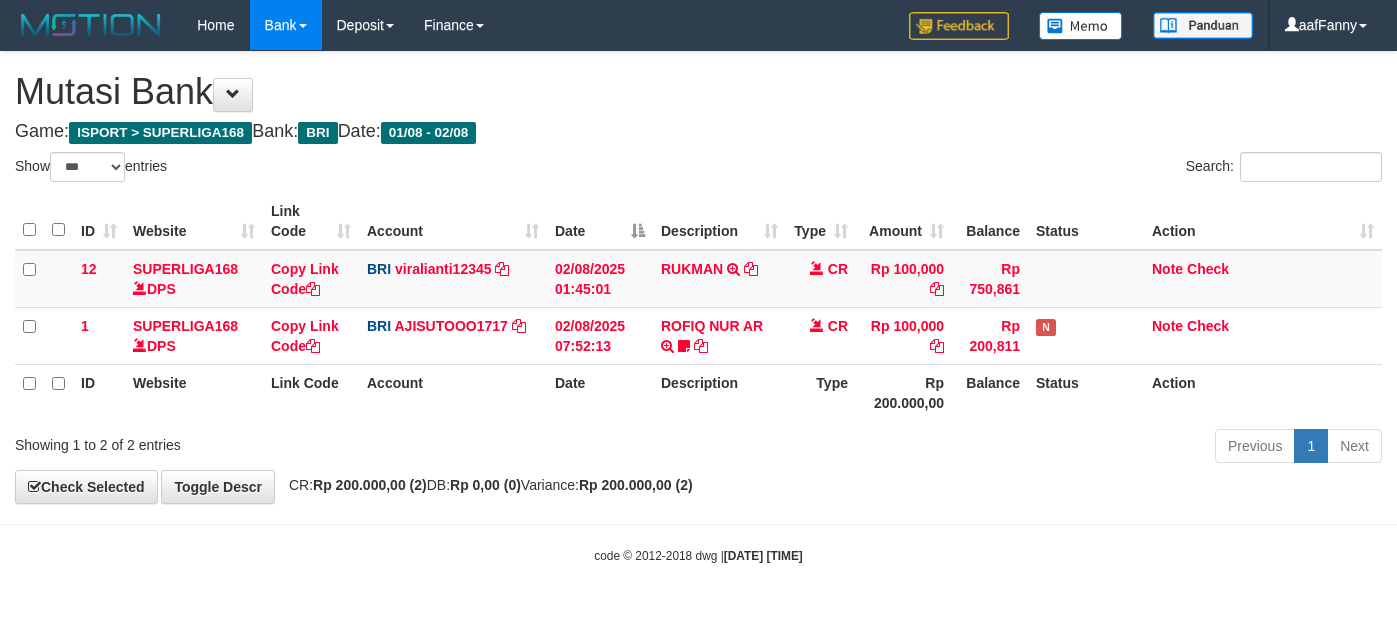 select on "***" 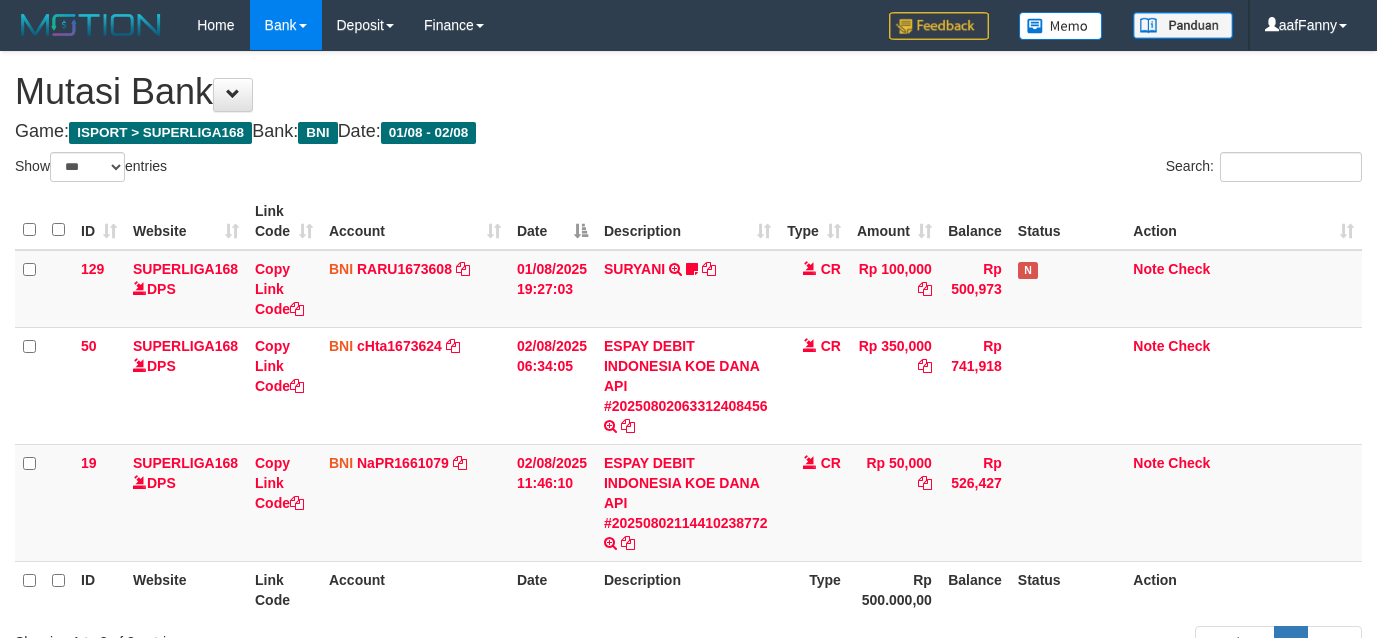 select on "***" 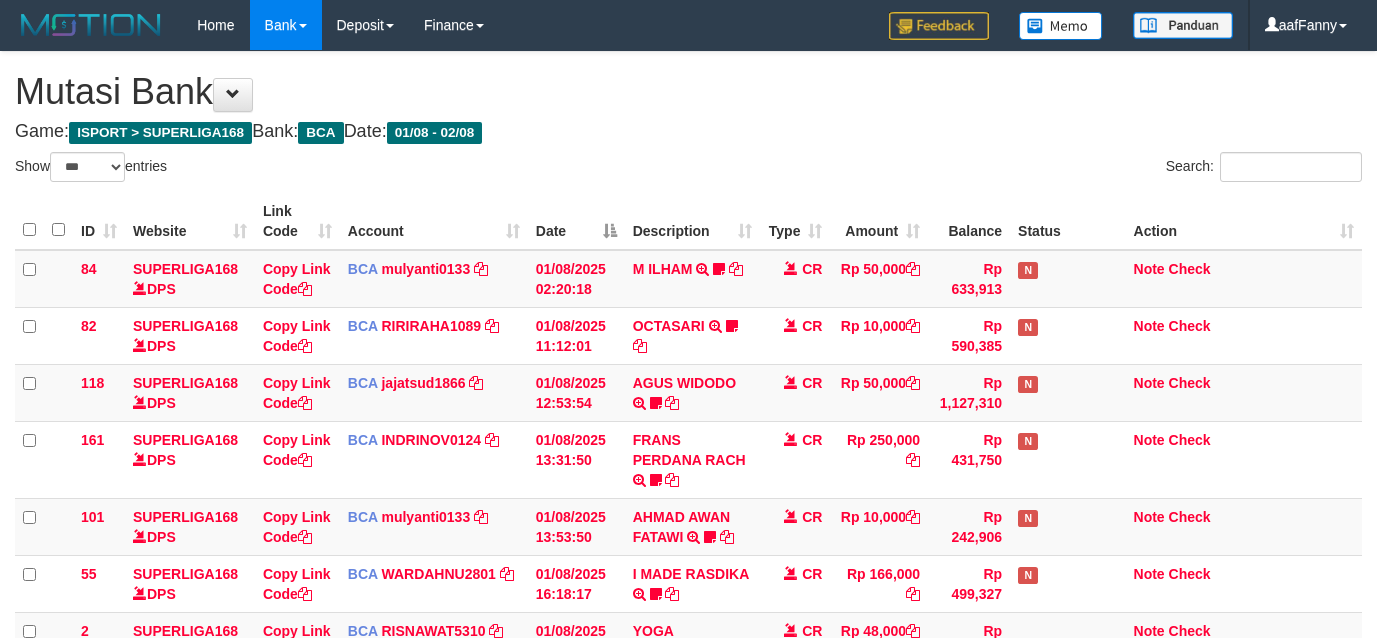 select on "***" 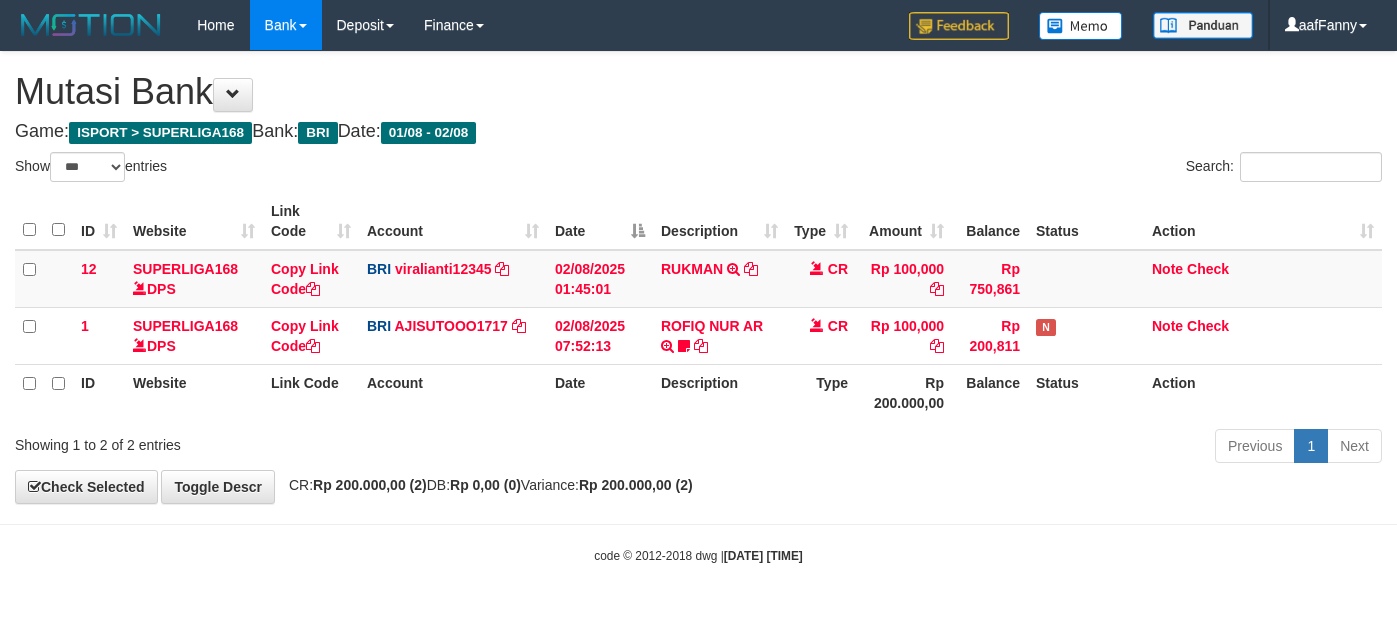 select on "***" 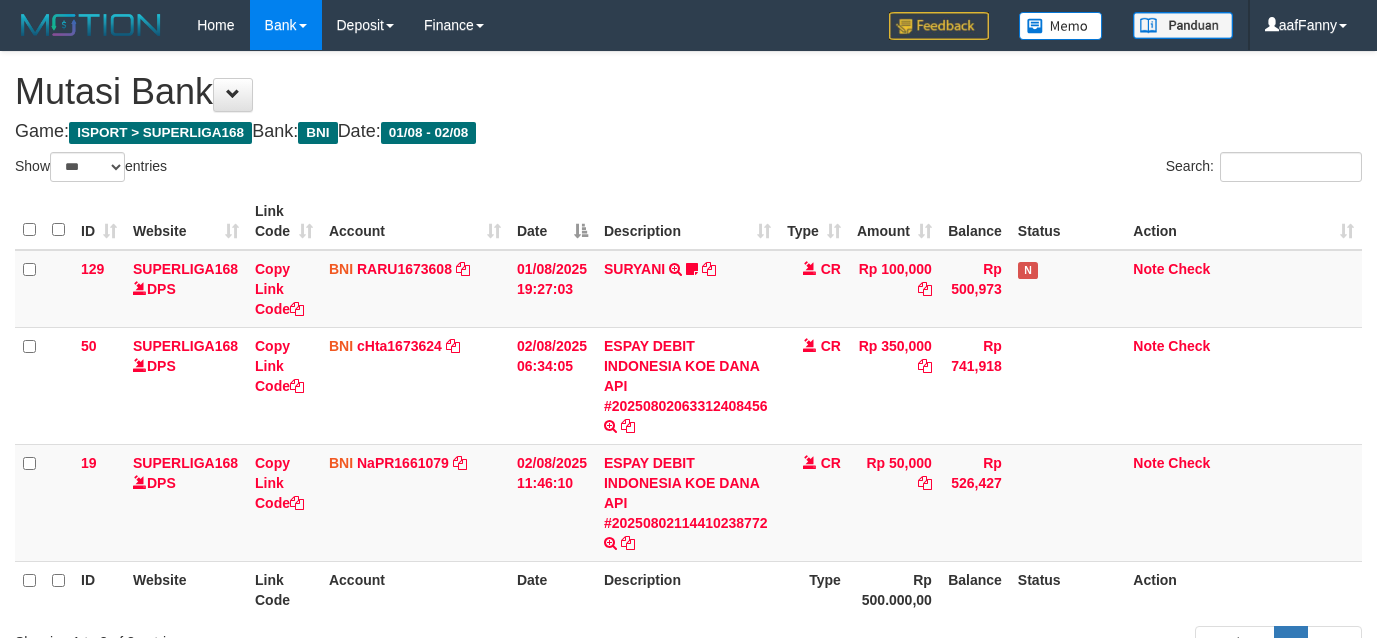 select on "***" 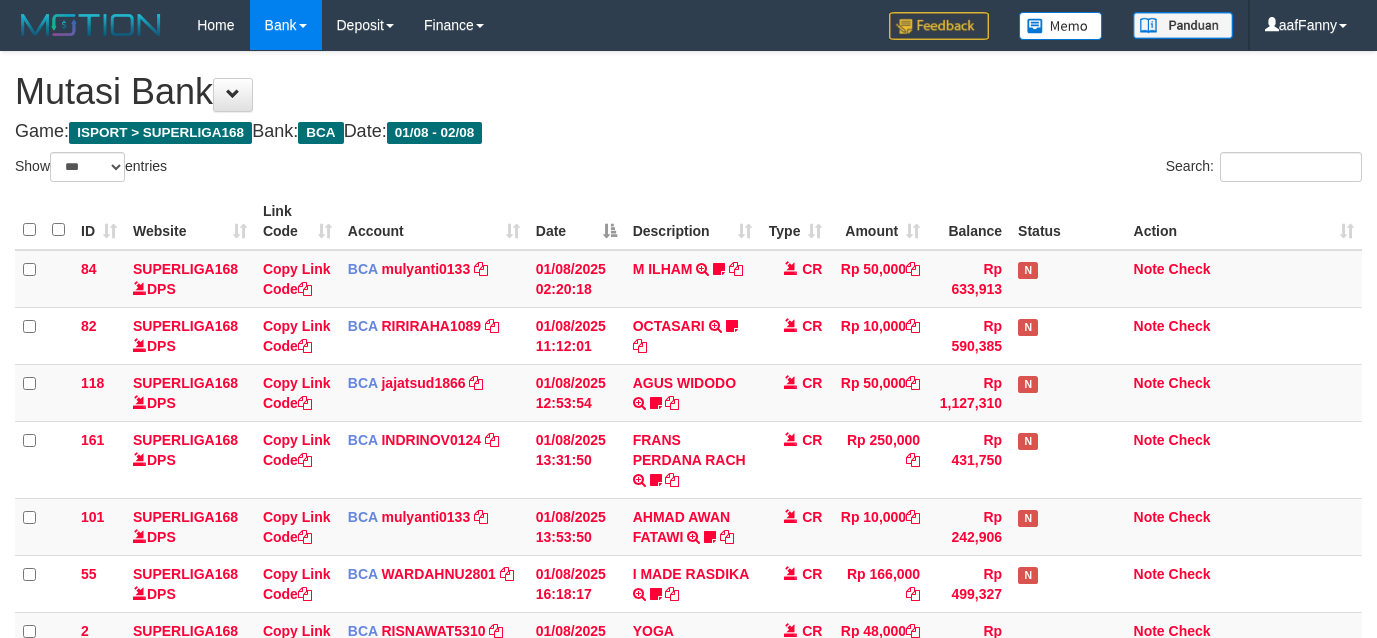 select on "***" 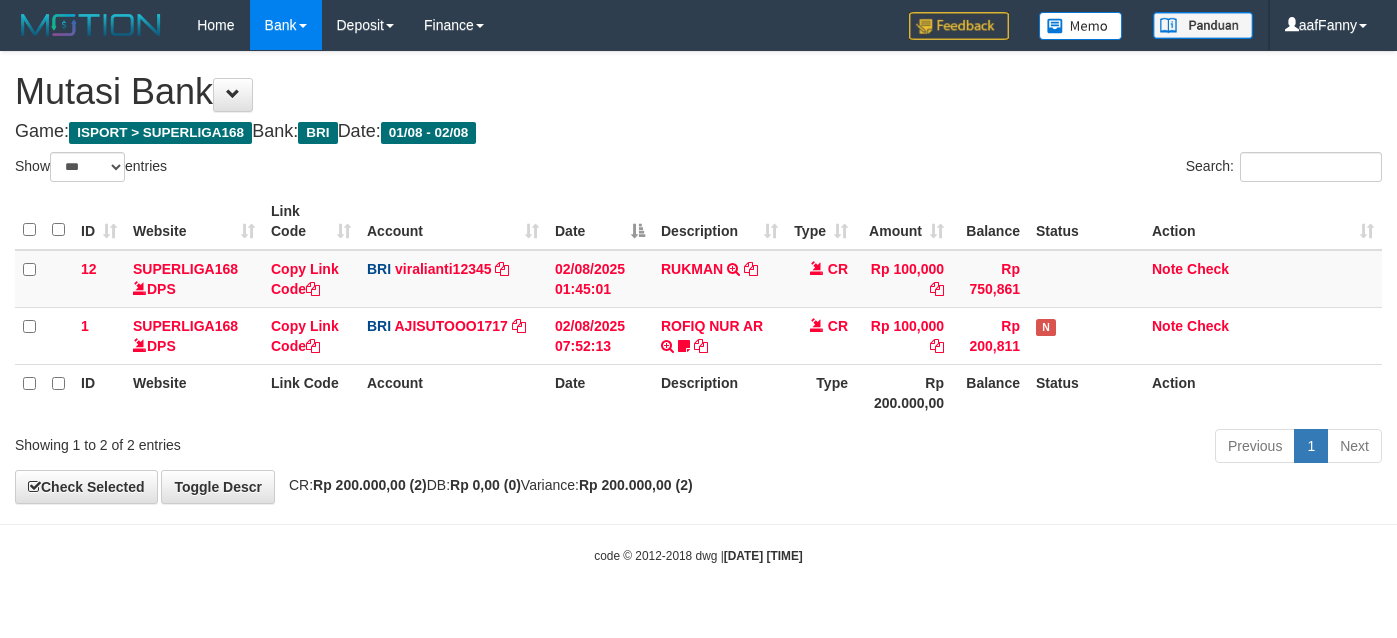 select on "***" 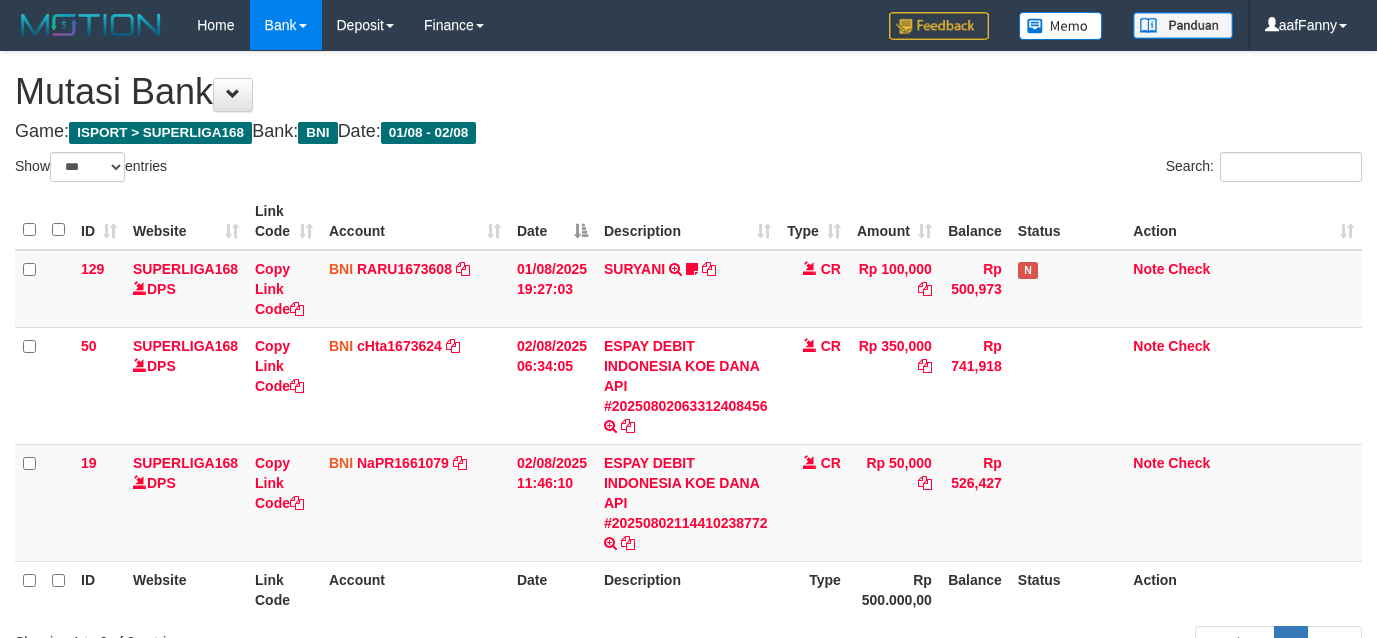 select on "***" 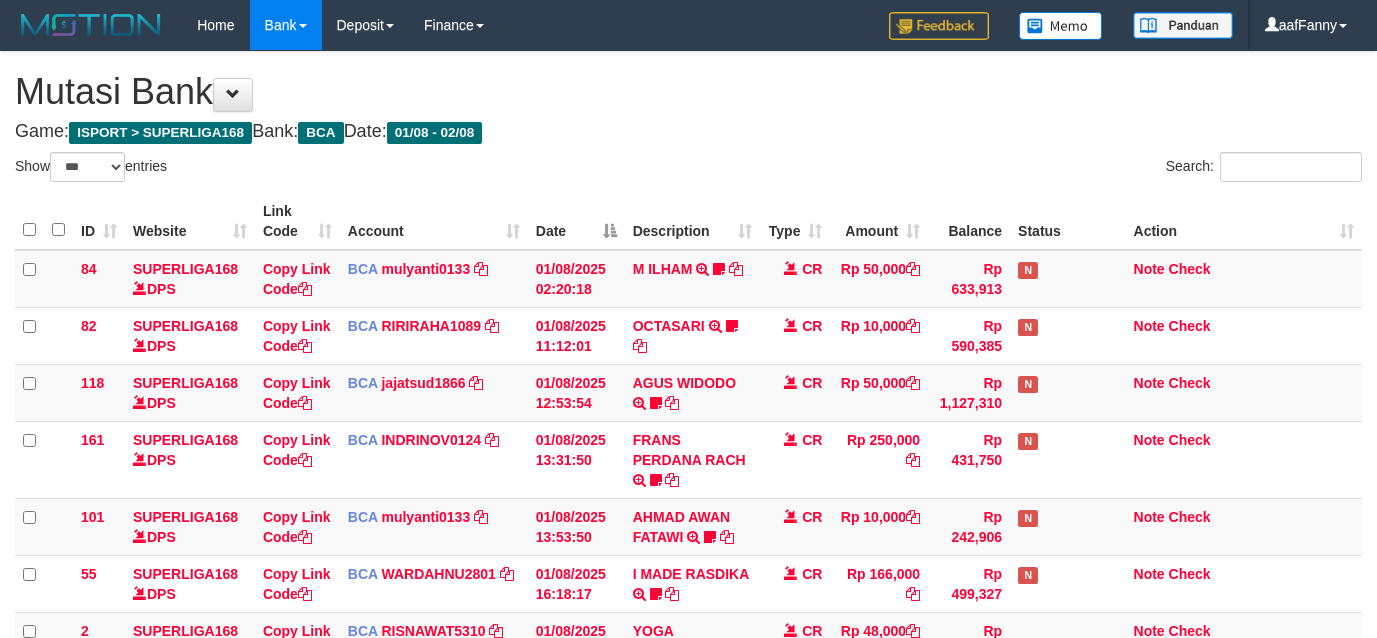 select on "***" 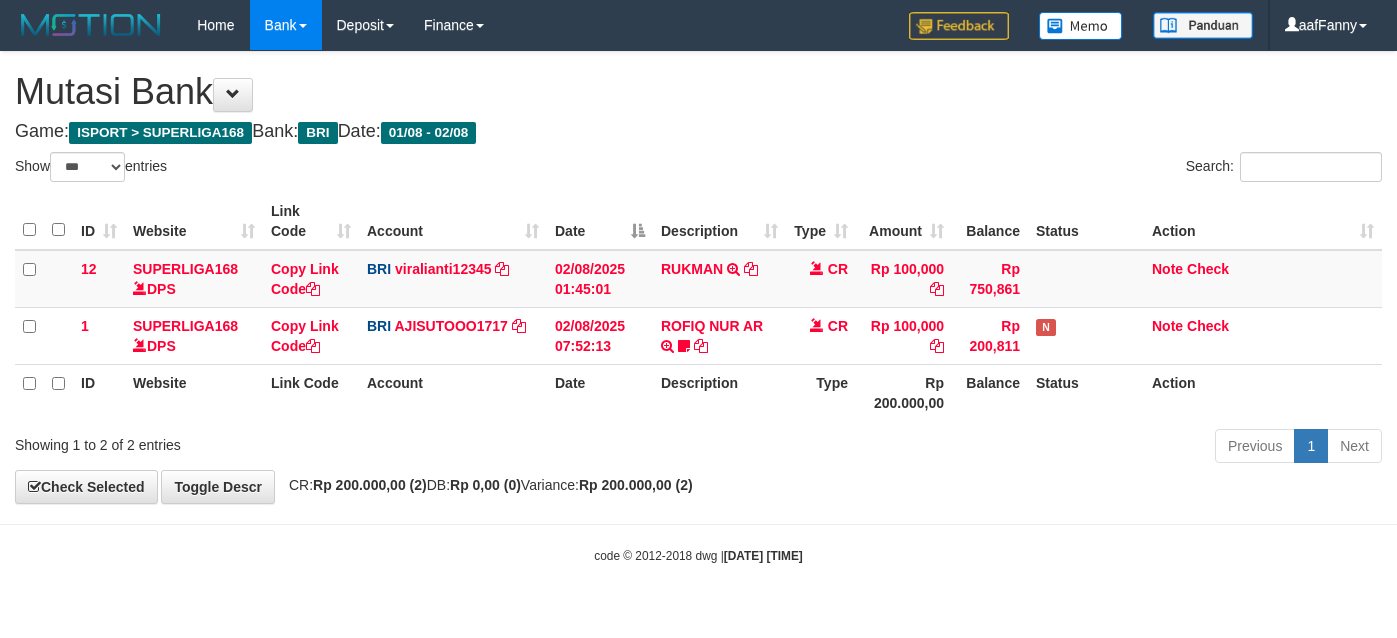 select on "***" 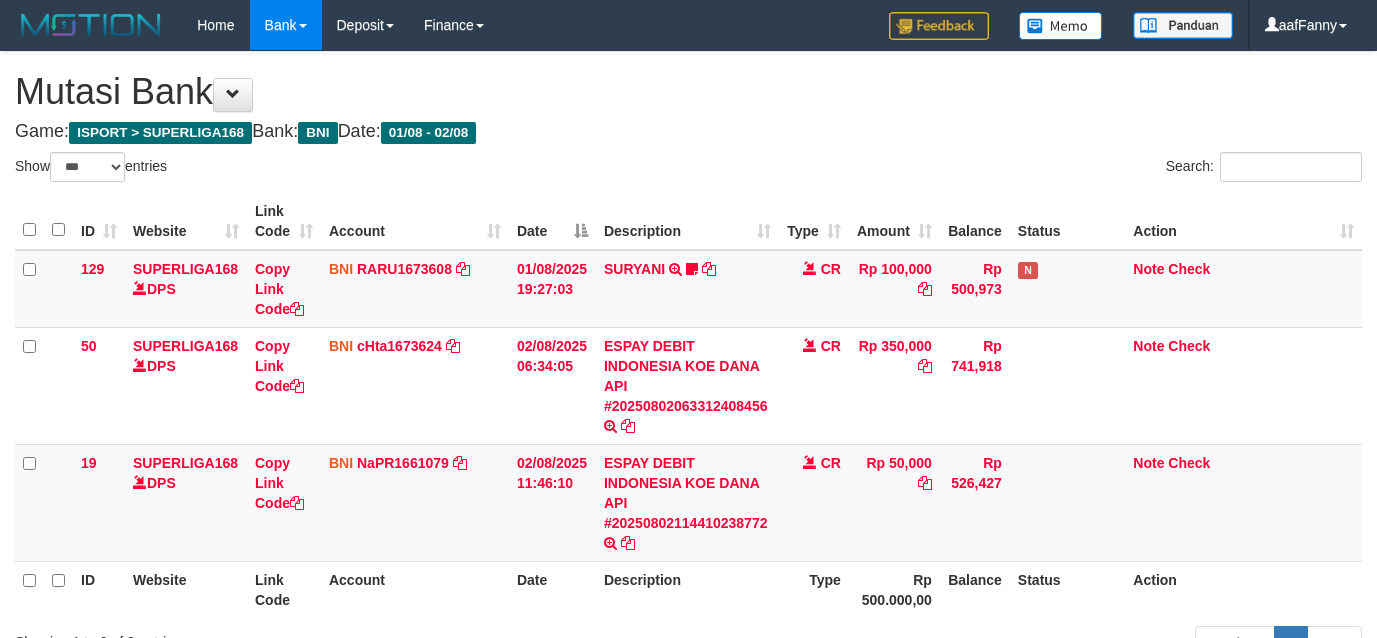 select on "***" 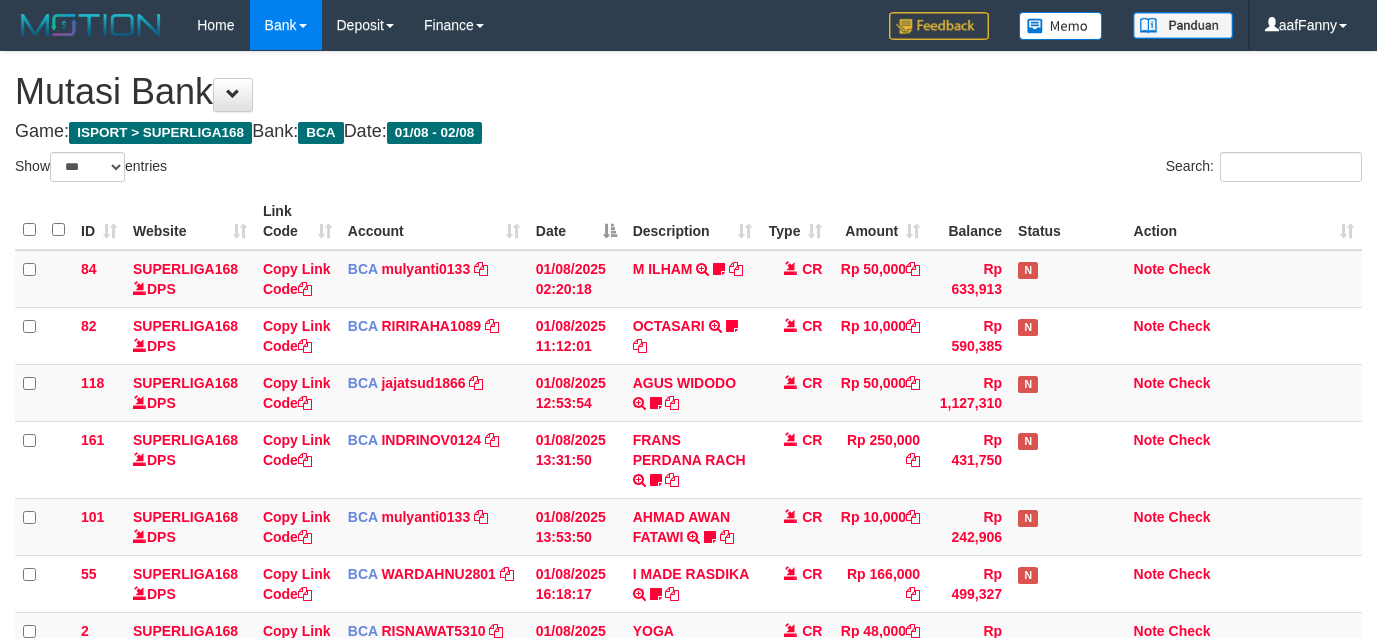 select on "***" 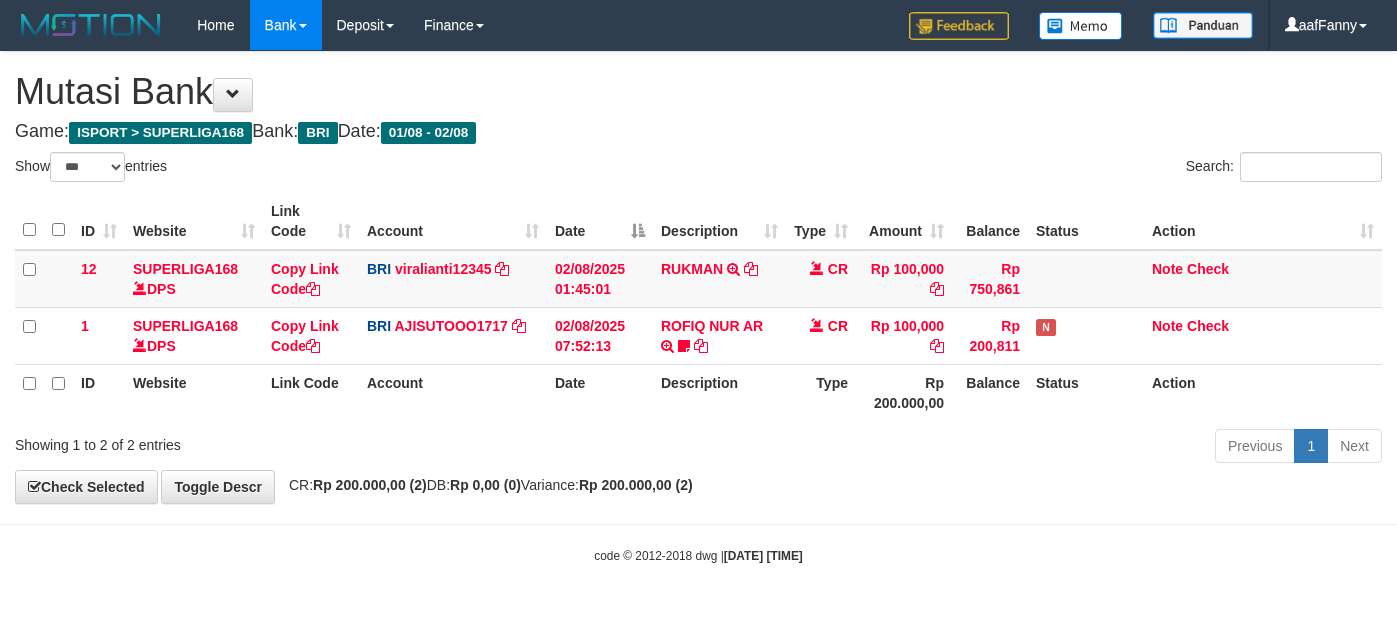 select on "***" 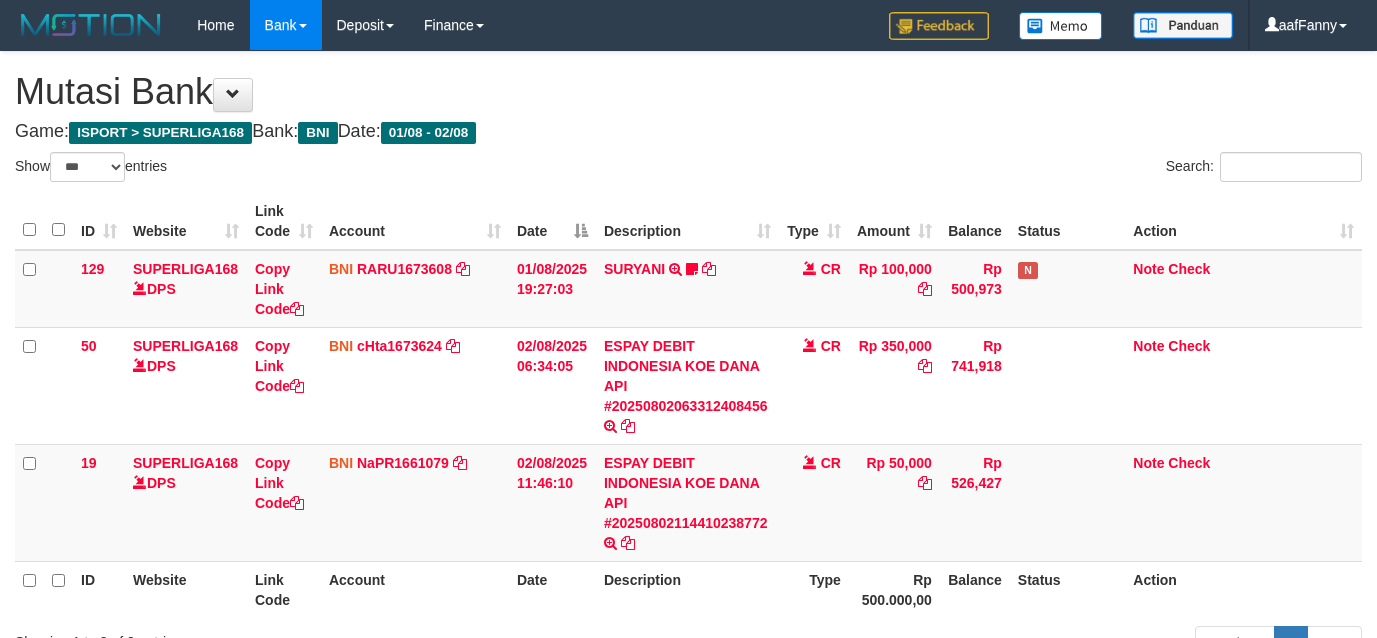 select on "***" 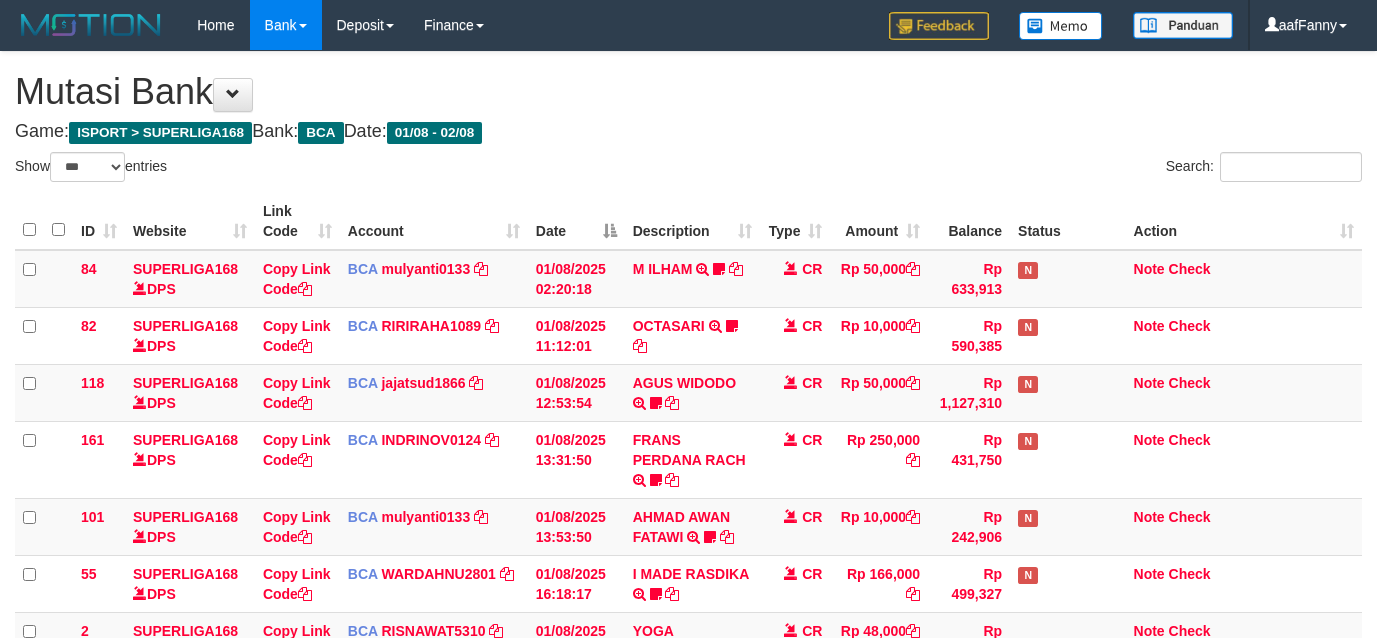 select on "***" 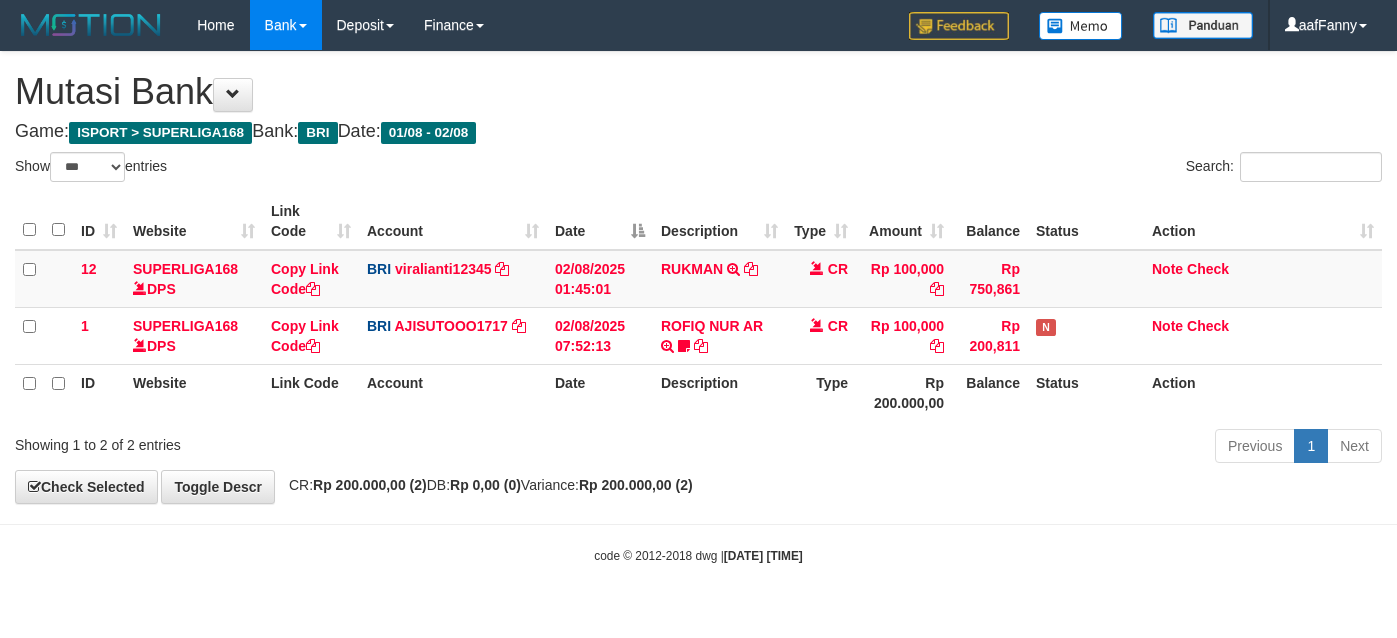 select on "***" 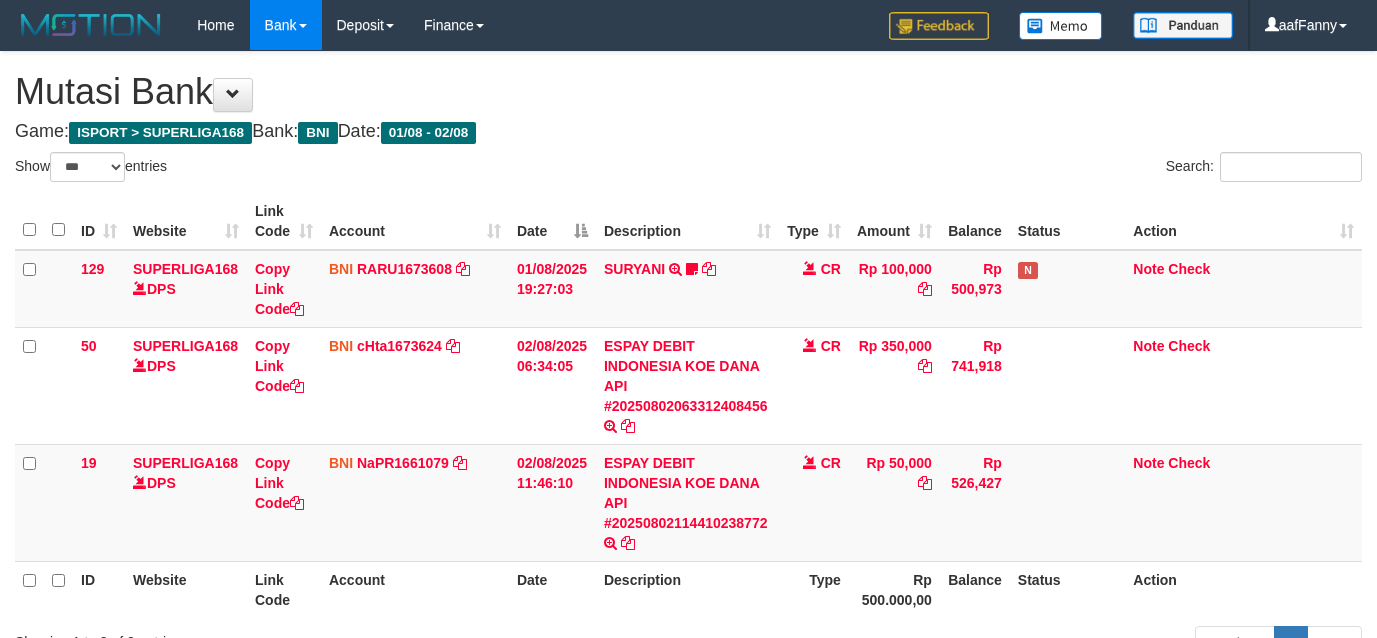 select on "***" 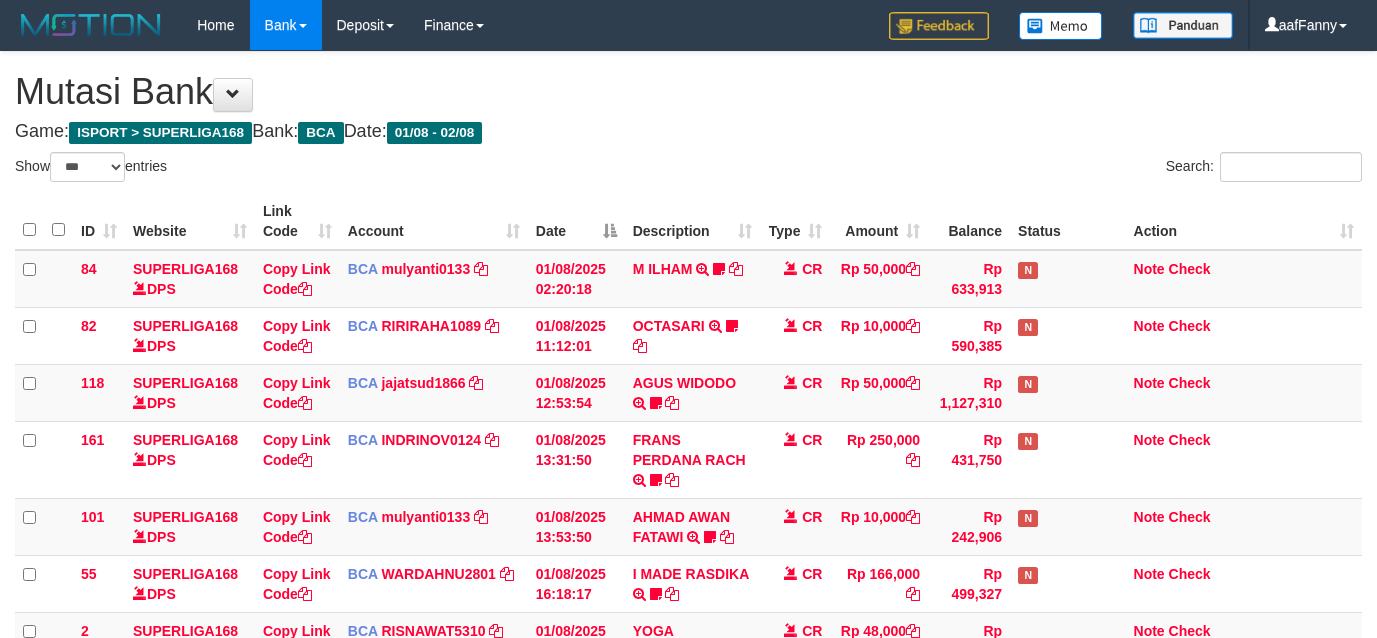 select on "***" 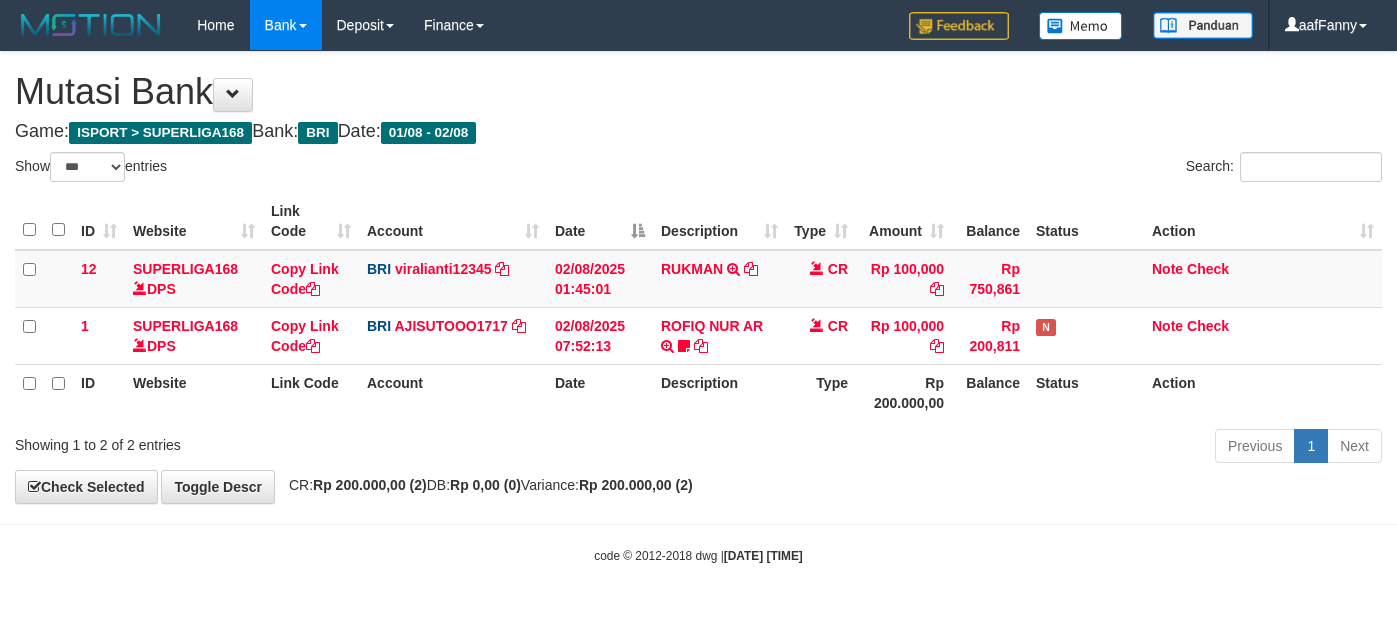 select on "***" 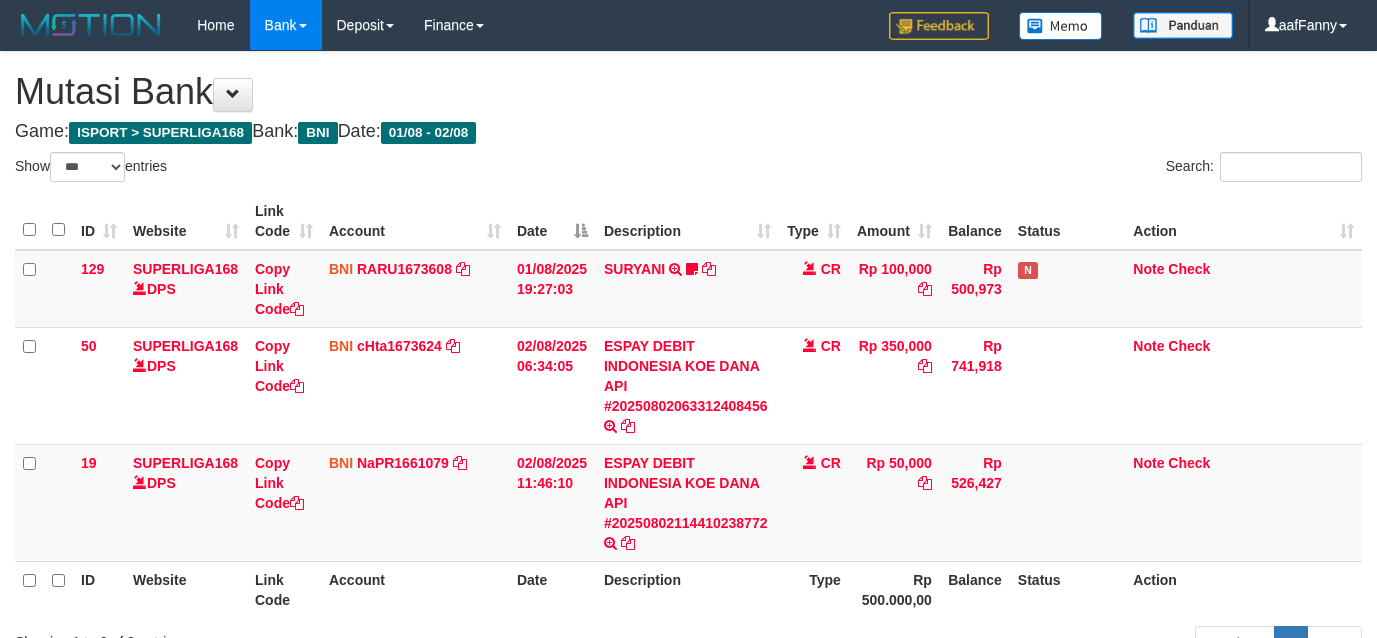 select on "***" 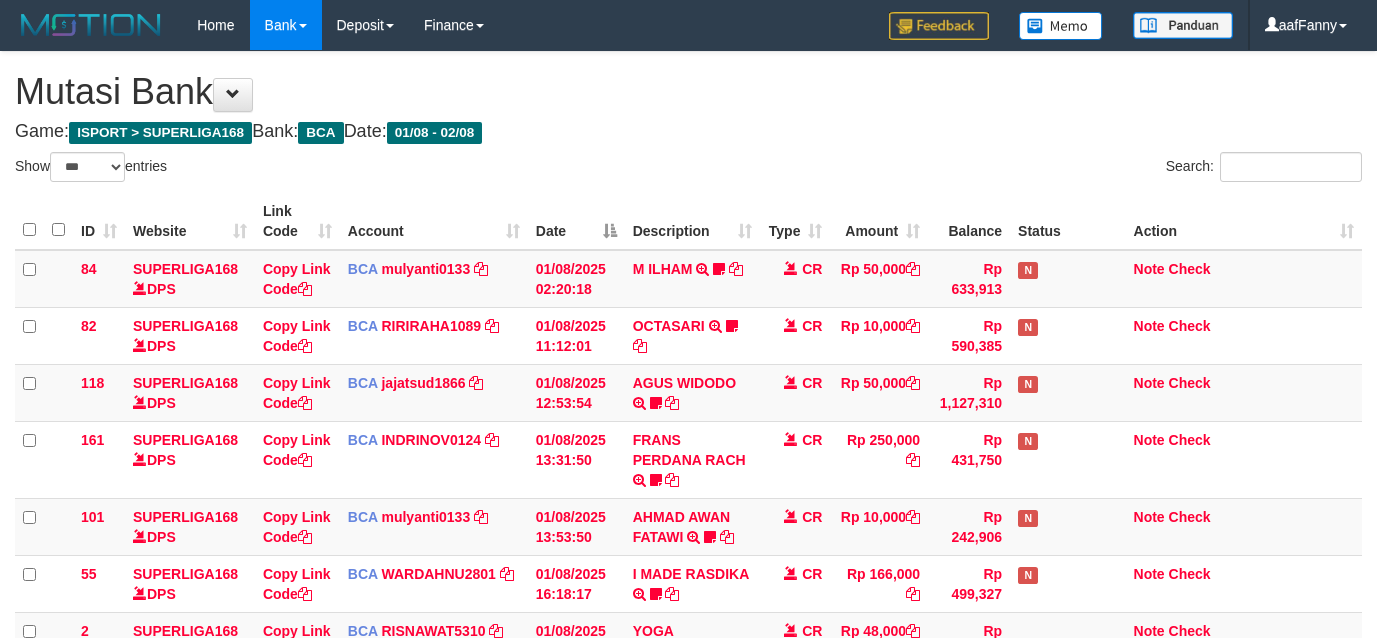 select on "***" 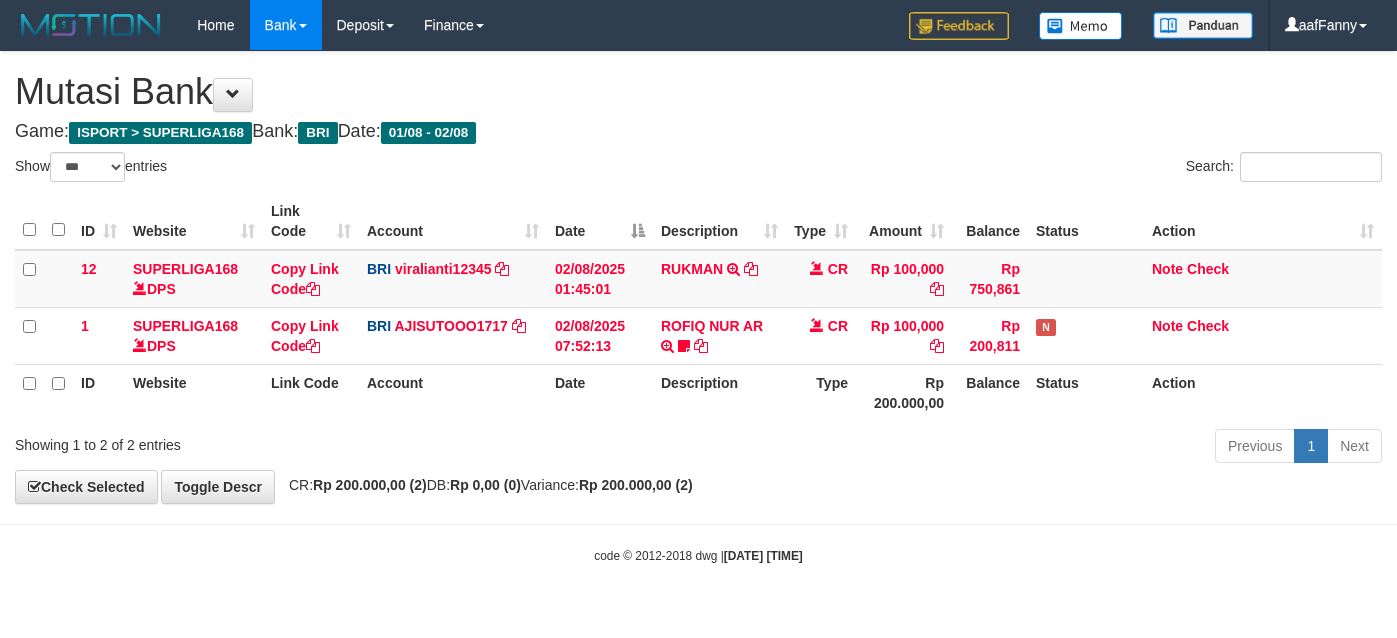 select on "***" 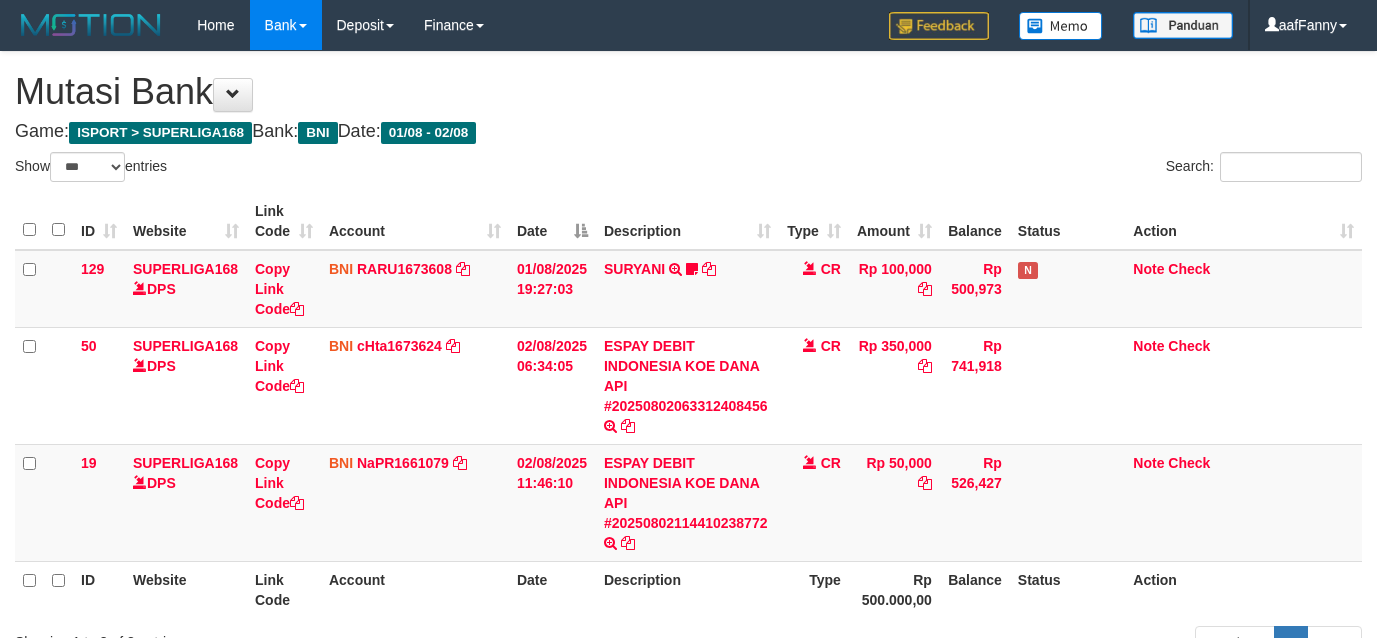 select on "***" 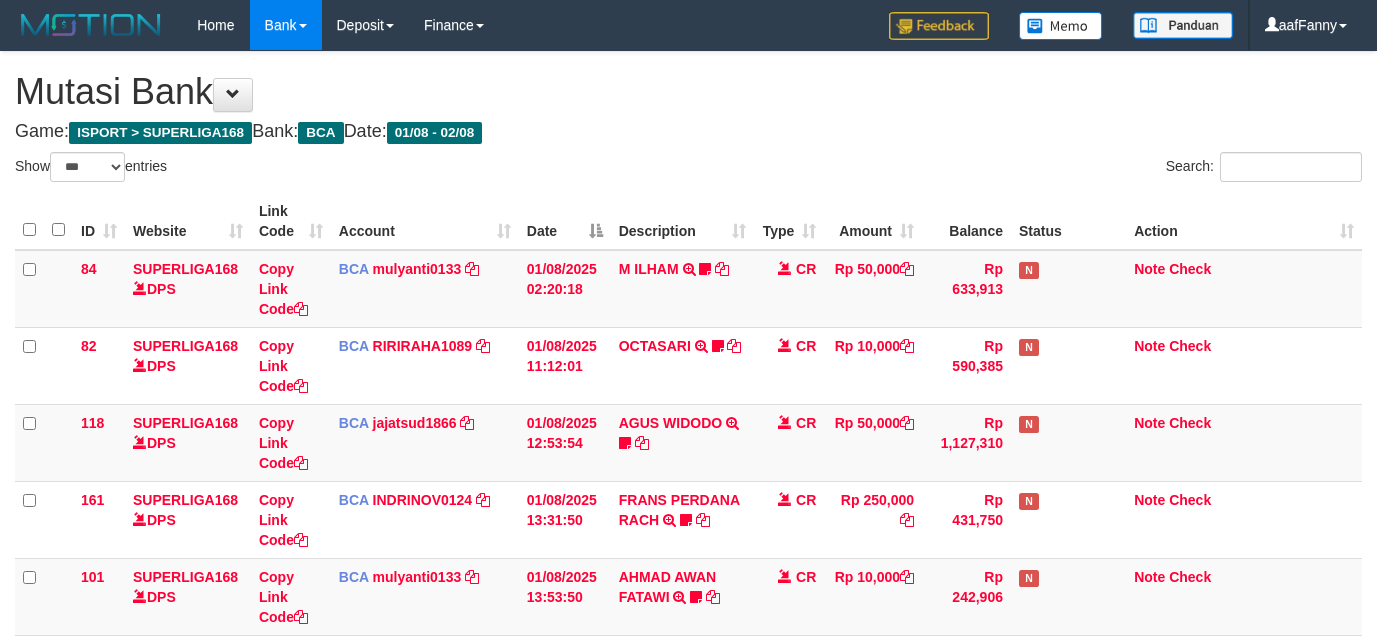 select on "***" 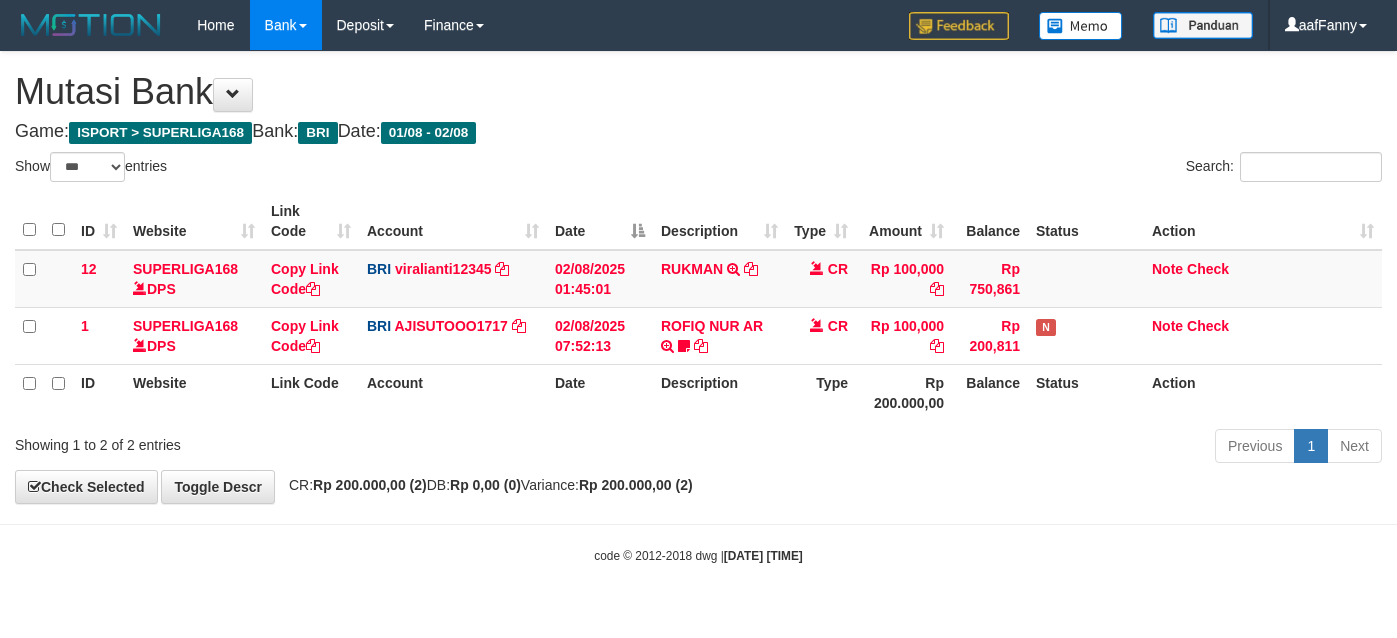 select on "***" 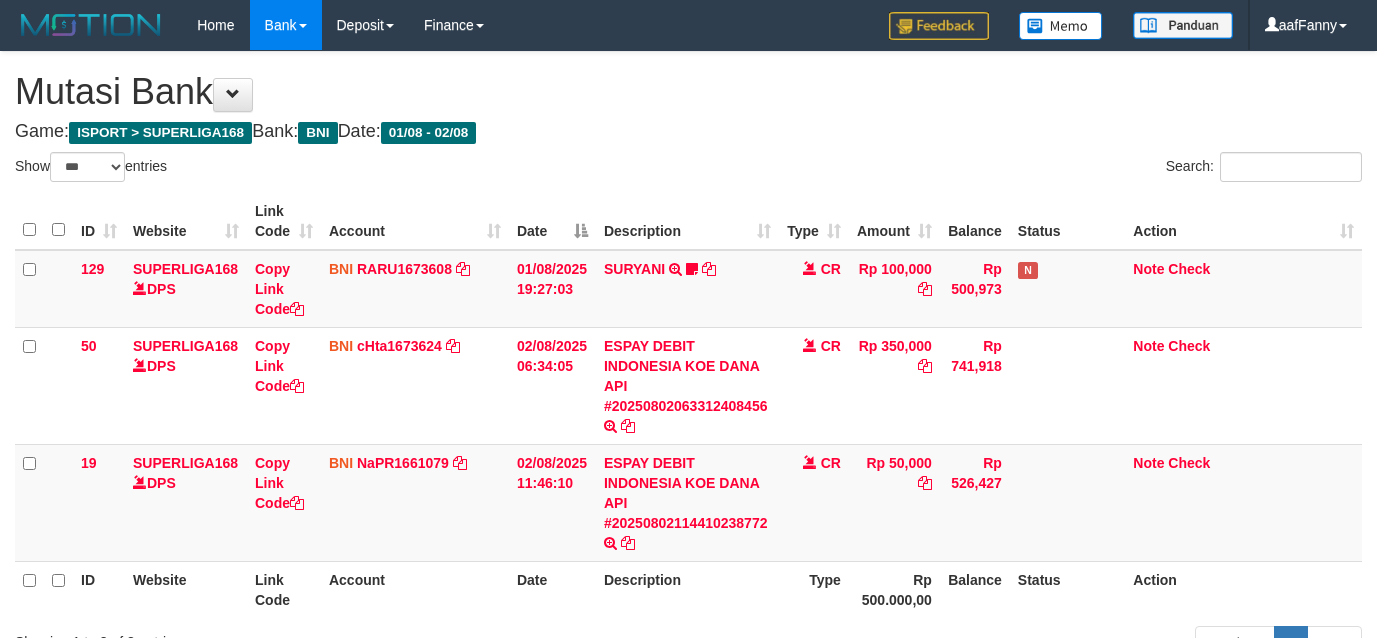 select on "***" 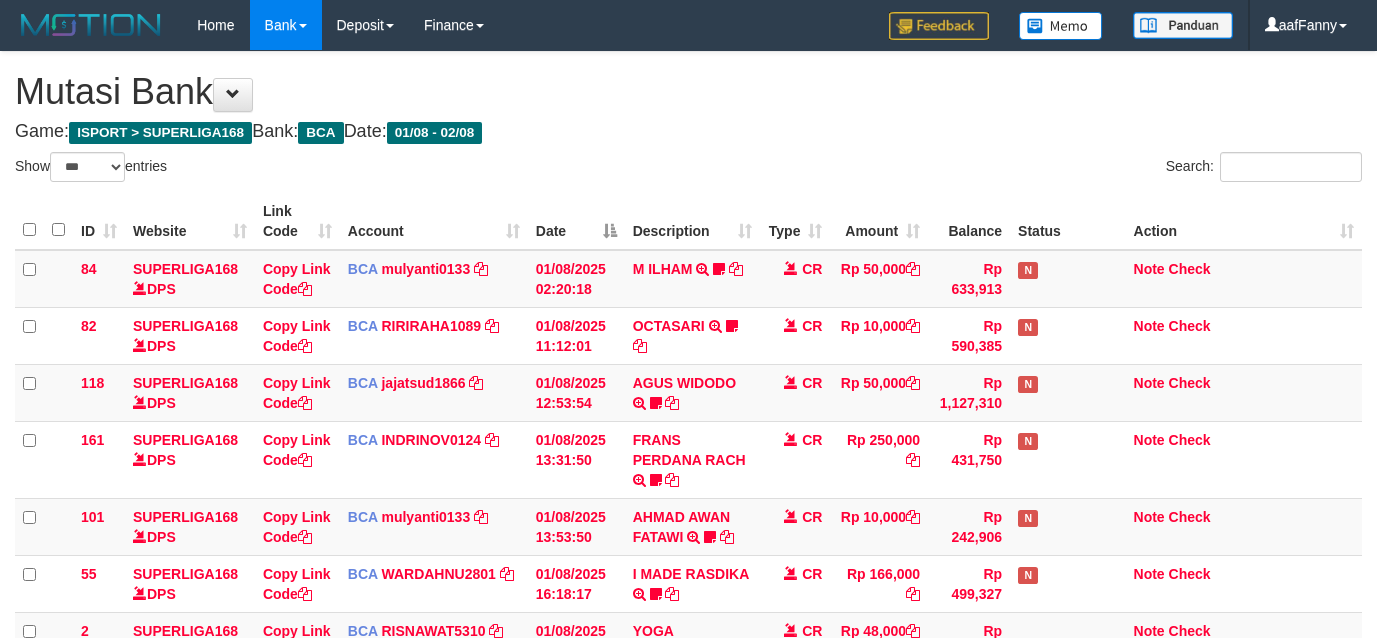 select on "***" 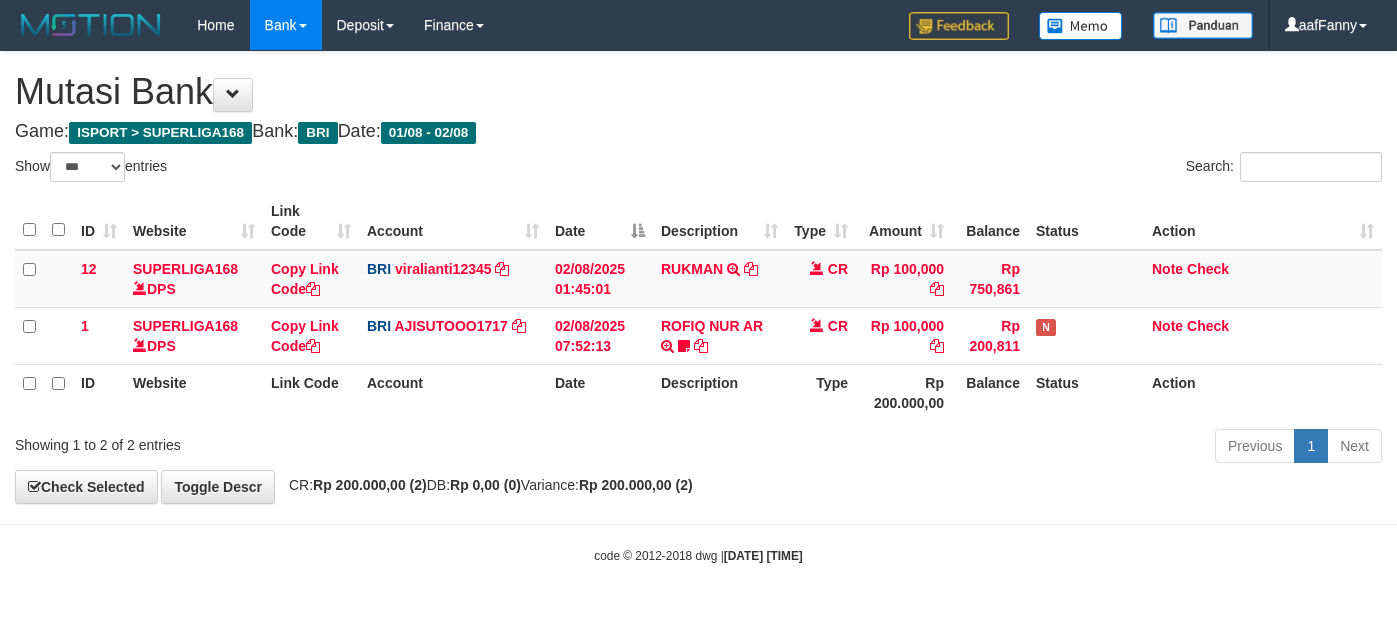 select on "***" 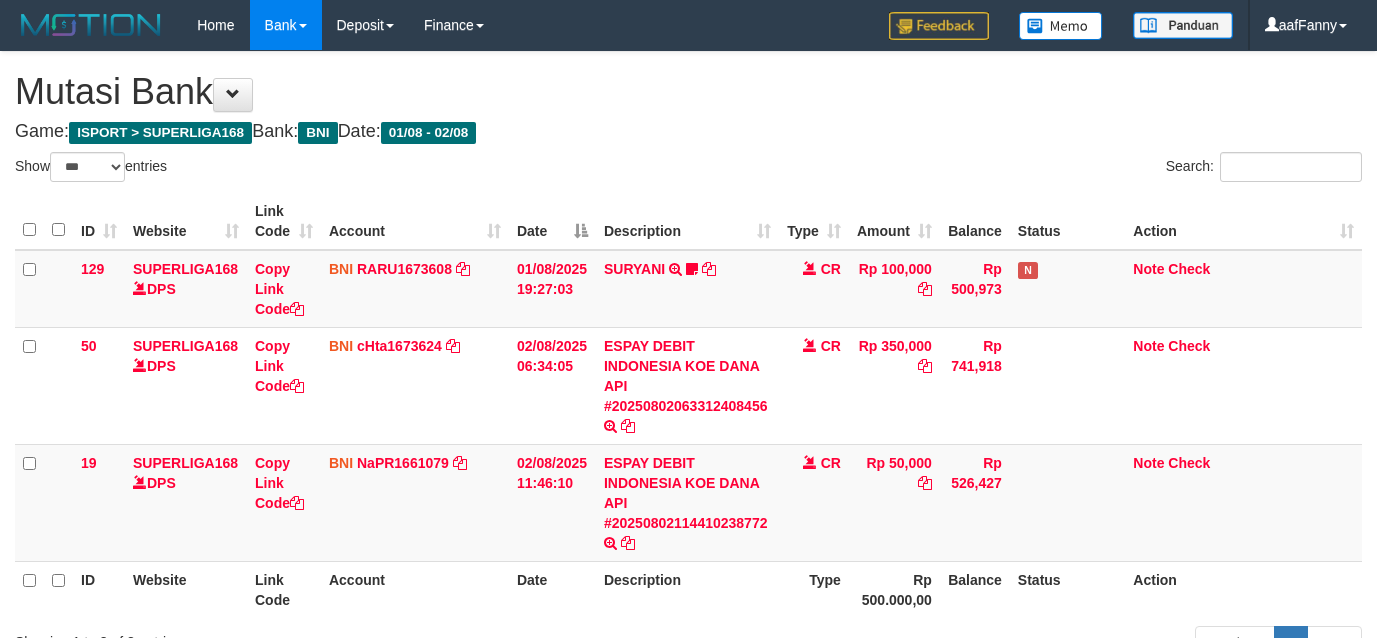 select on "***" 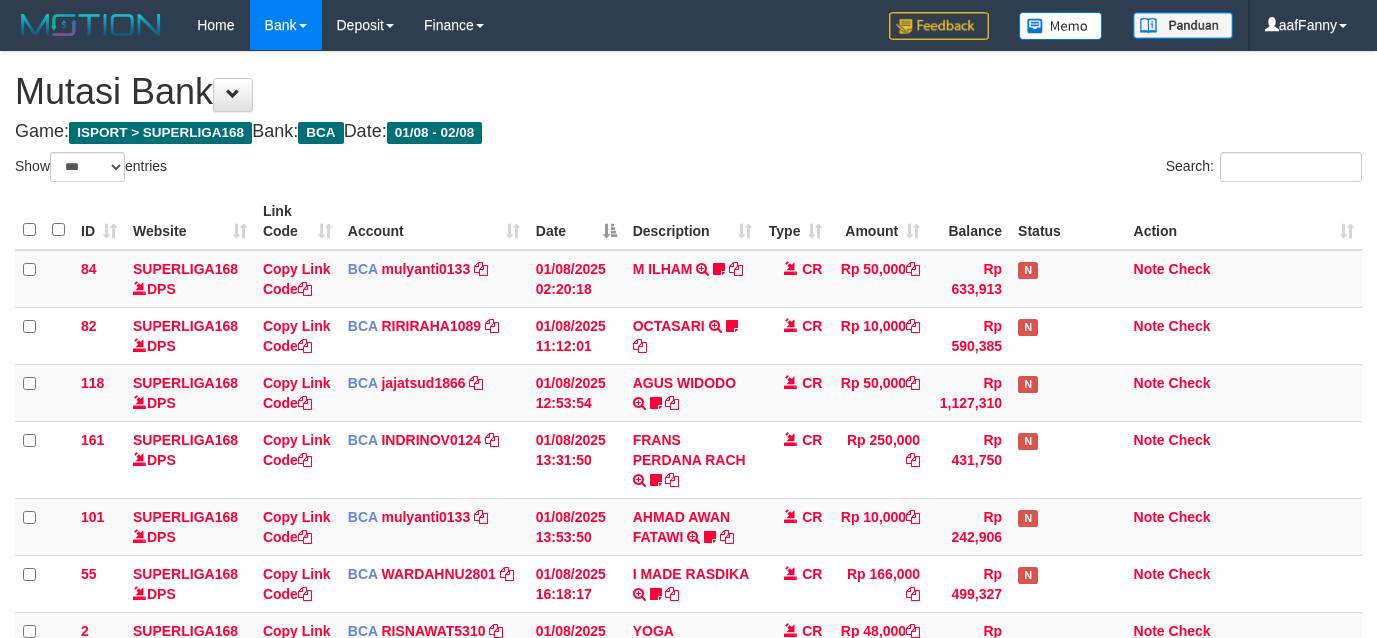 select on "***" 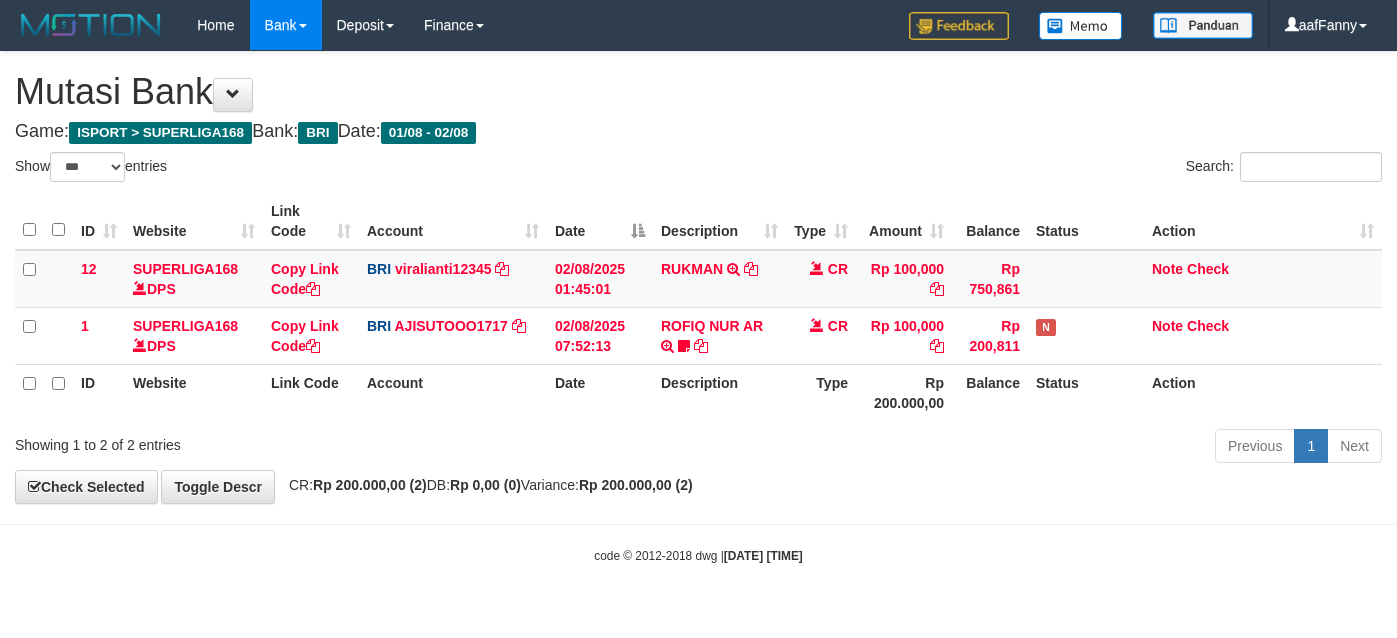 select on "***" 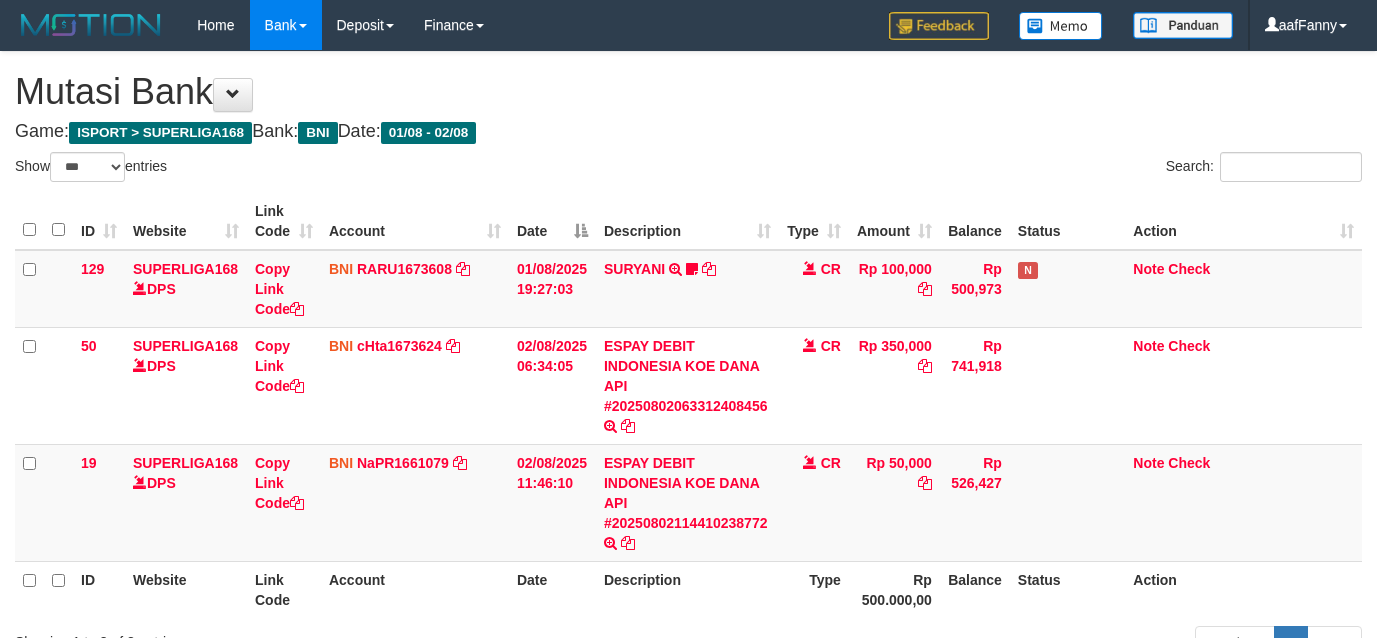 select on "***" 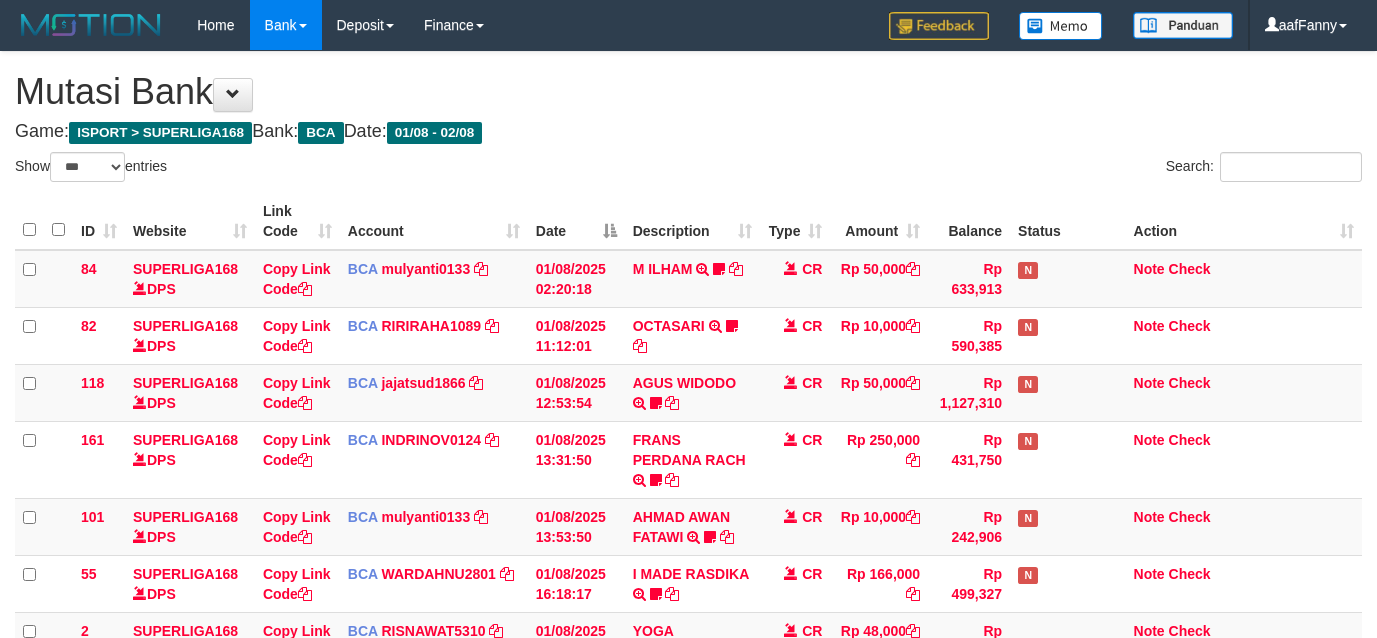 select on "***" 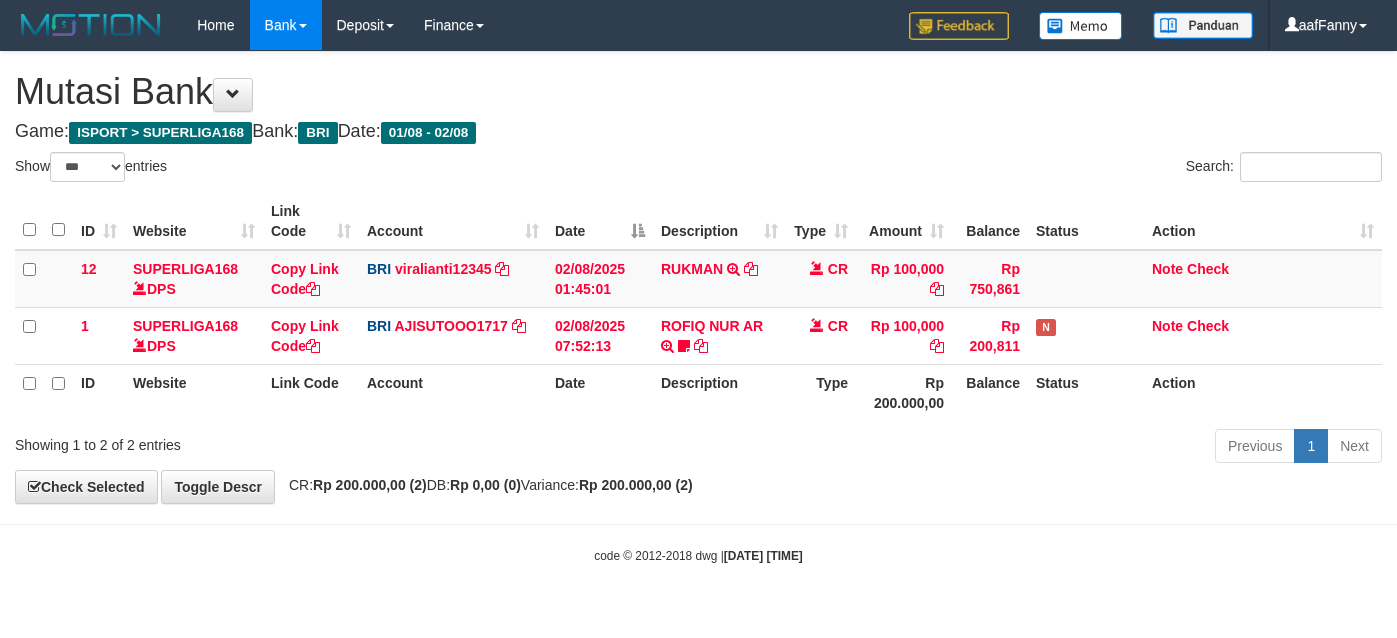 select on "***" 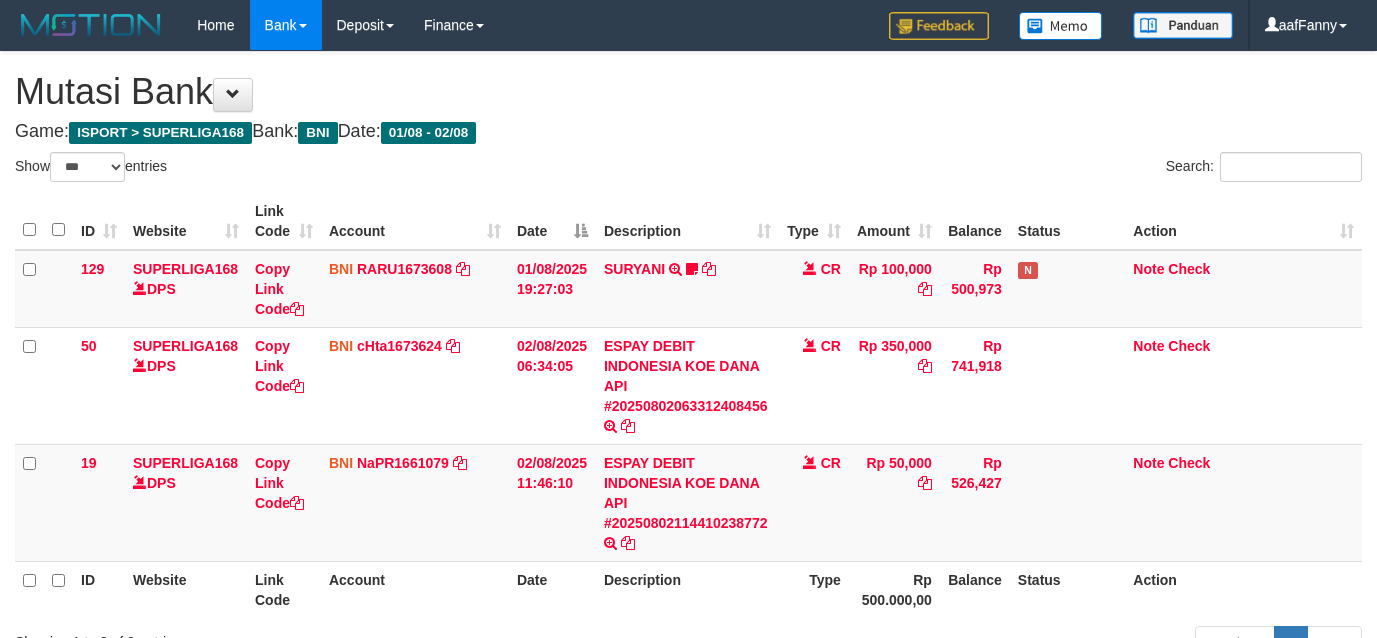 select on "***" 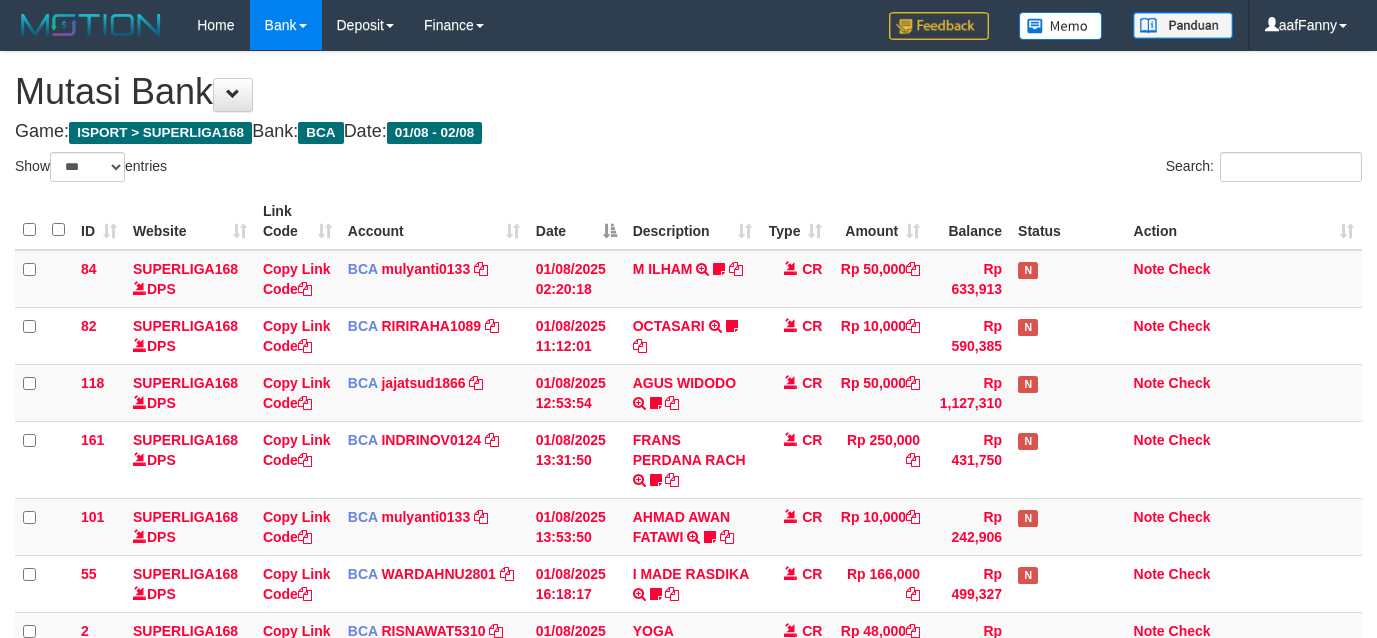 select on "***" 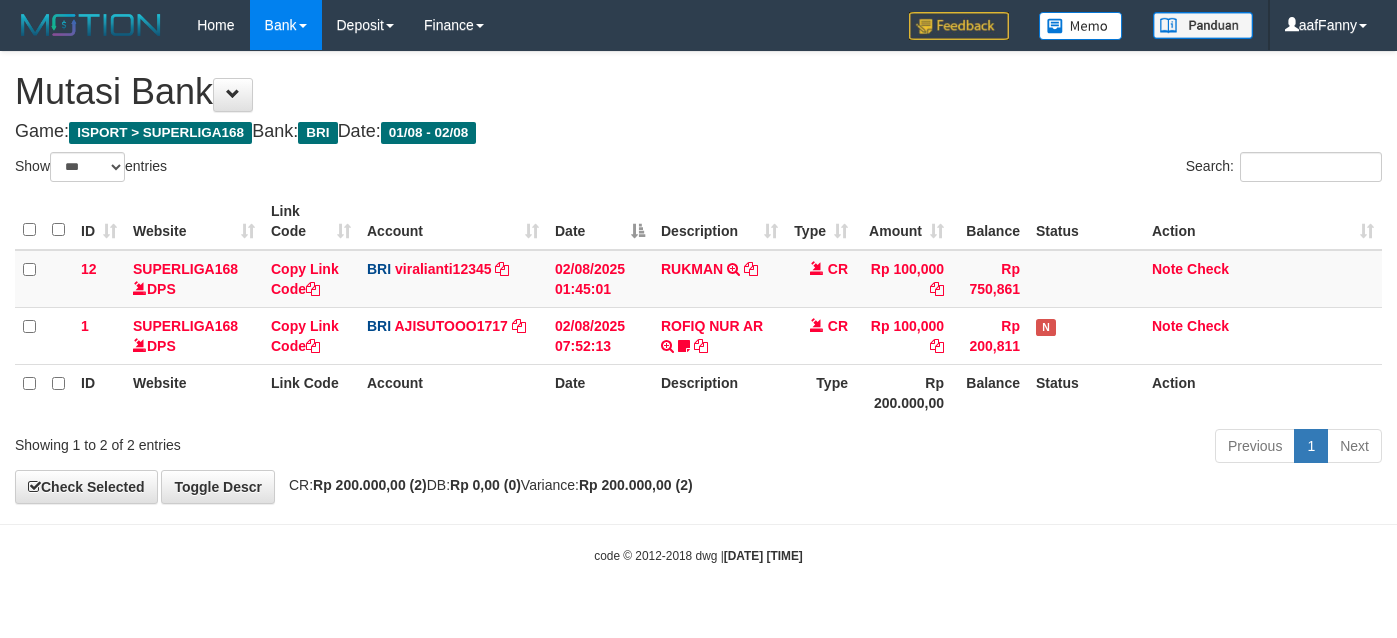 select on "***" 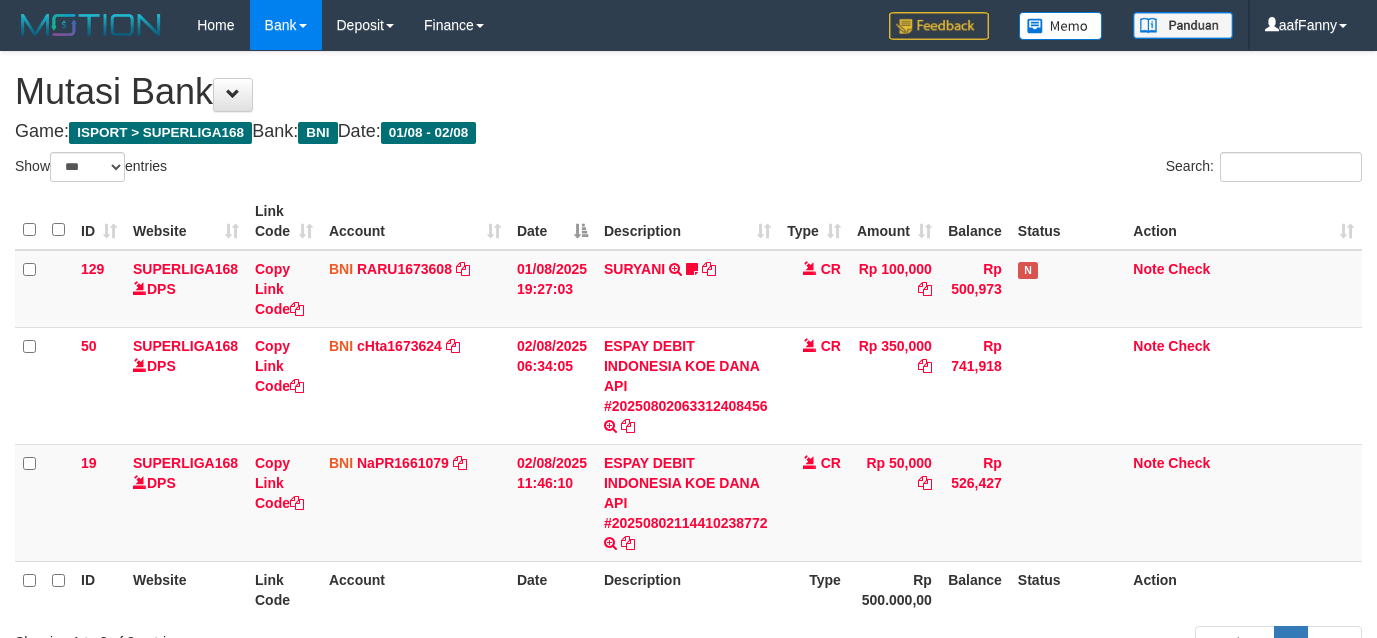 select on "***" 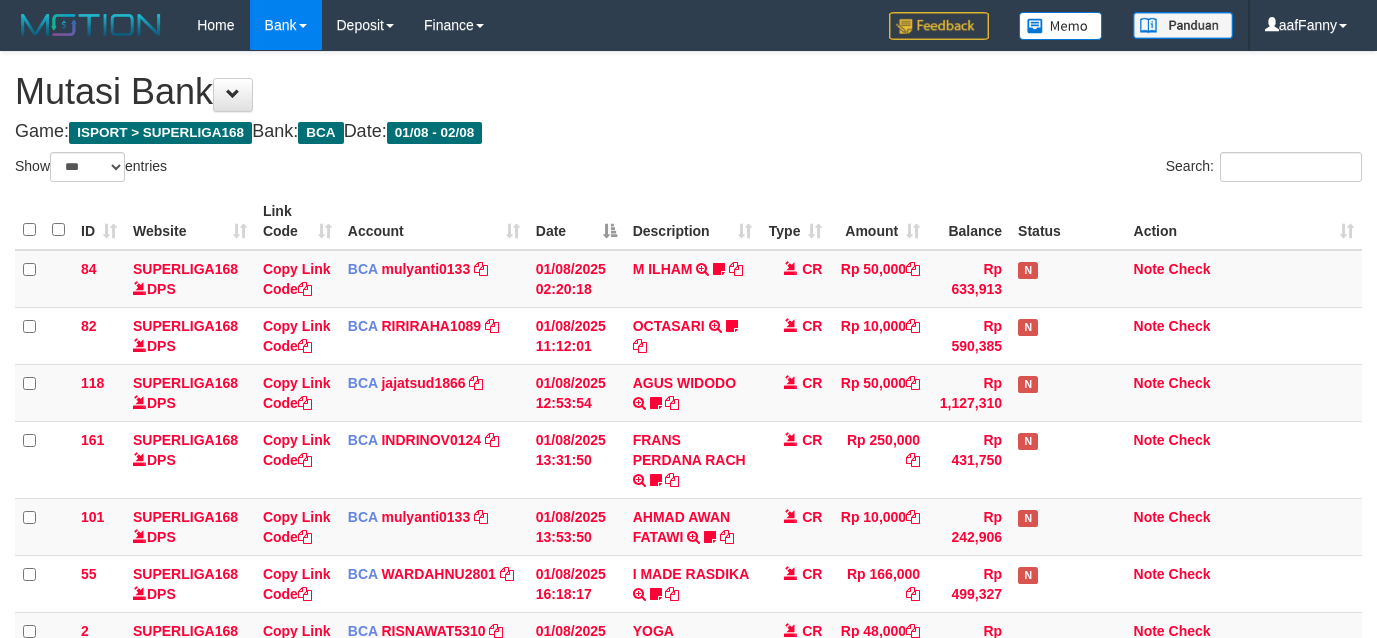select on "***" 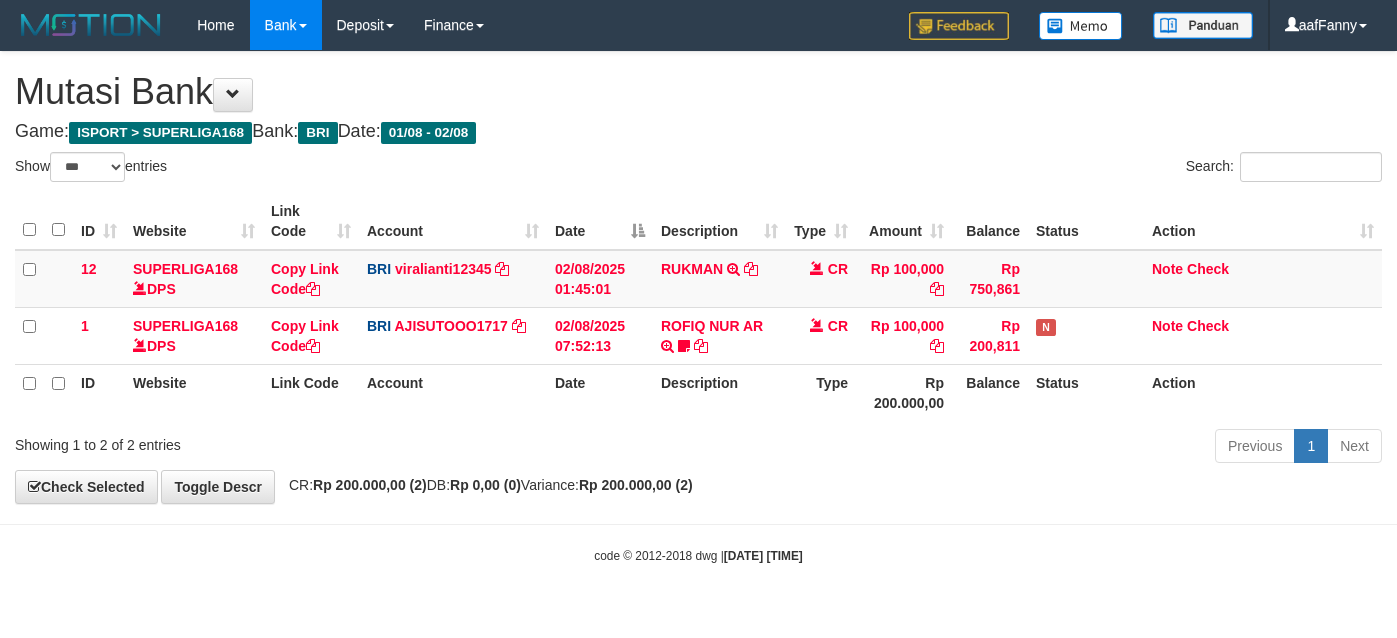 select on "***" 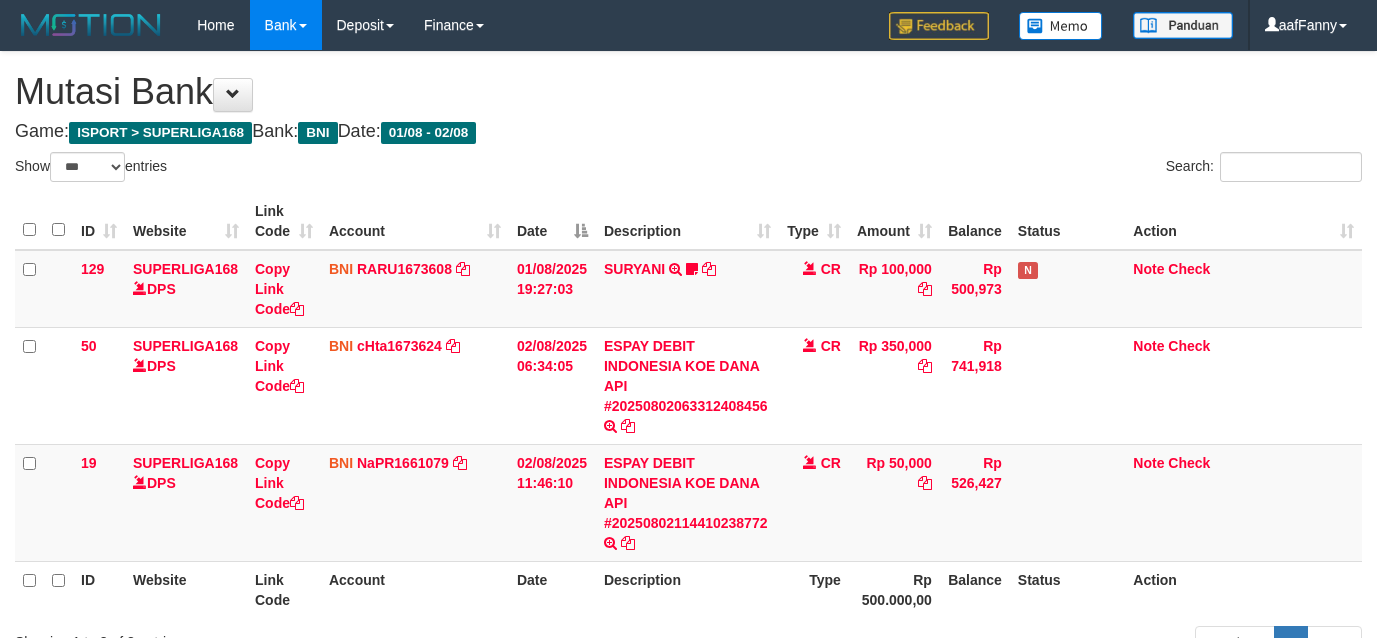 select on "***" 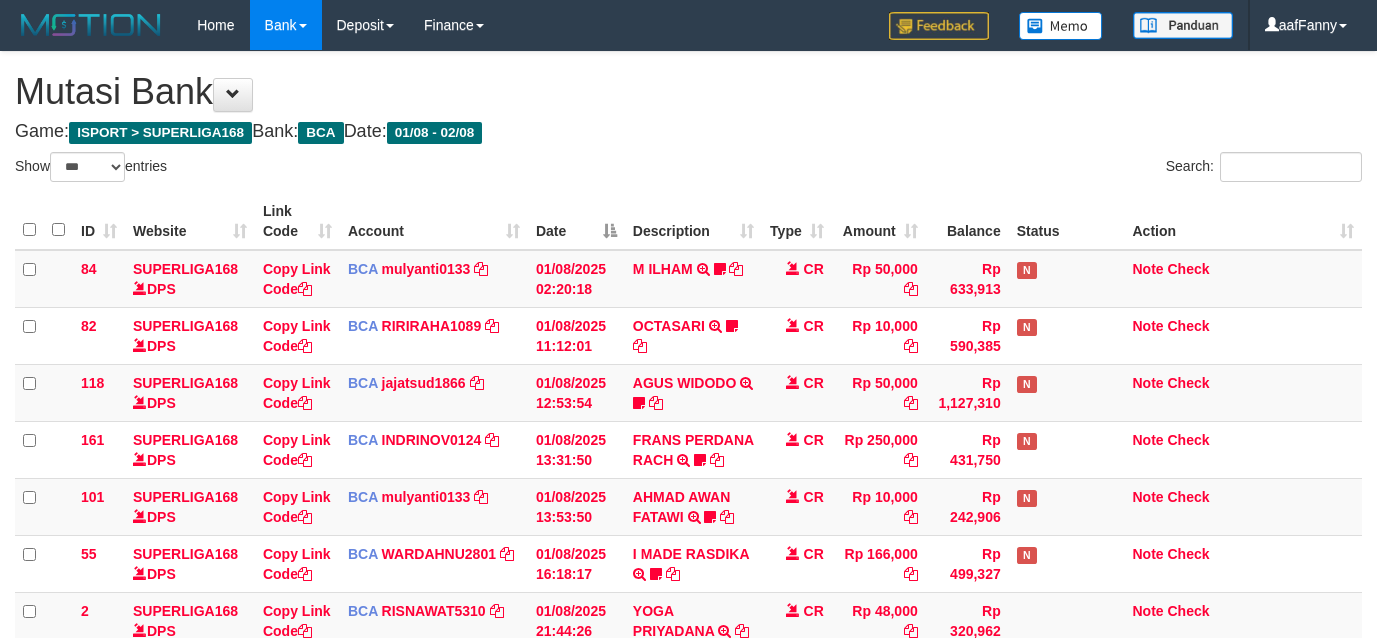 select on "***" 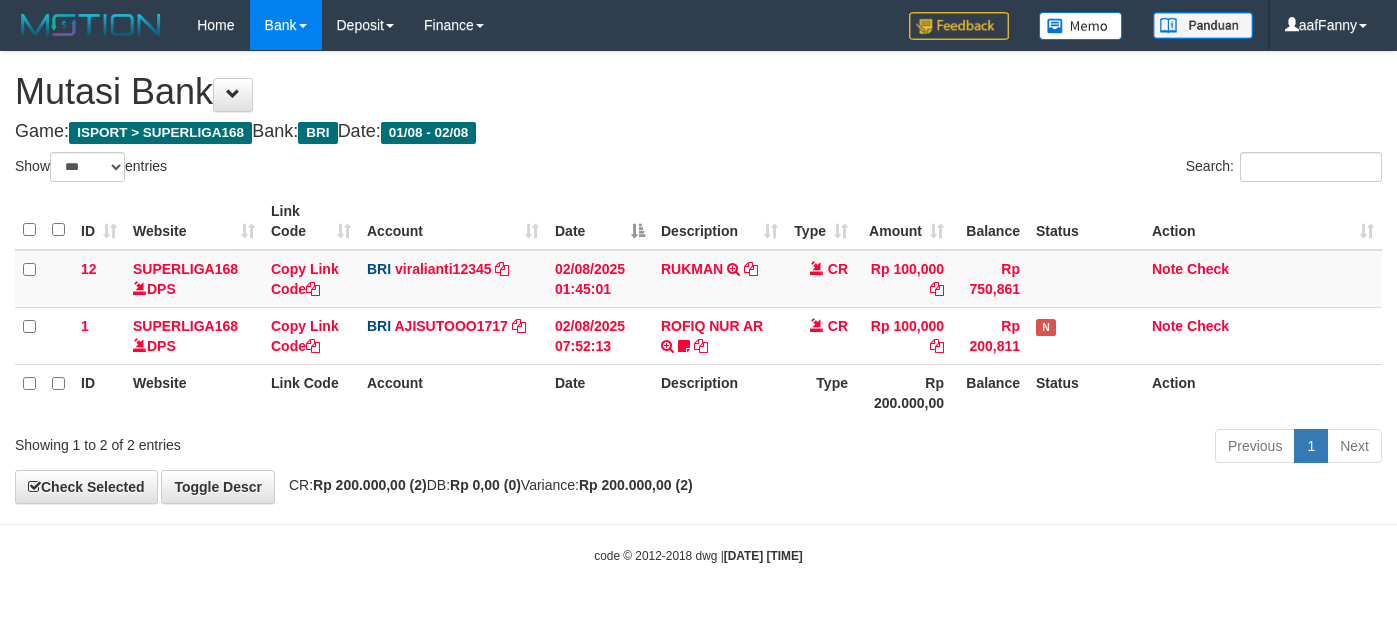select on "***" 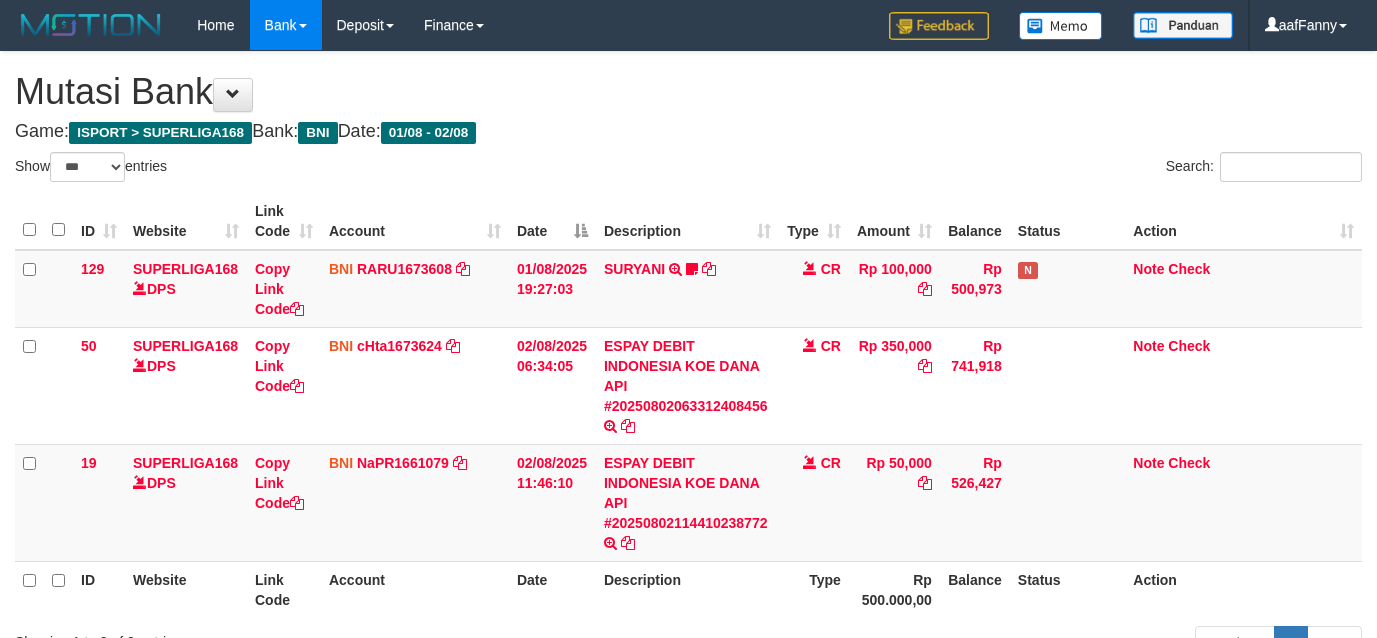 select on "***" 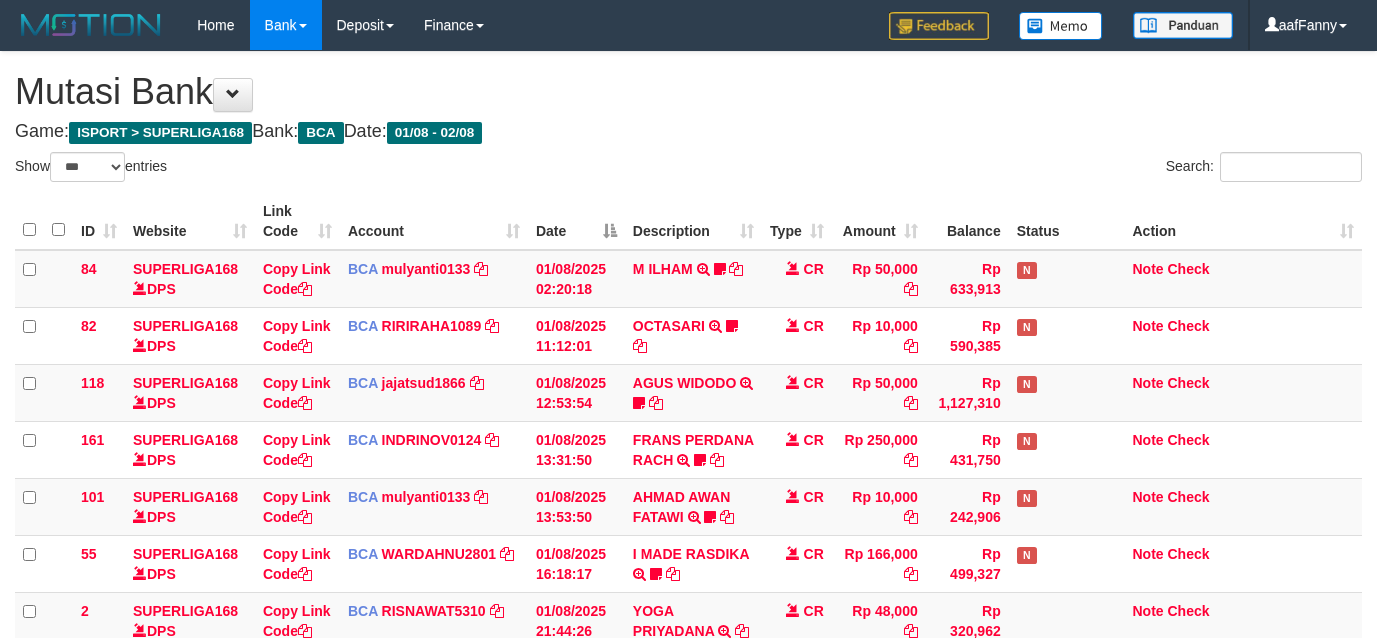 select on "***" 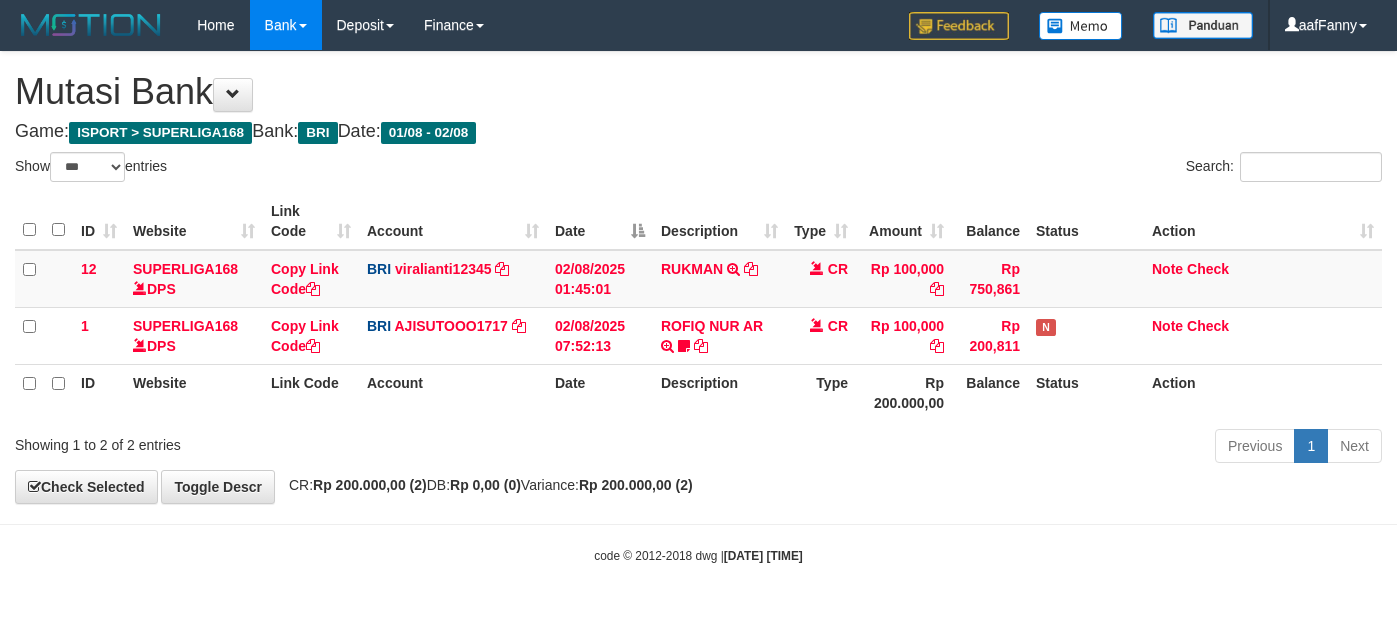 select on "***" 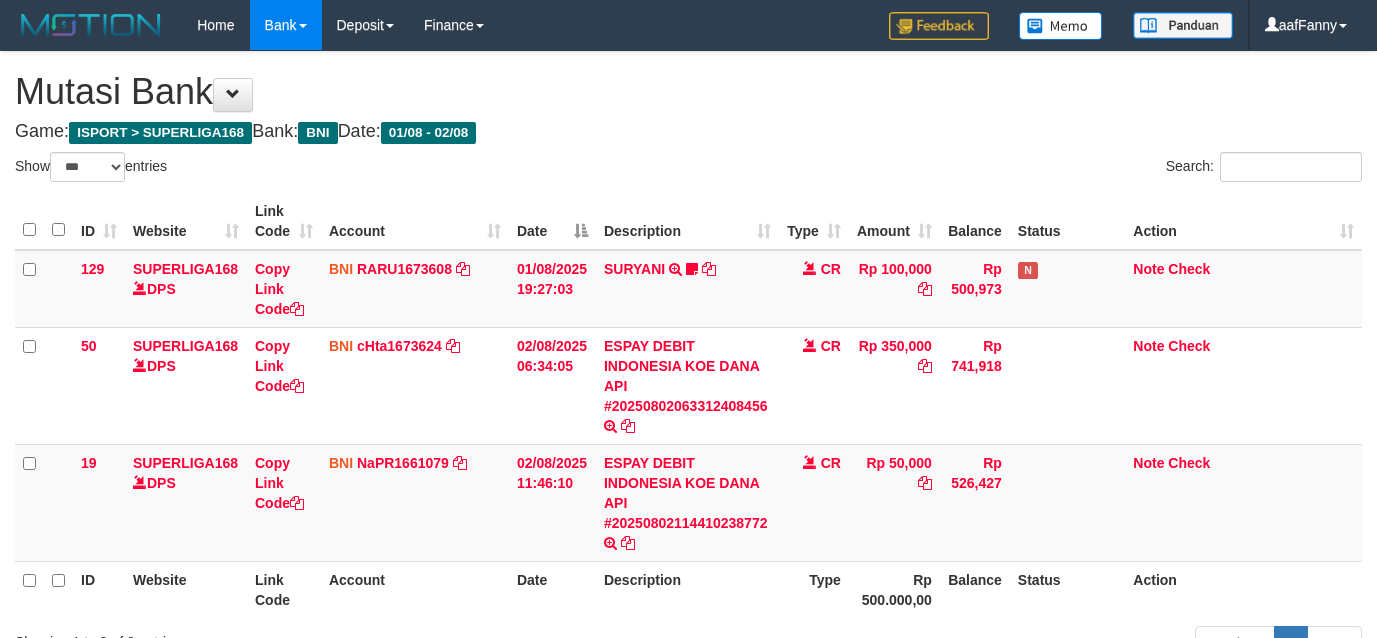 select on "***" 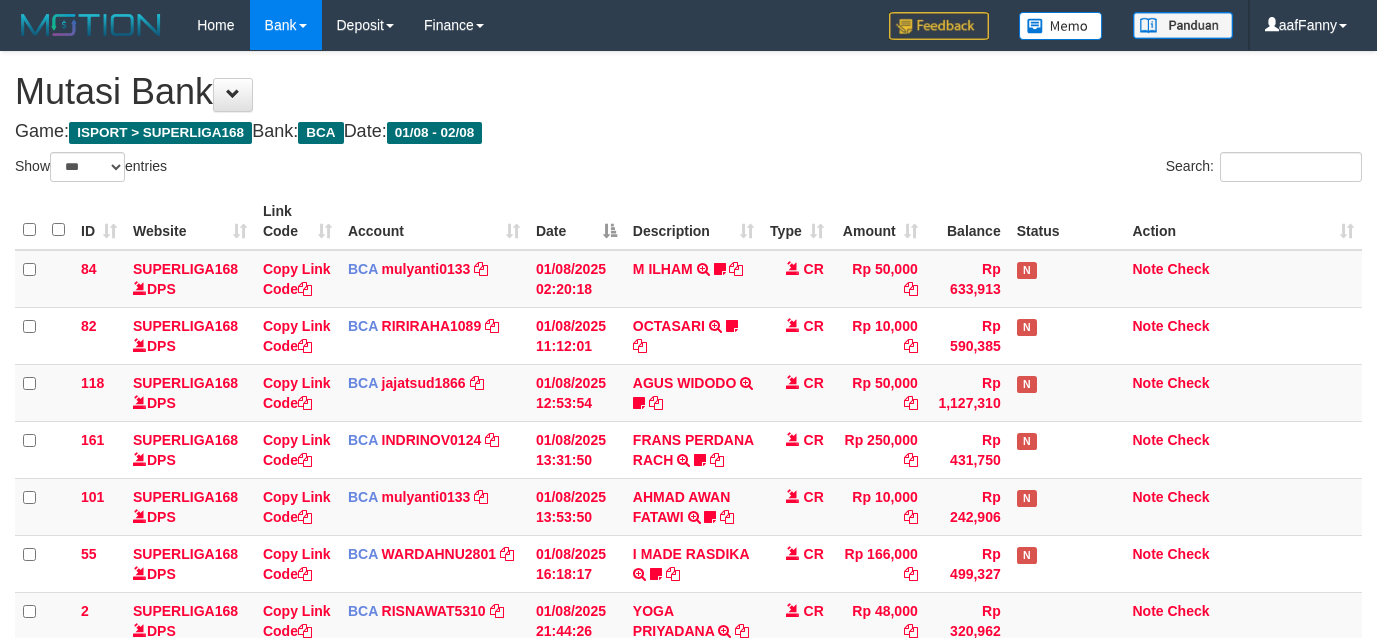 select on "***" 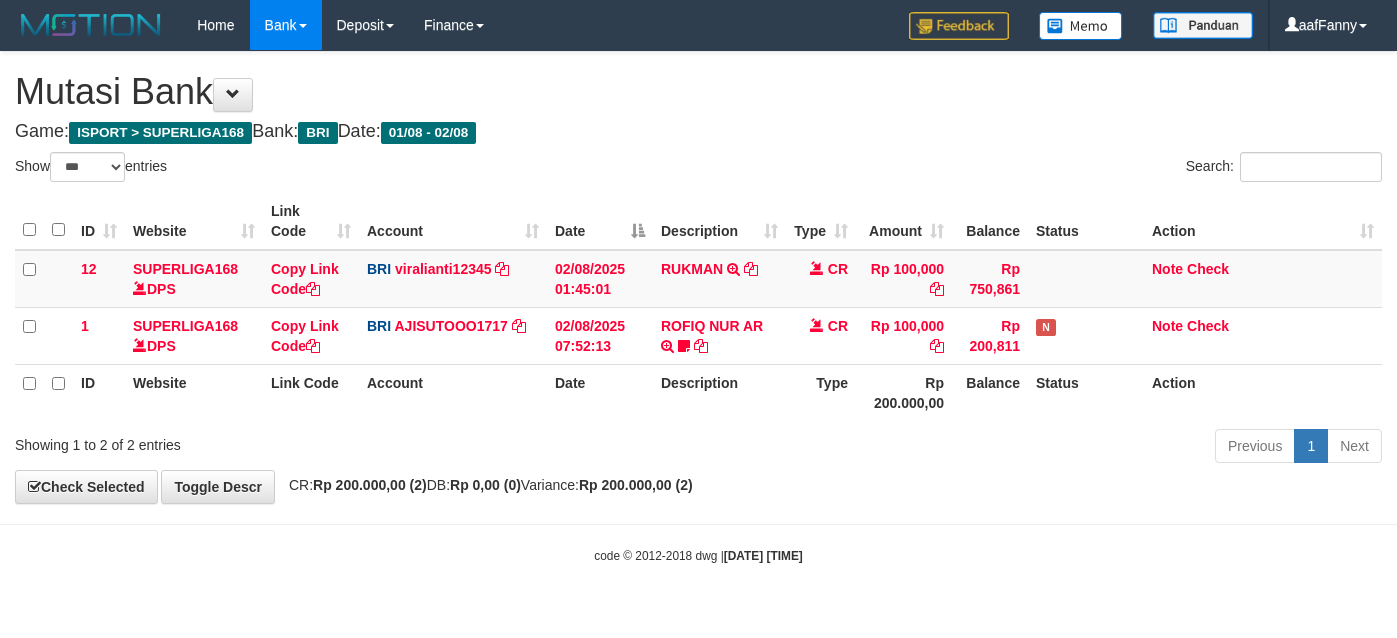 select on "***" 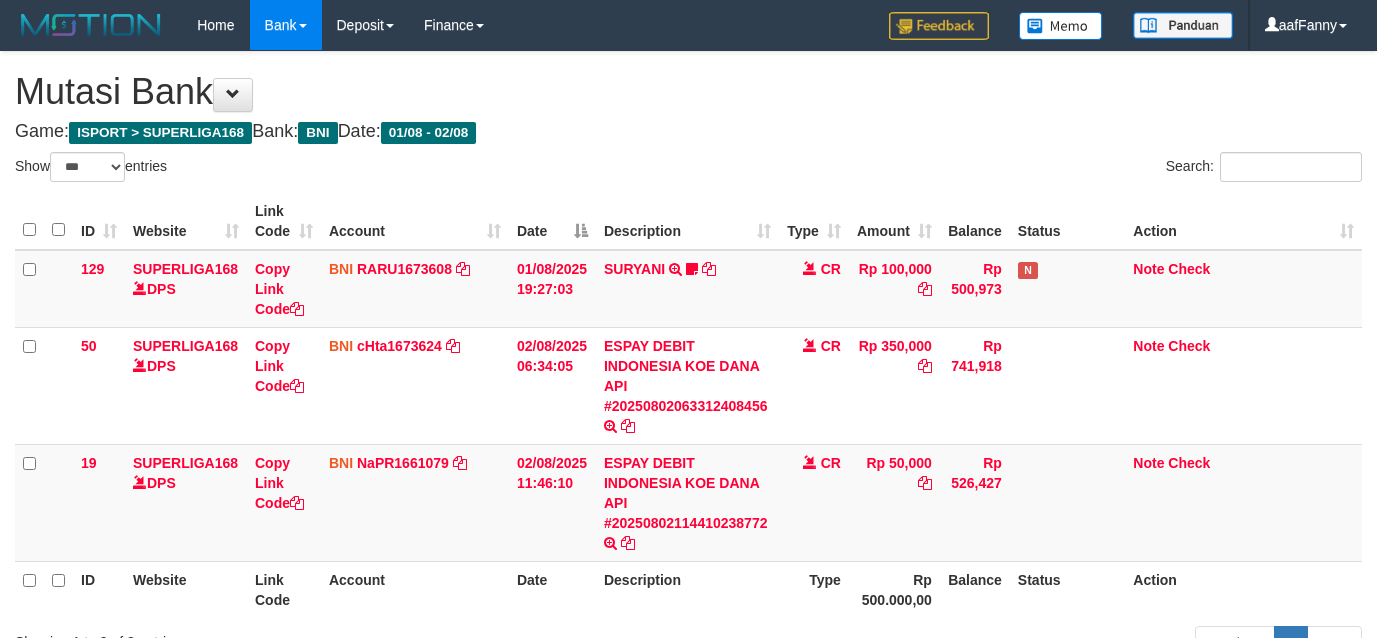select on "***" 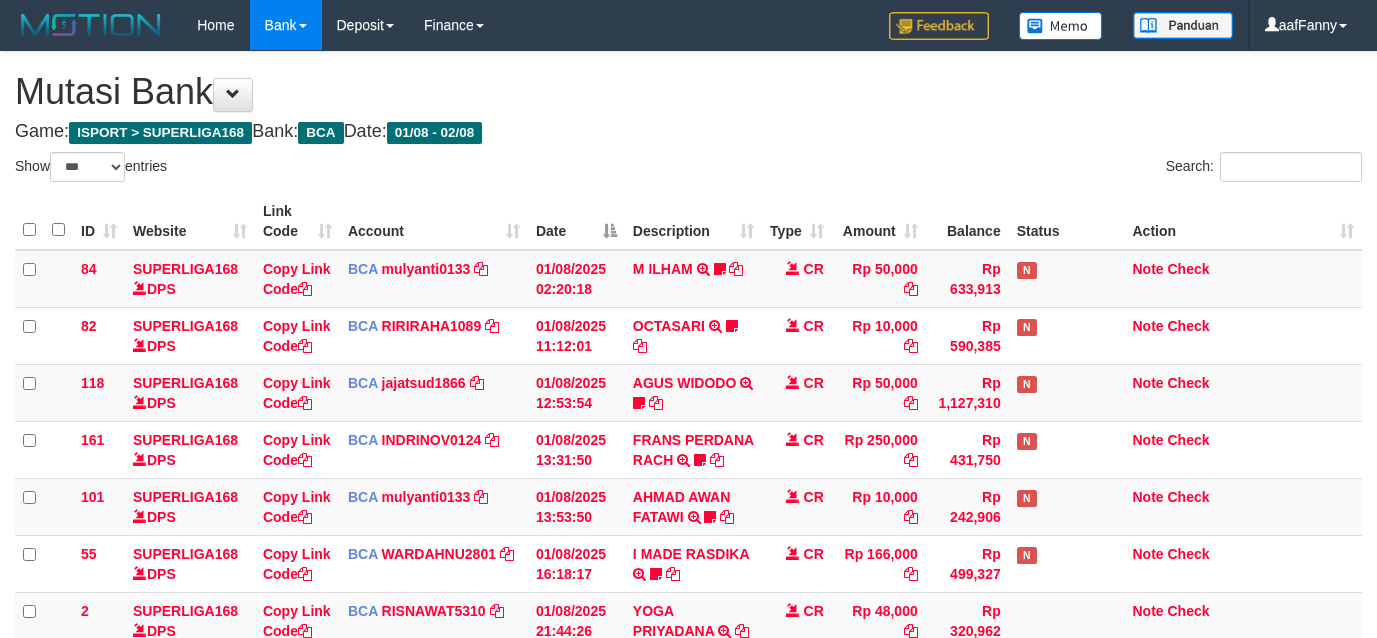 select on "***" 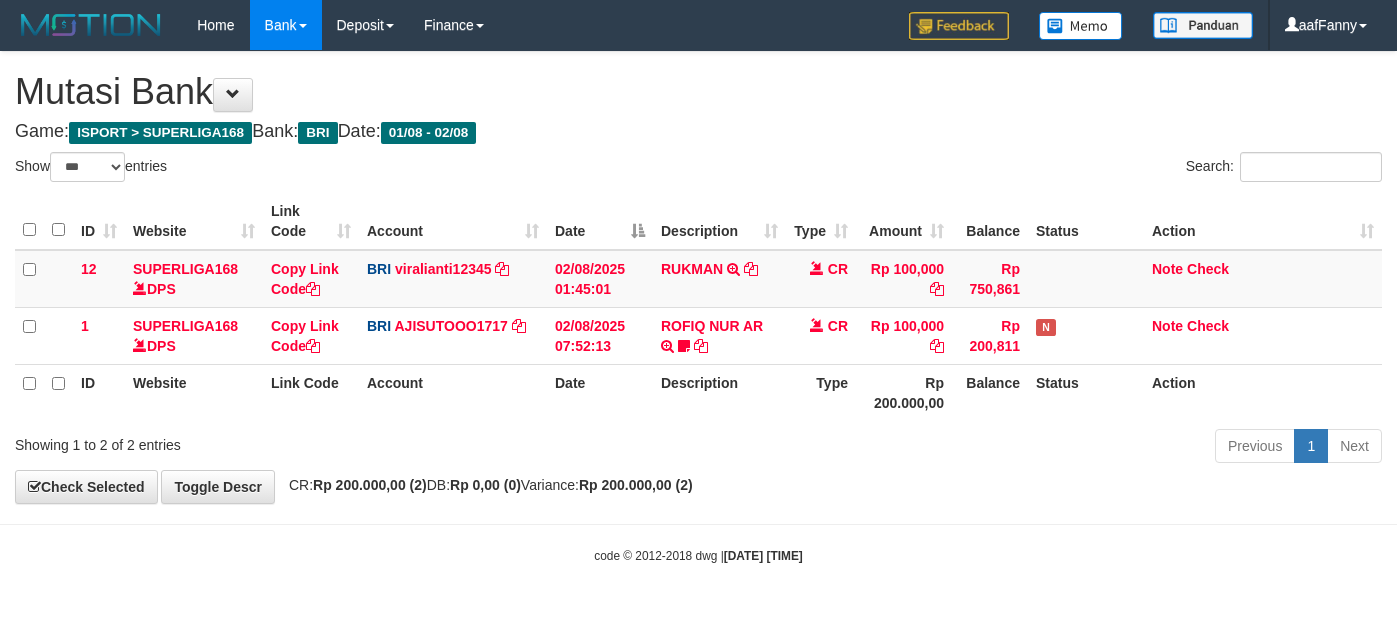 select on "***" 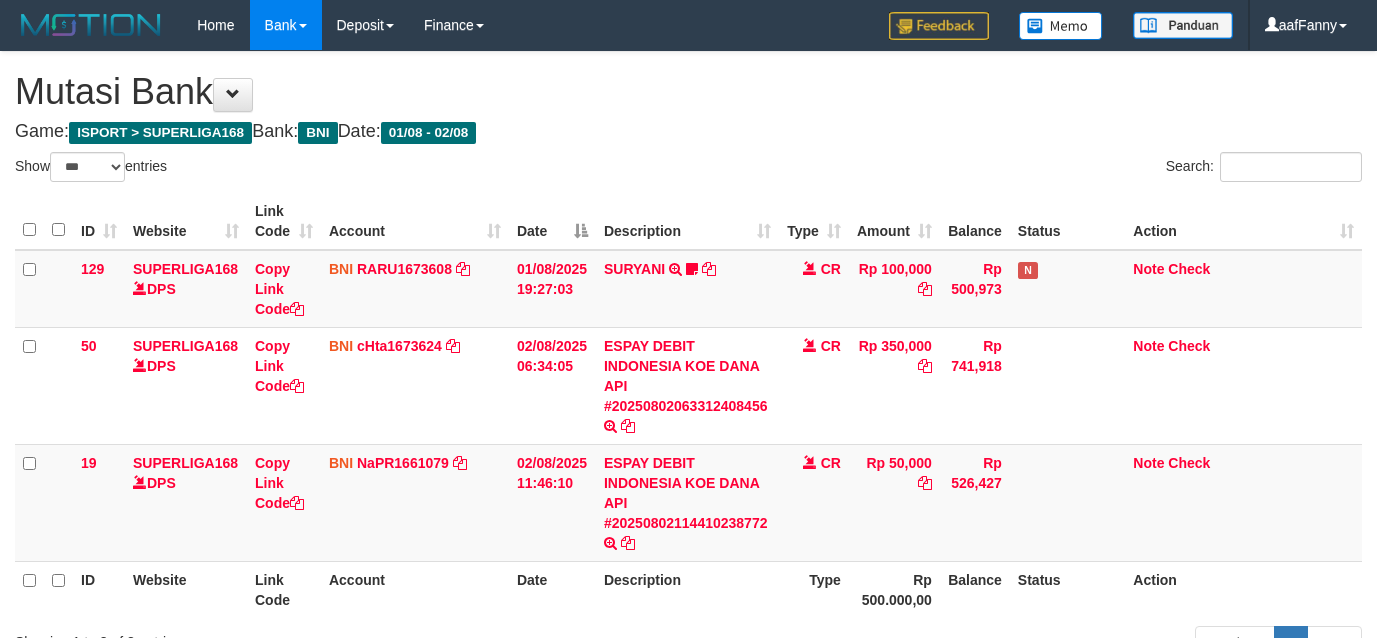 select on "***" 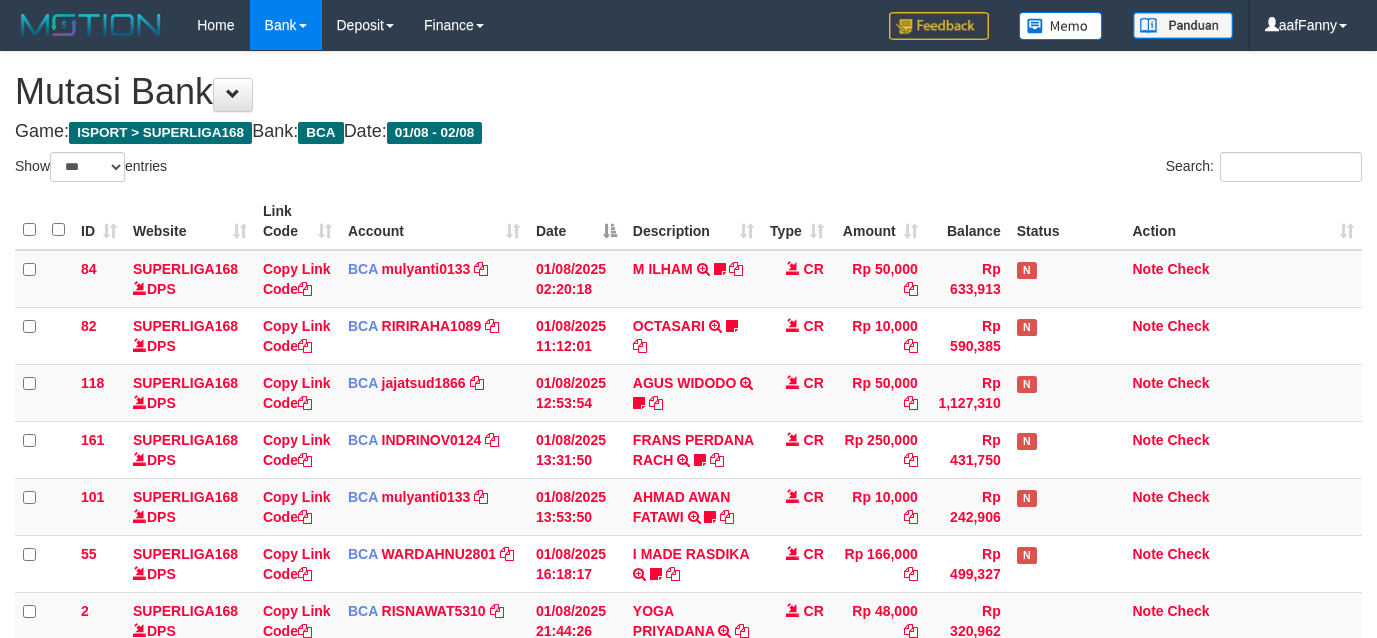 select on "***" 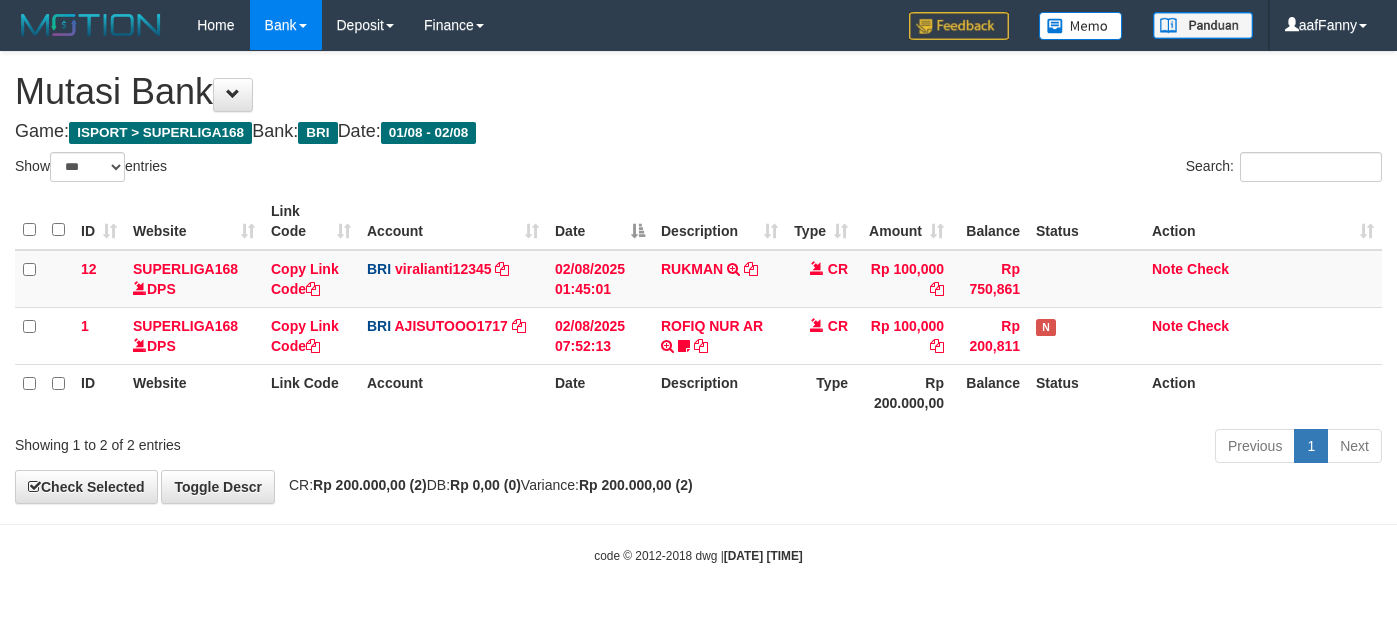 select on "***" 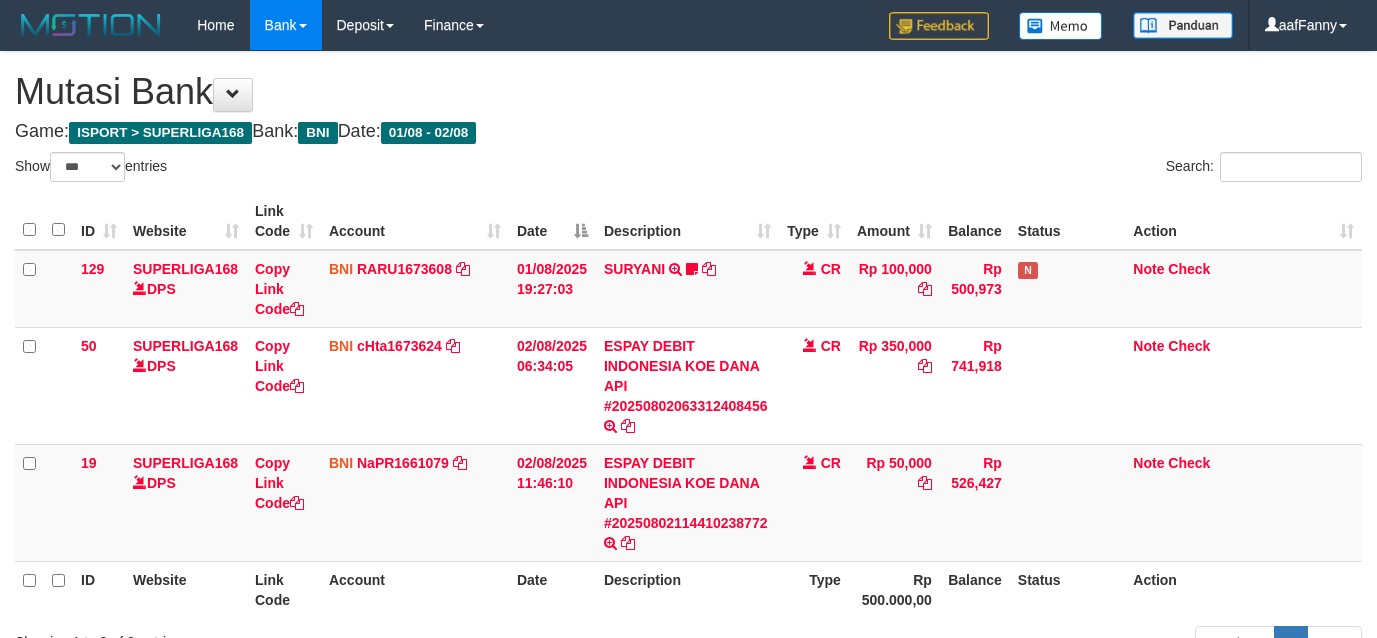 select on "***" 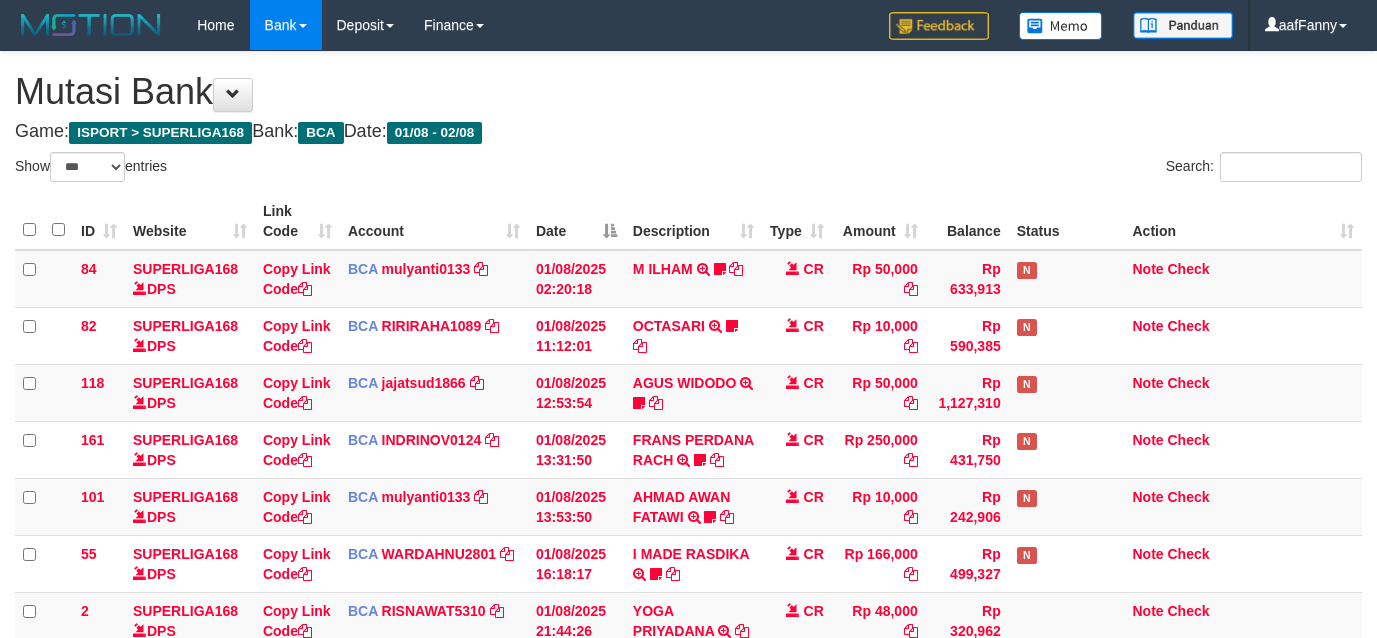select on "***" 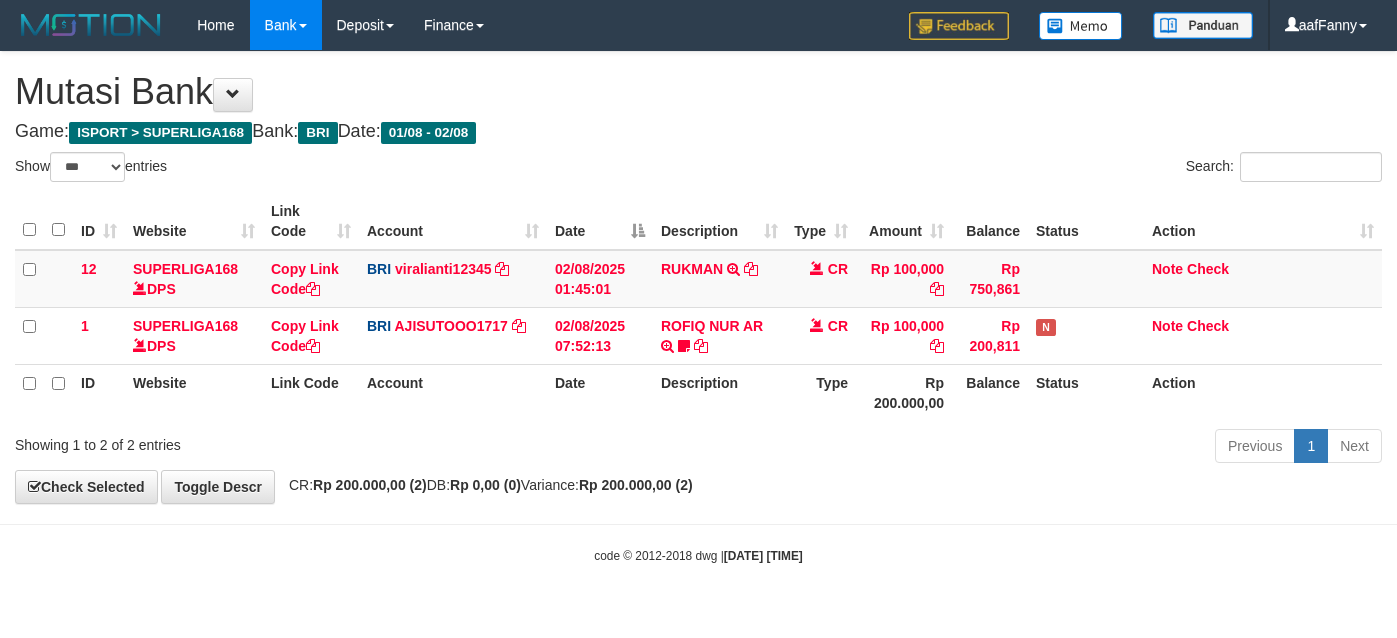 select on "***" 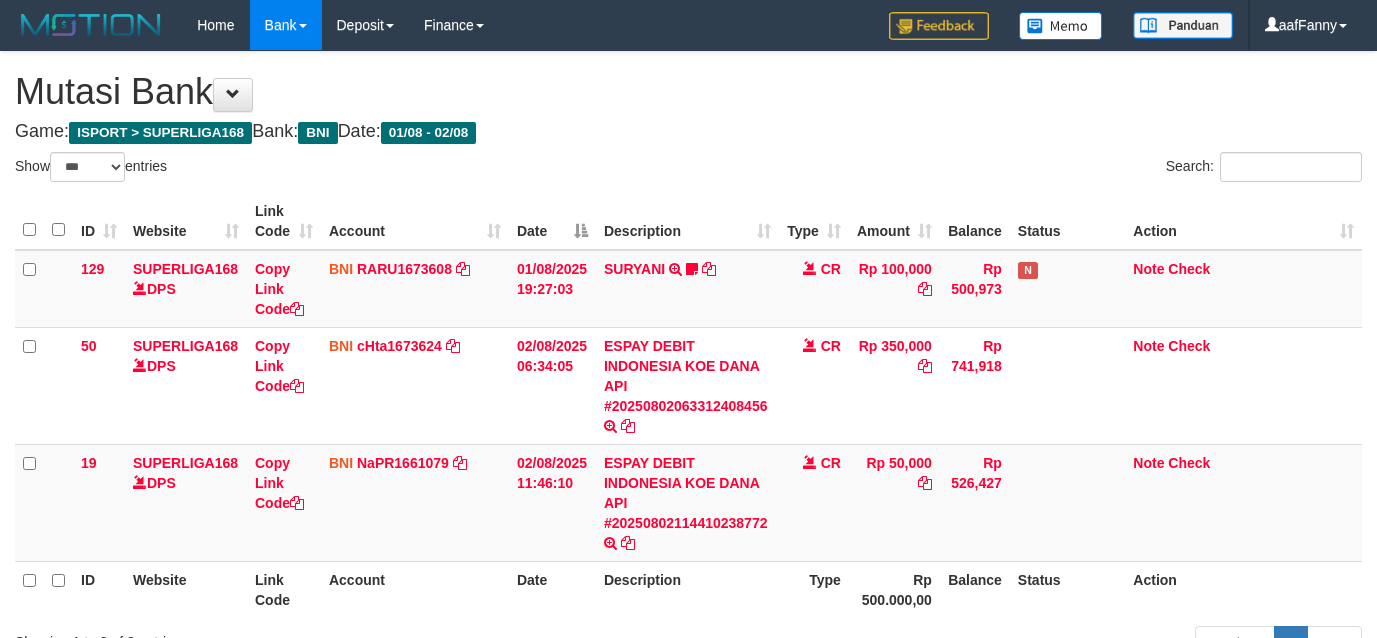 select on "***" 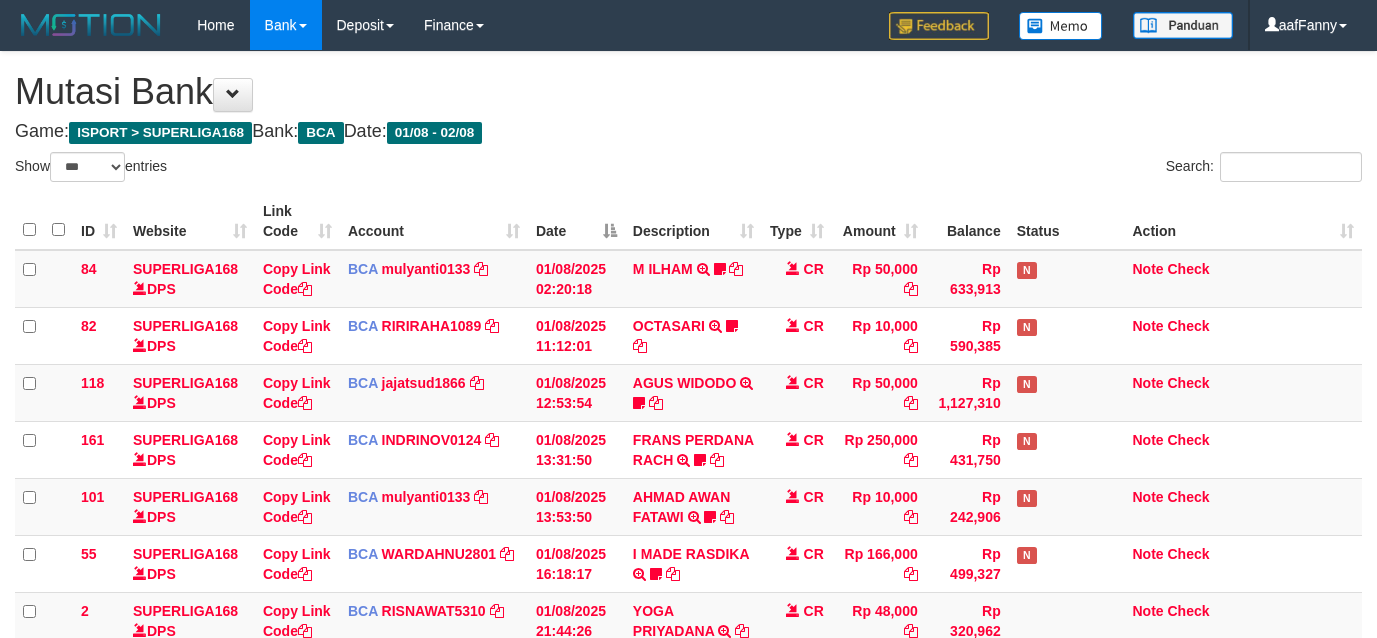 select on "***" 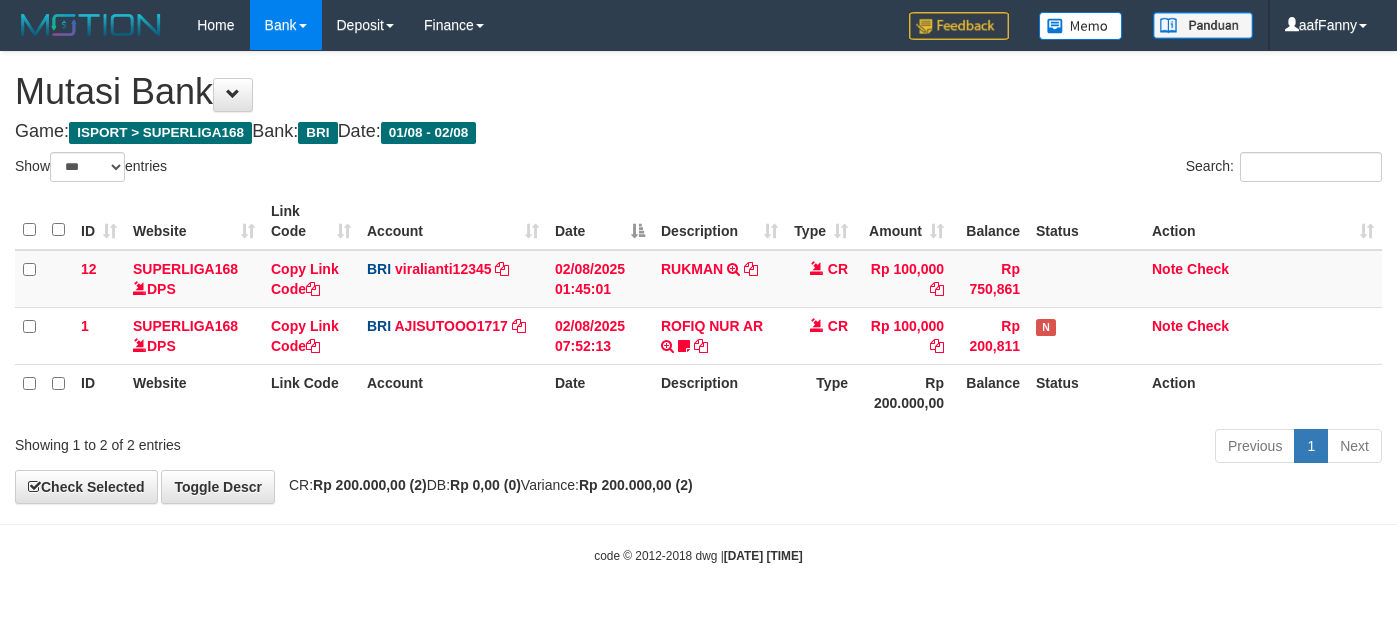 select on "***" 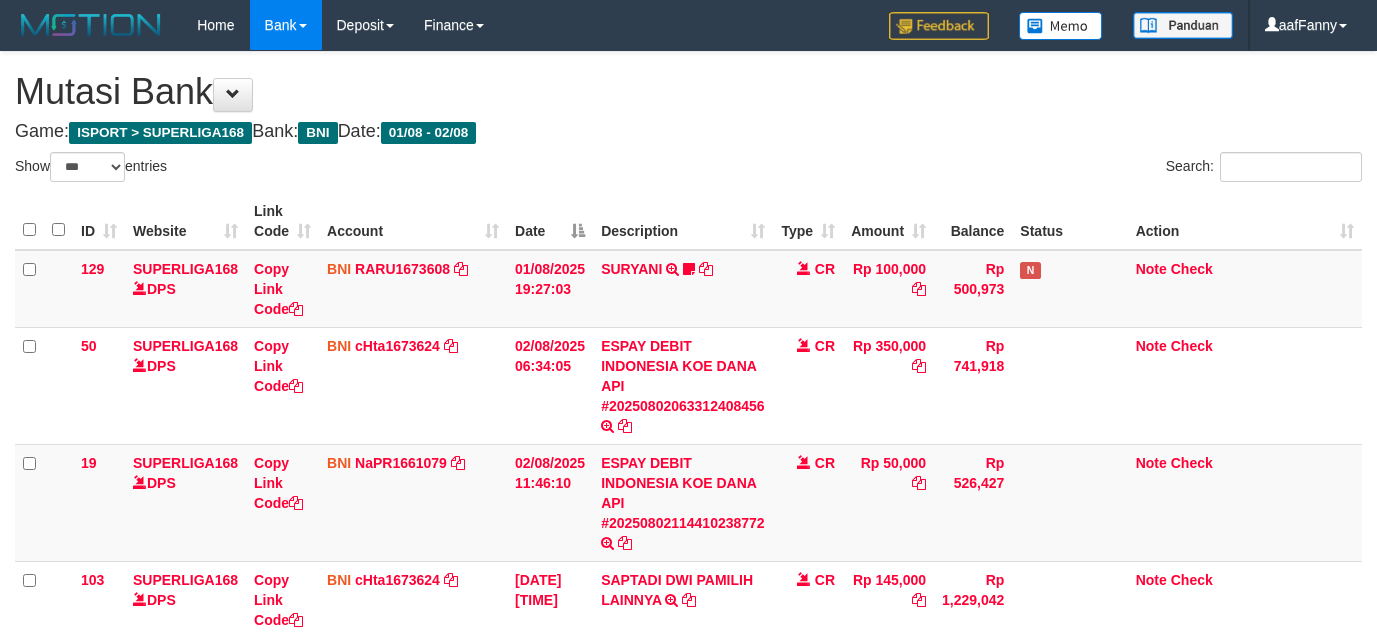 select on "***" 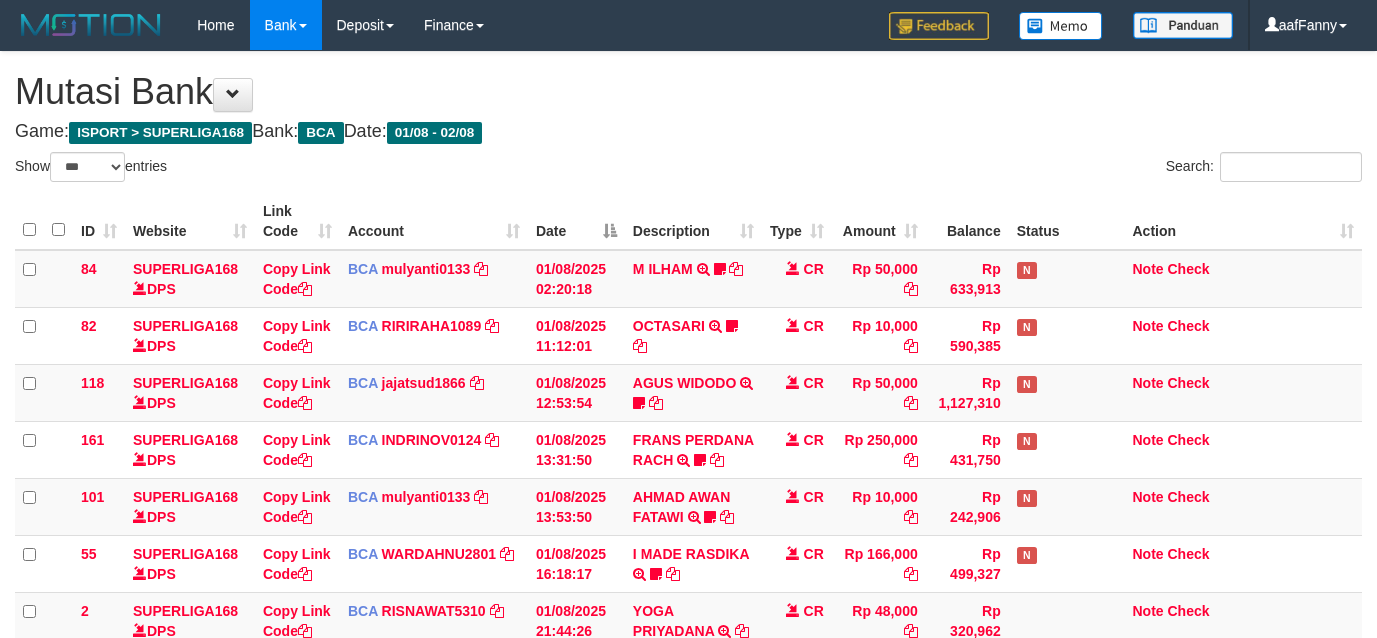 select on "***" 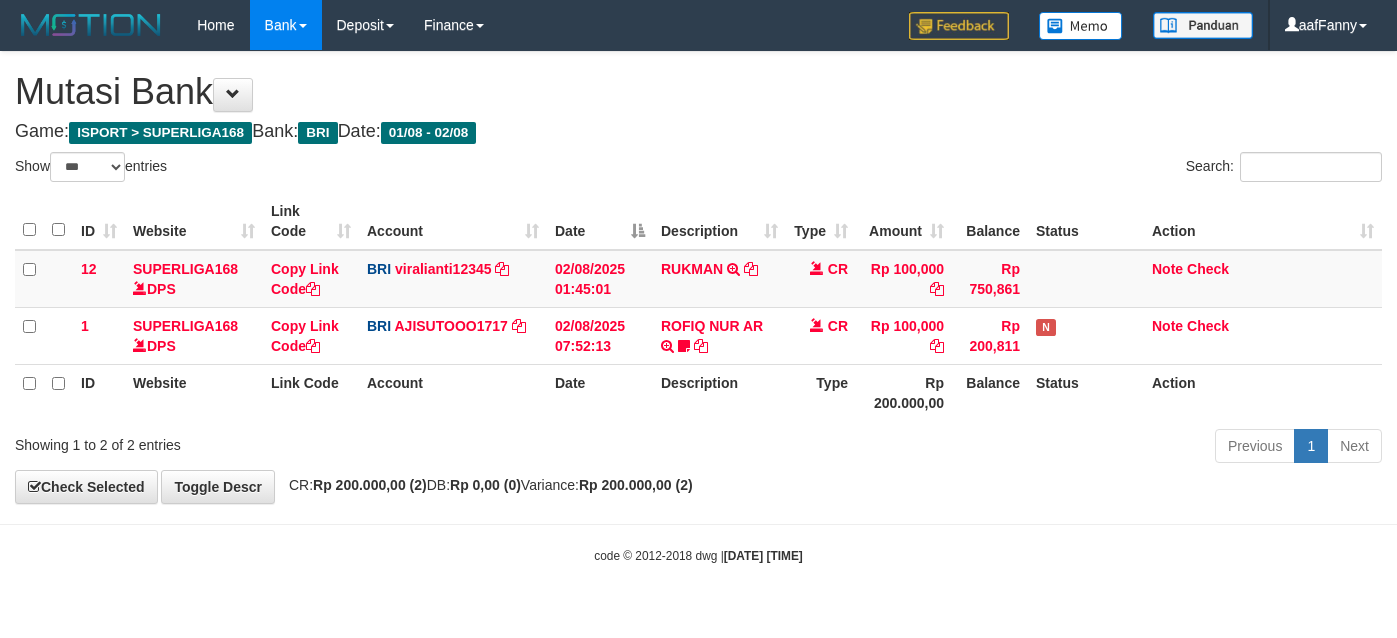 select on "***" 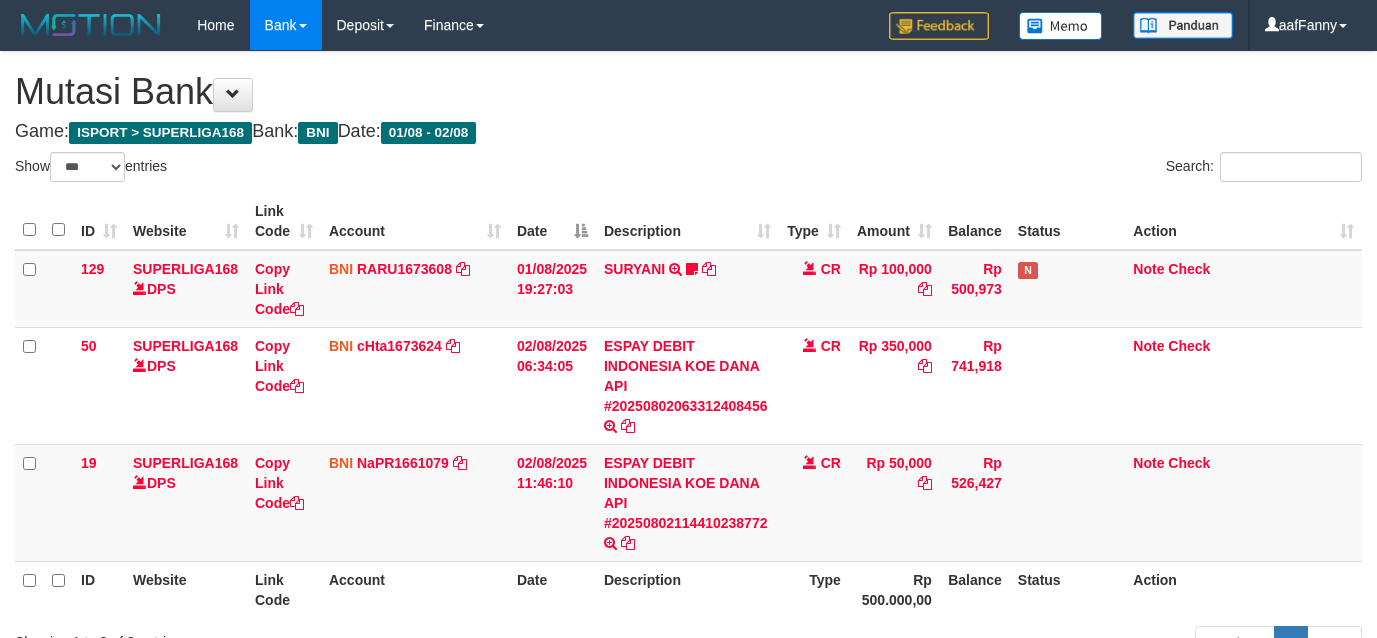 select on "***" 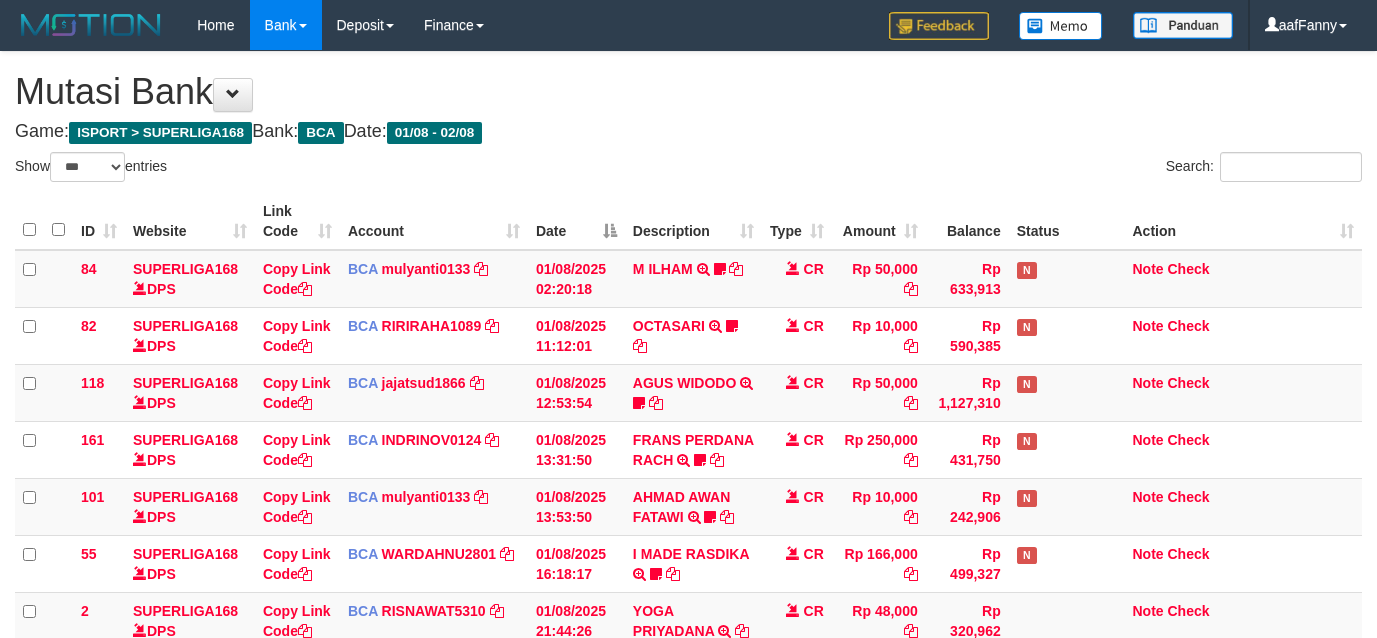 select on "***" 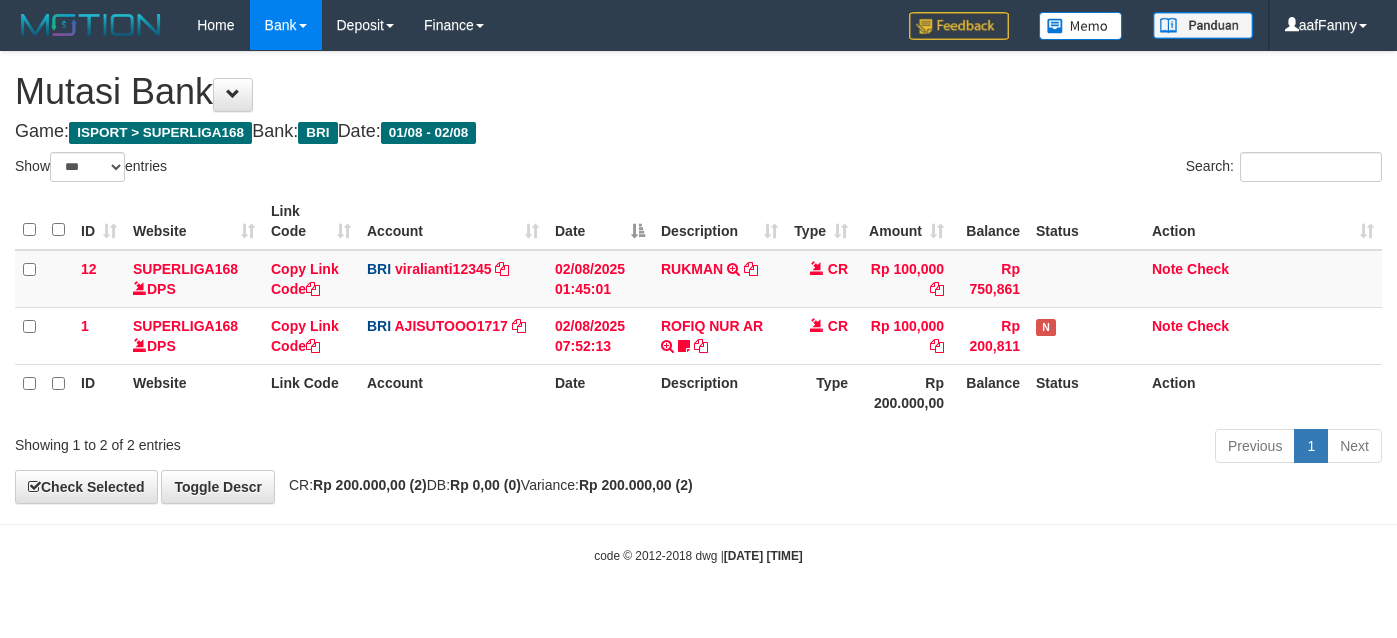select on "***" 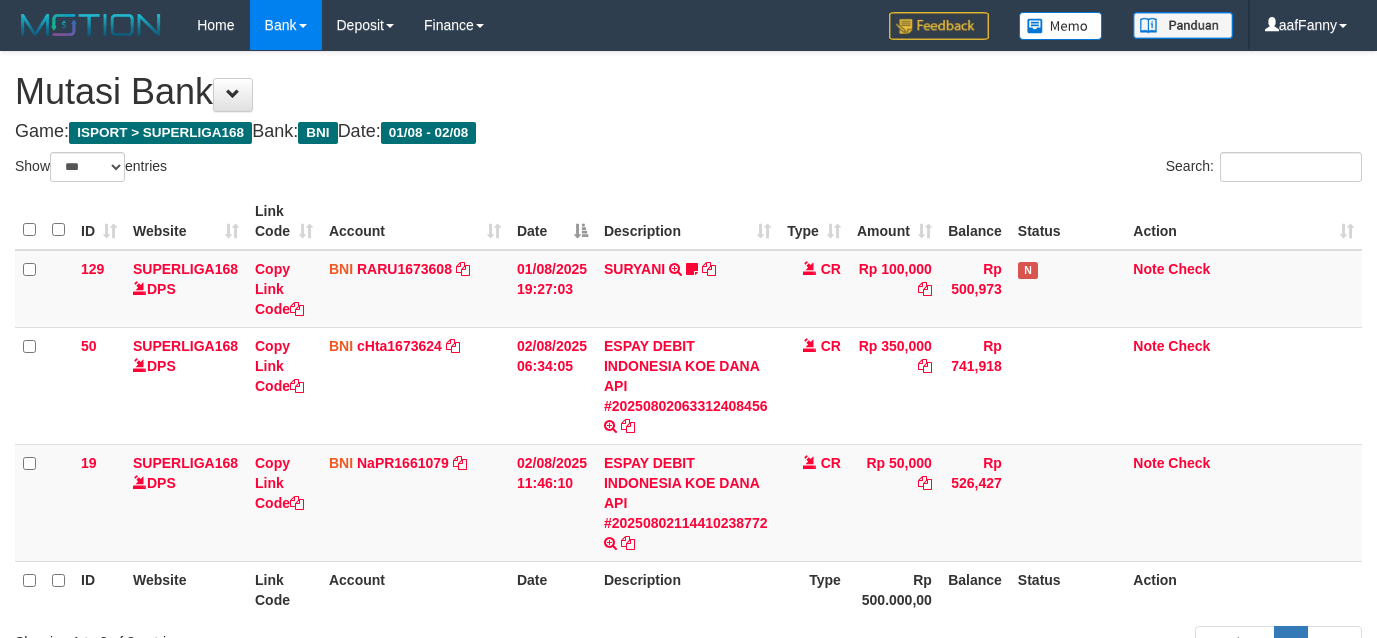 select on "***" 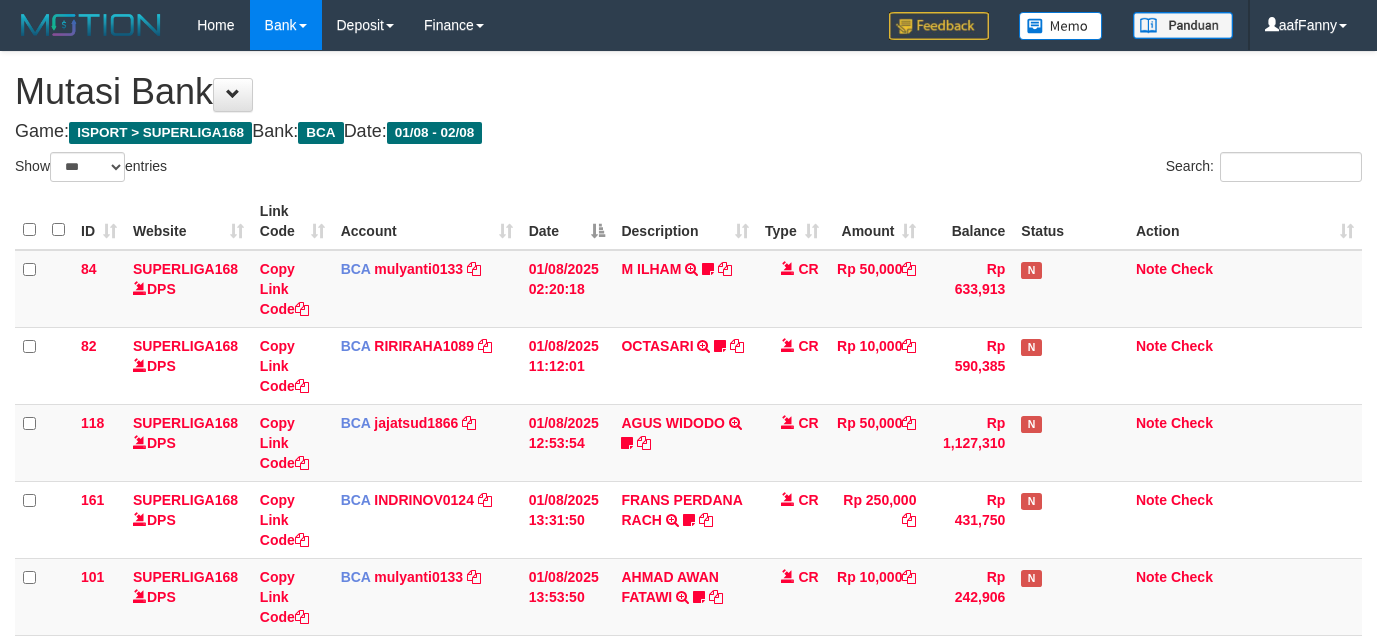 select on "***" 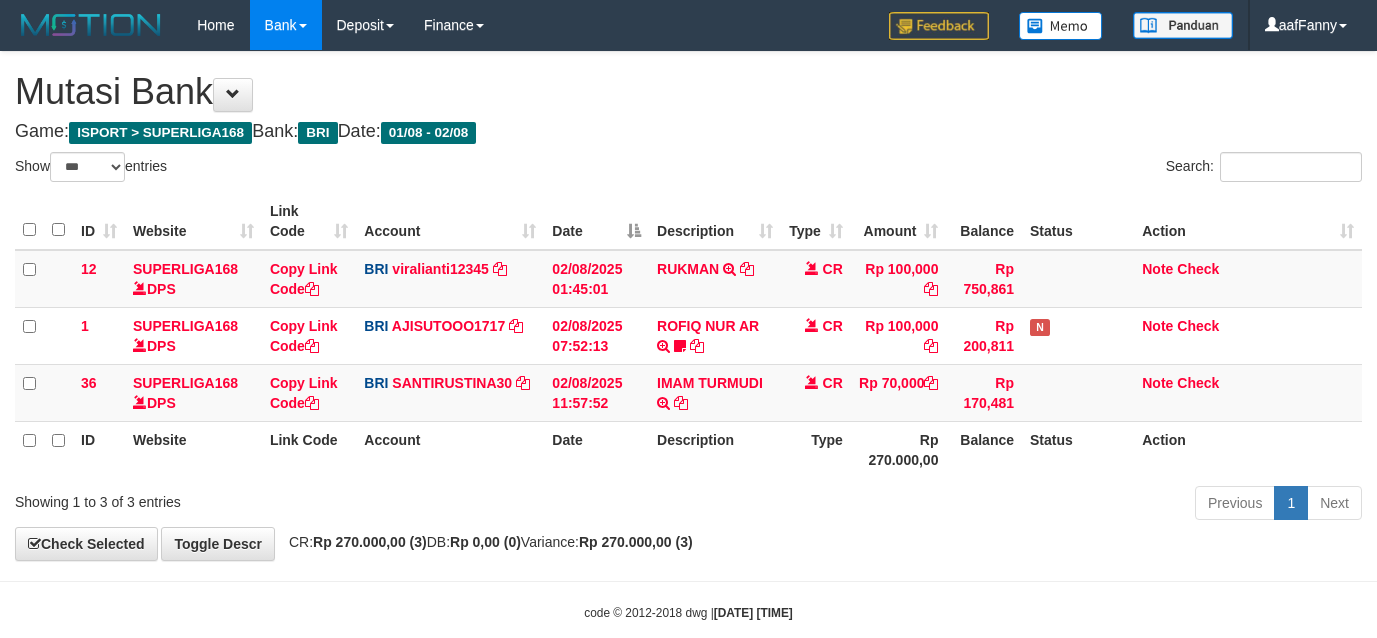 select on "***" 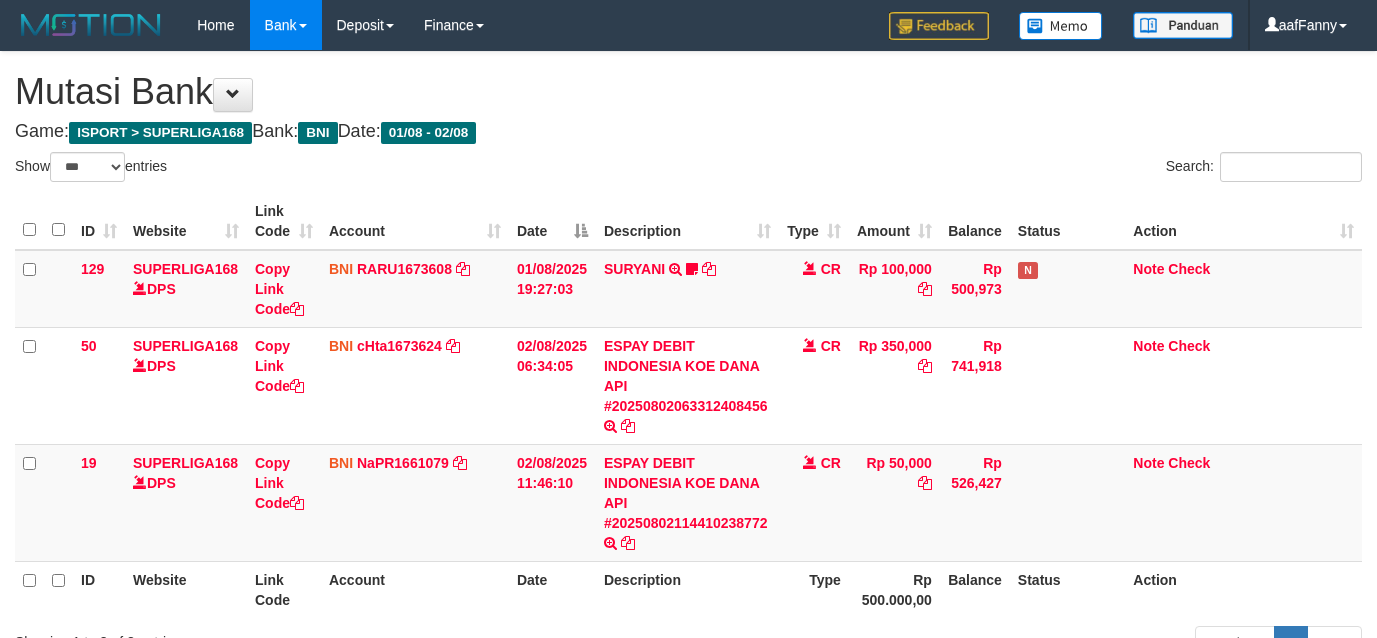 select on "***" 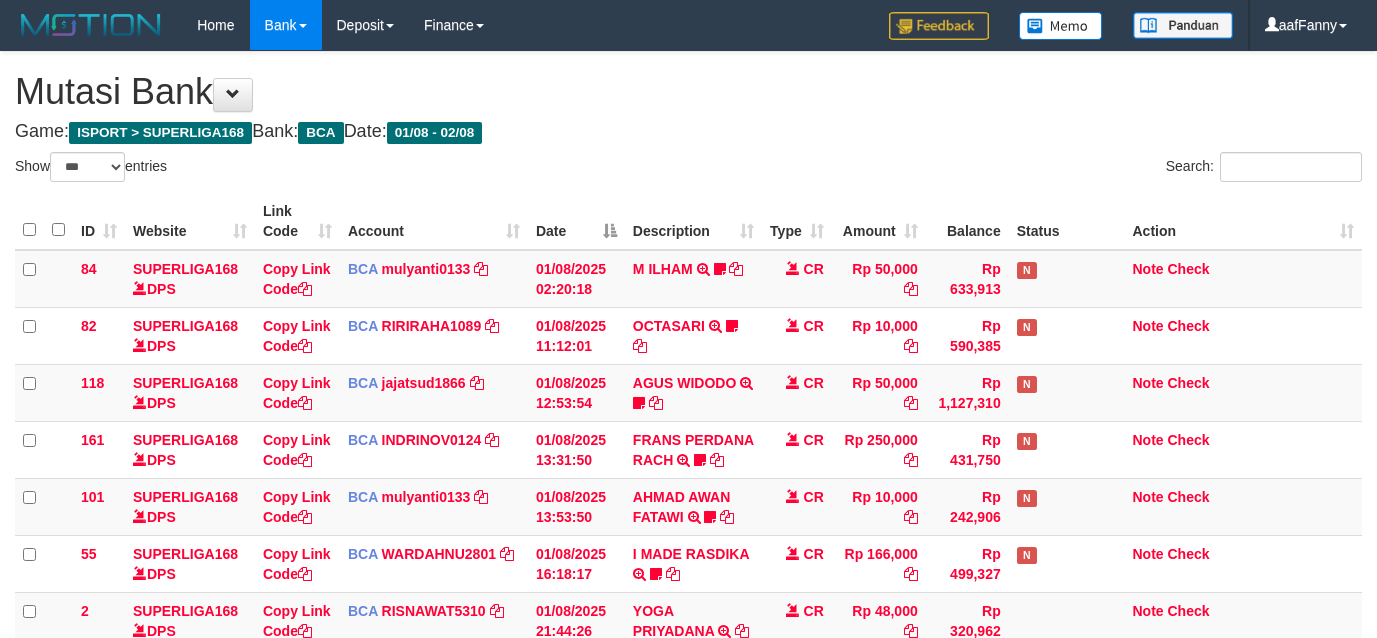 select on "***" 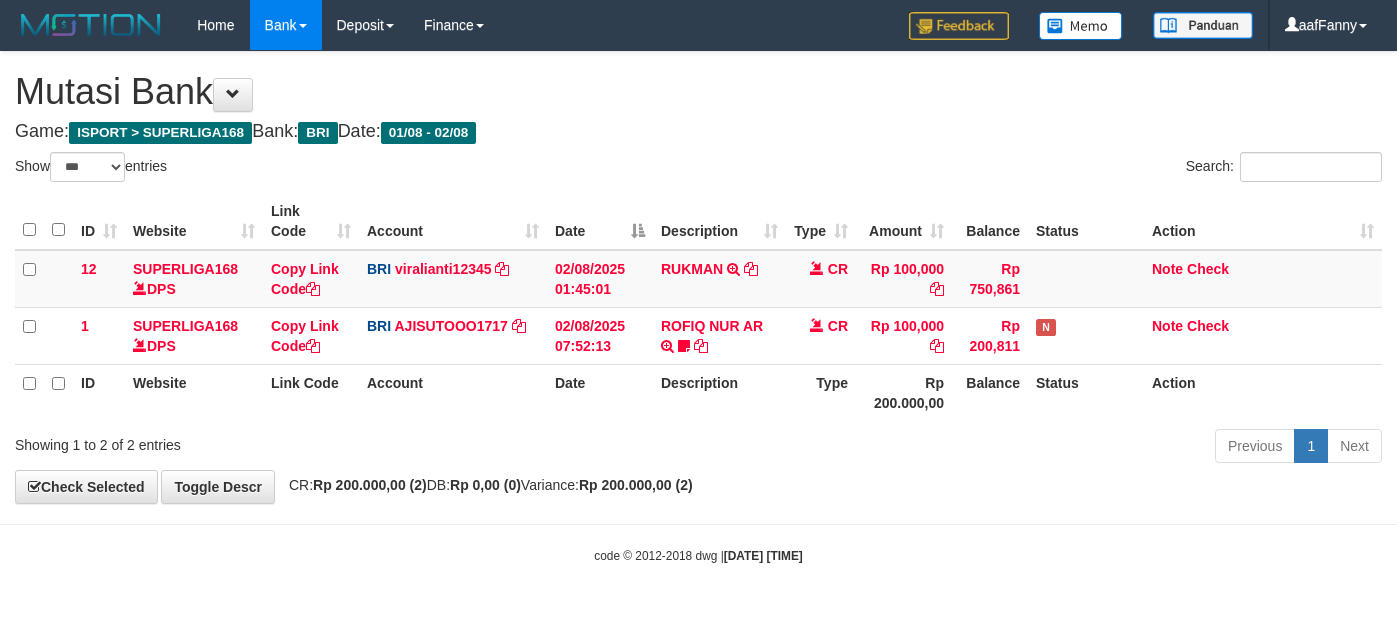 select on "***" 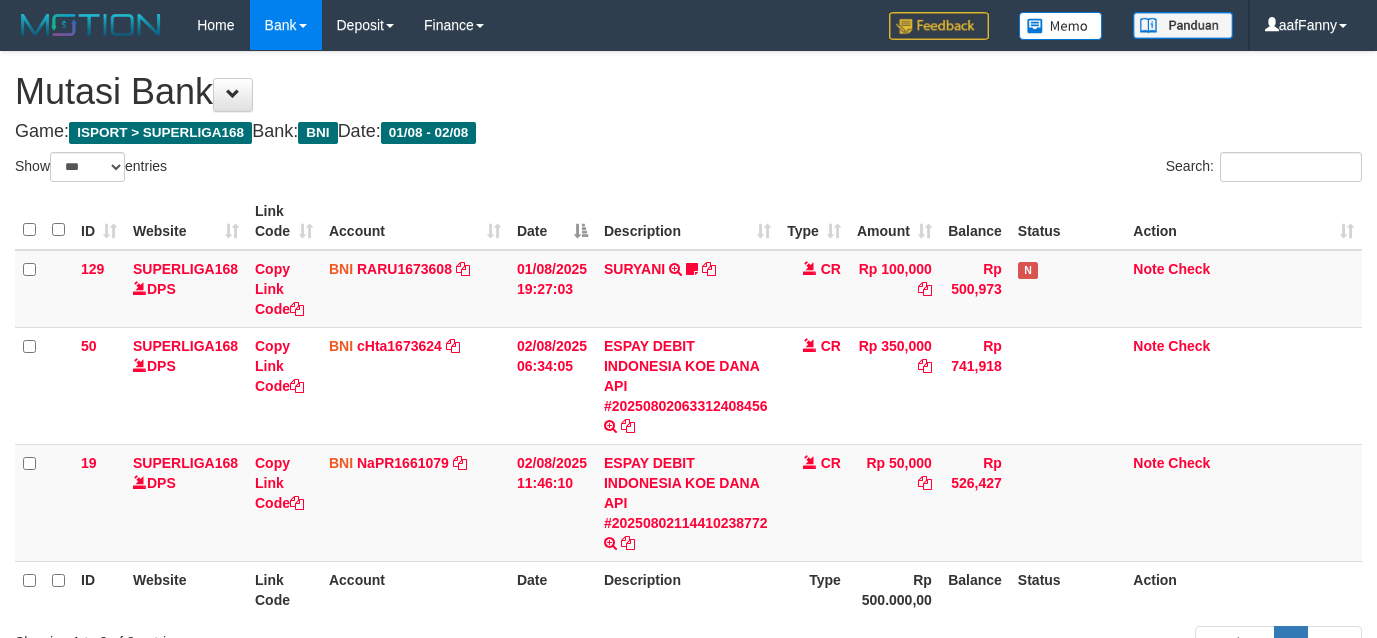 select on "***" 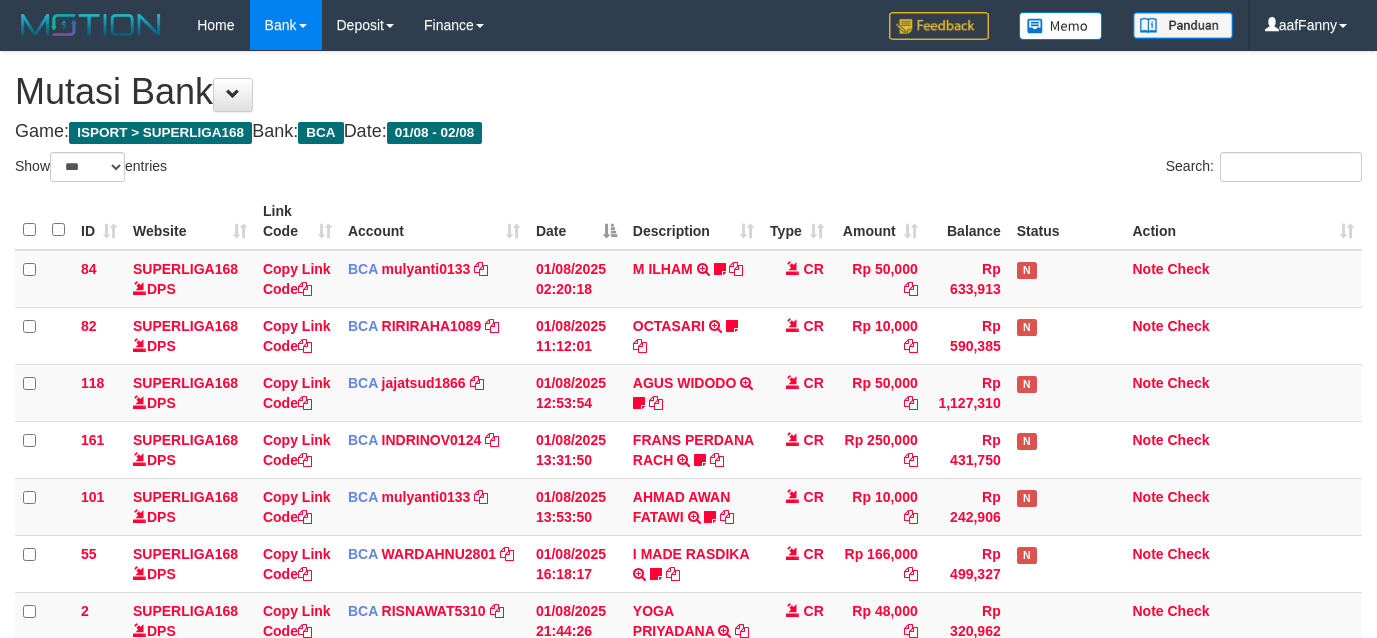 select on "***" 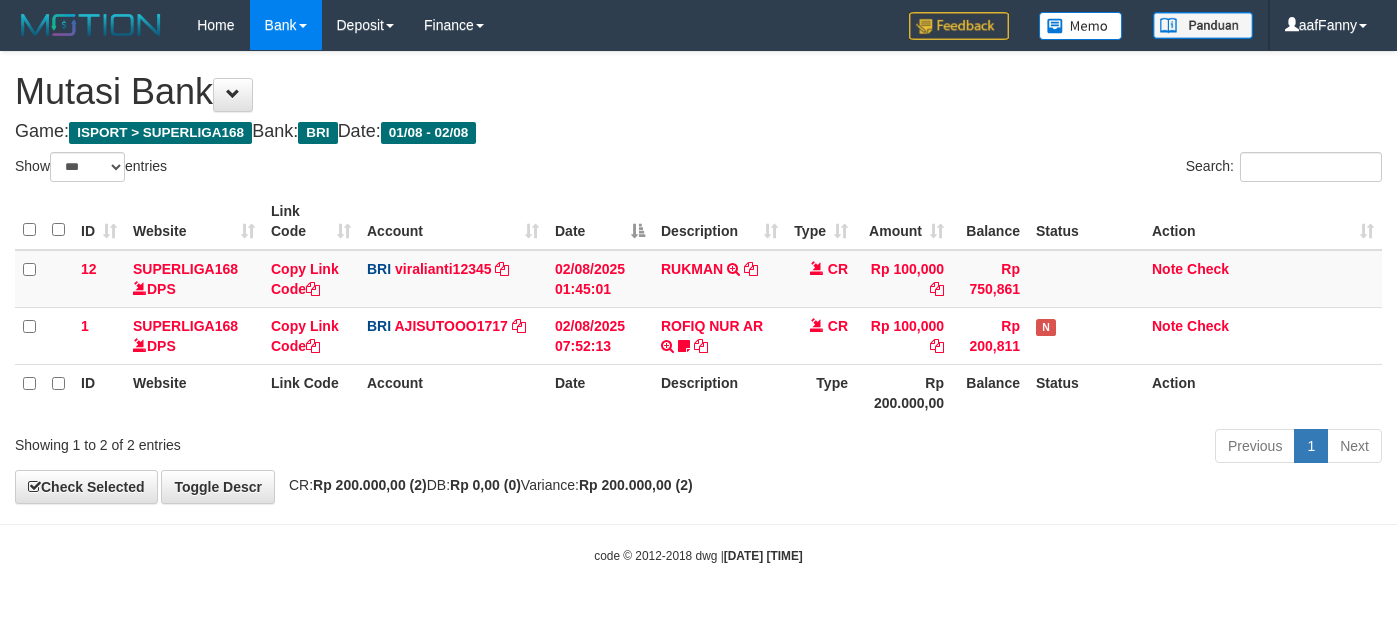 select on "***" 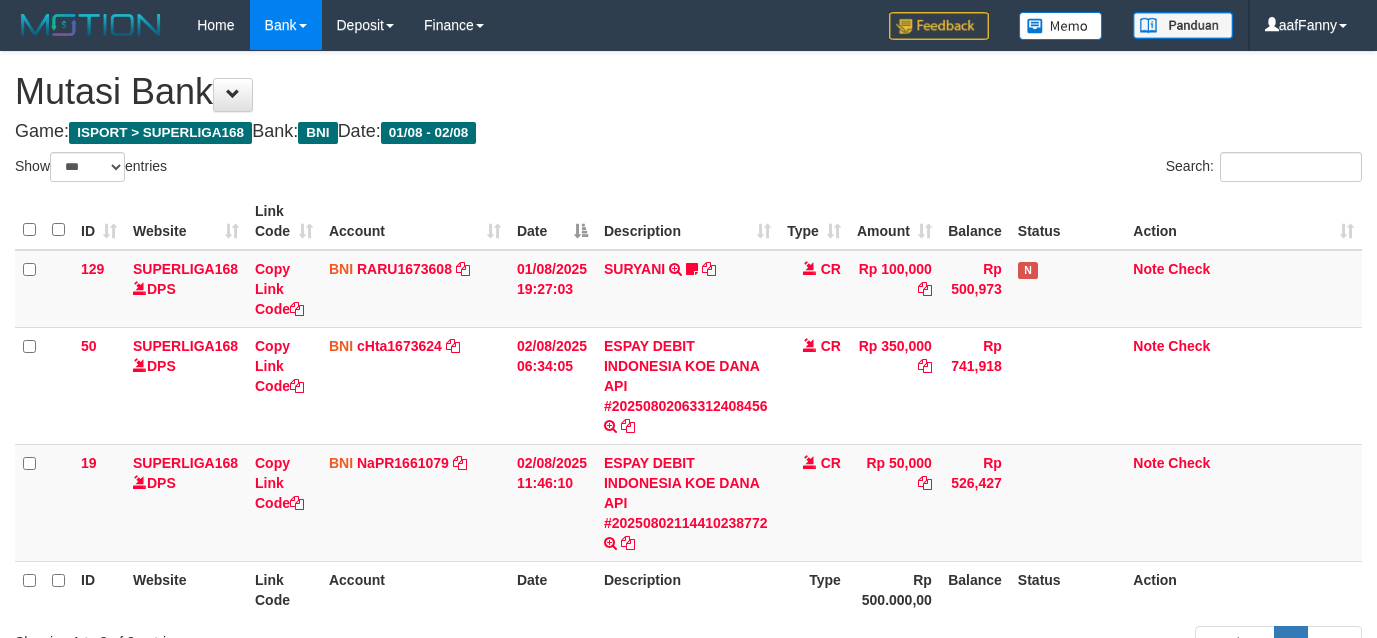 select on "***" 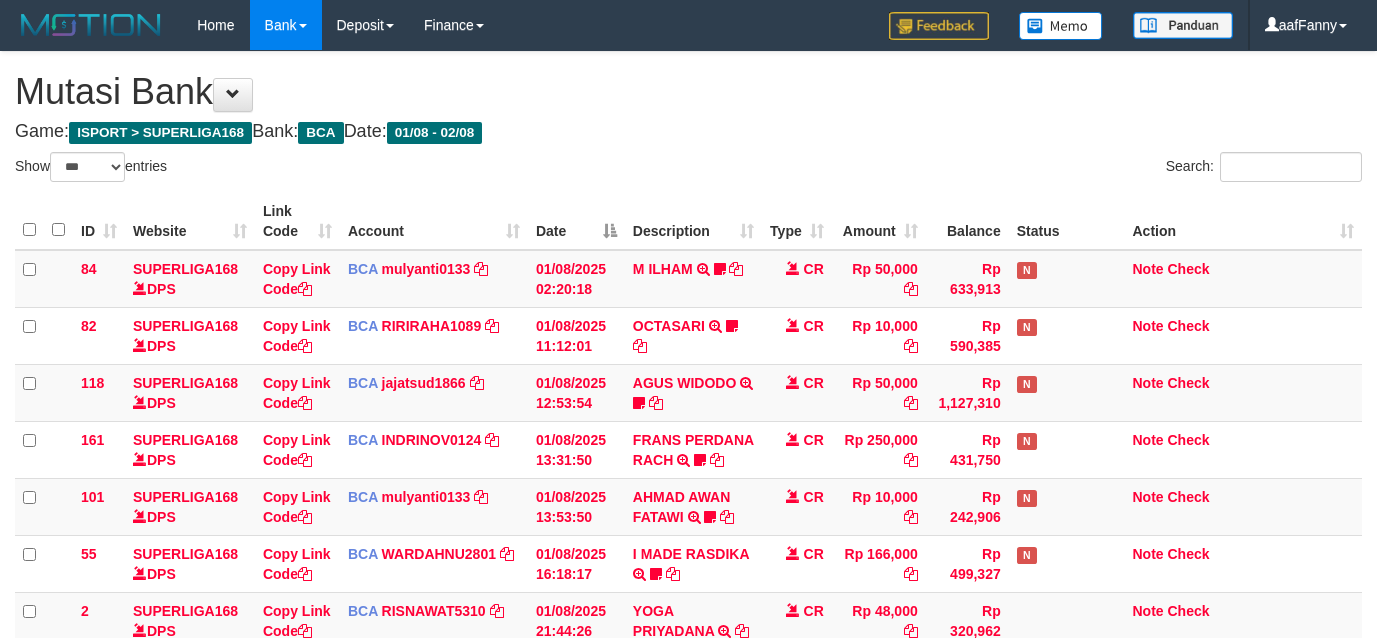 select on "***" 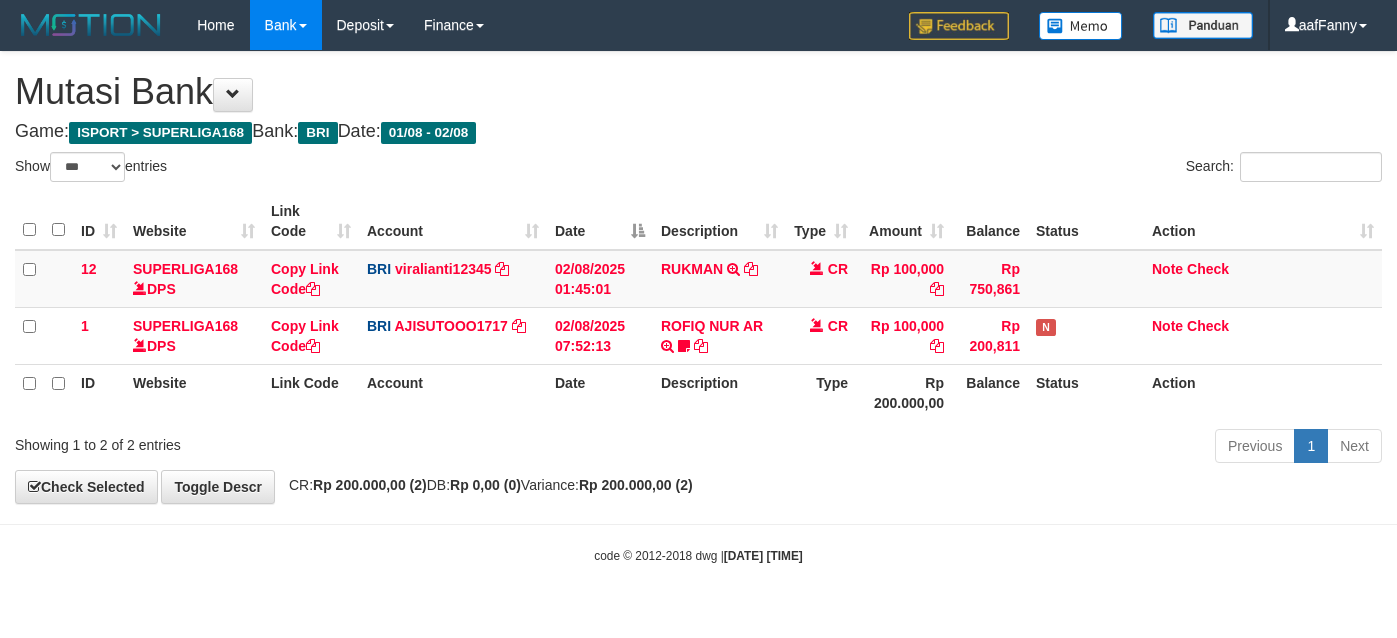 select on "***" 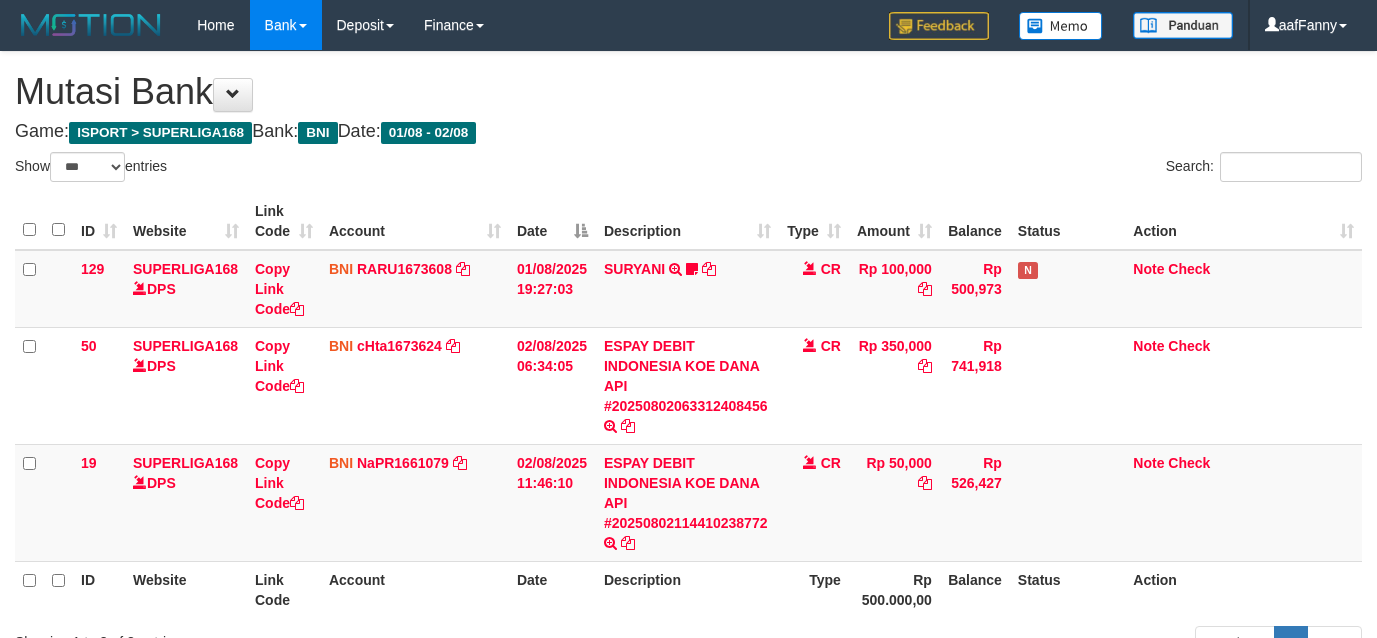 select on "***" 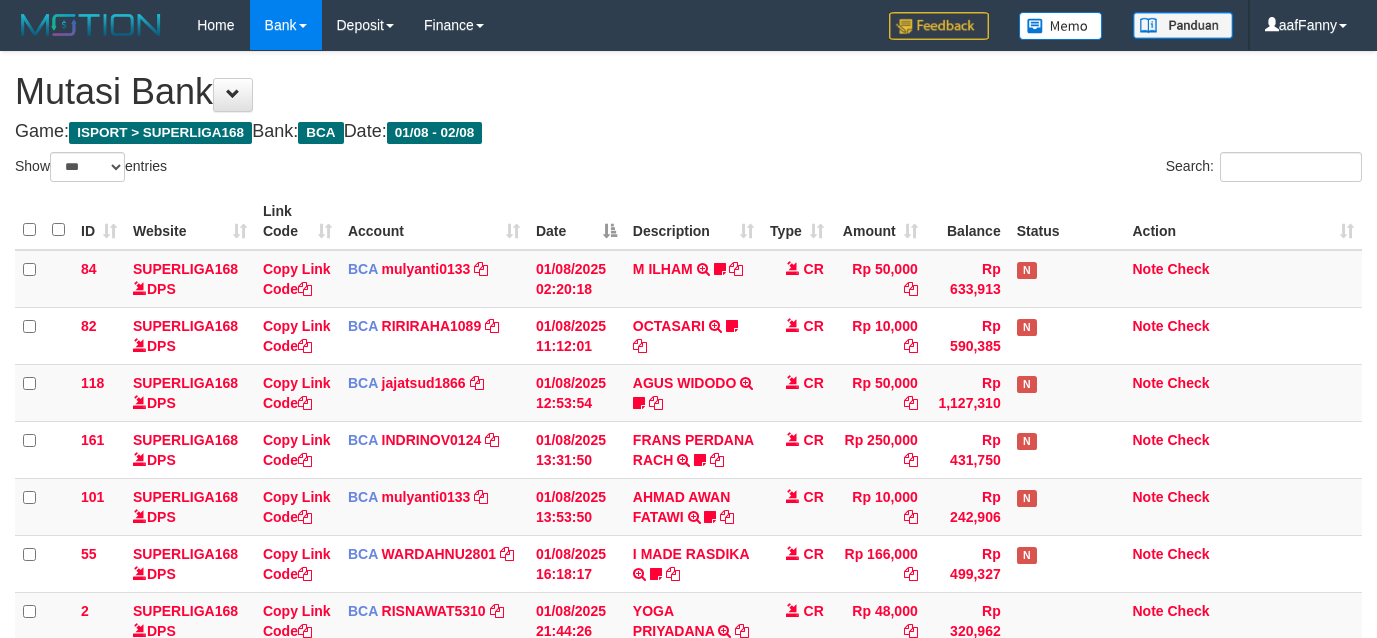 select on "***" 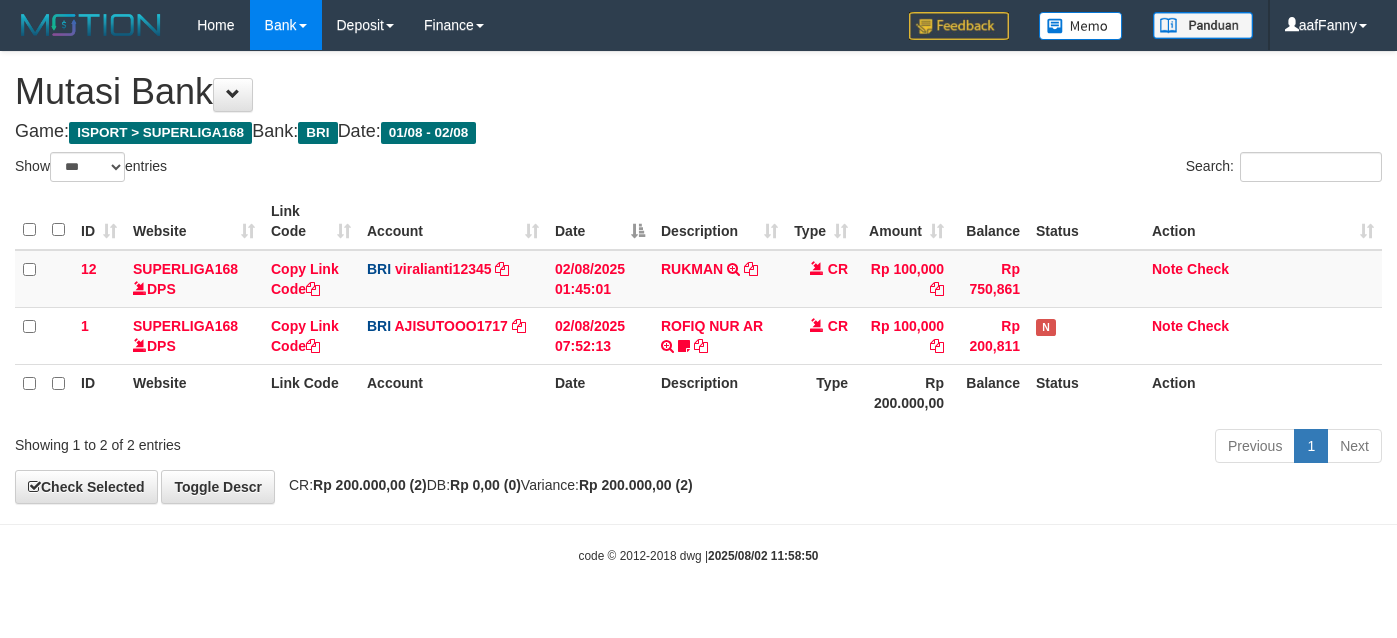 select on "***" 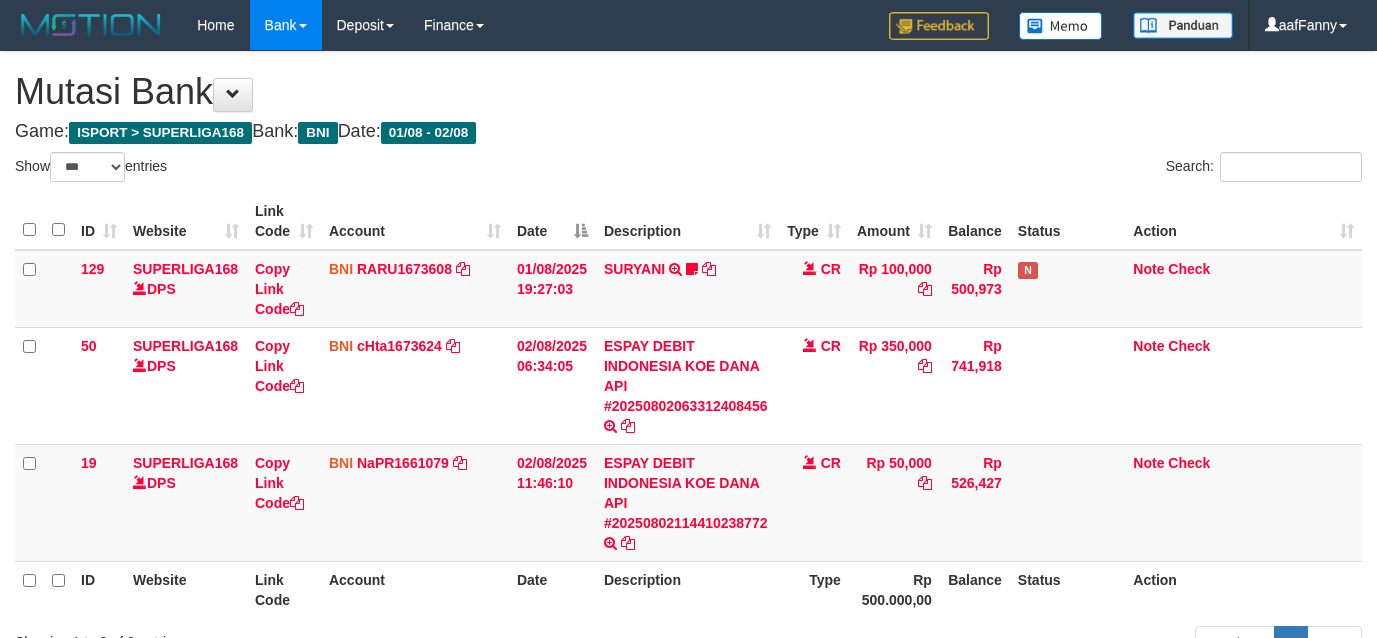 select on "***" 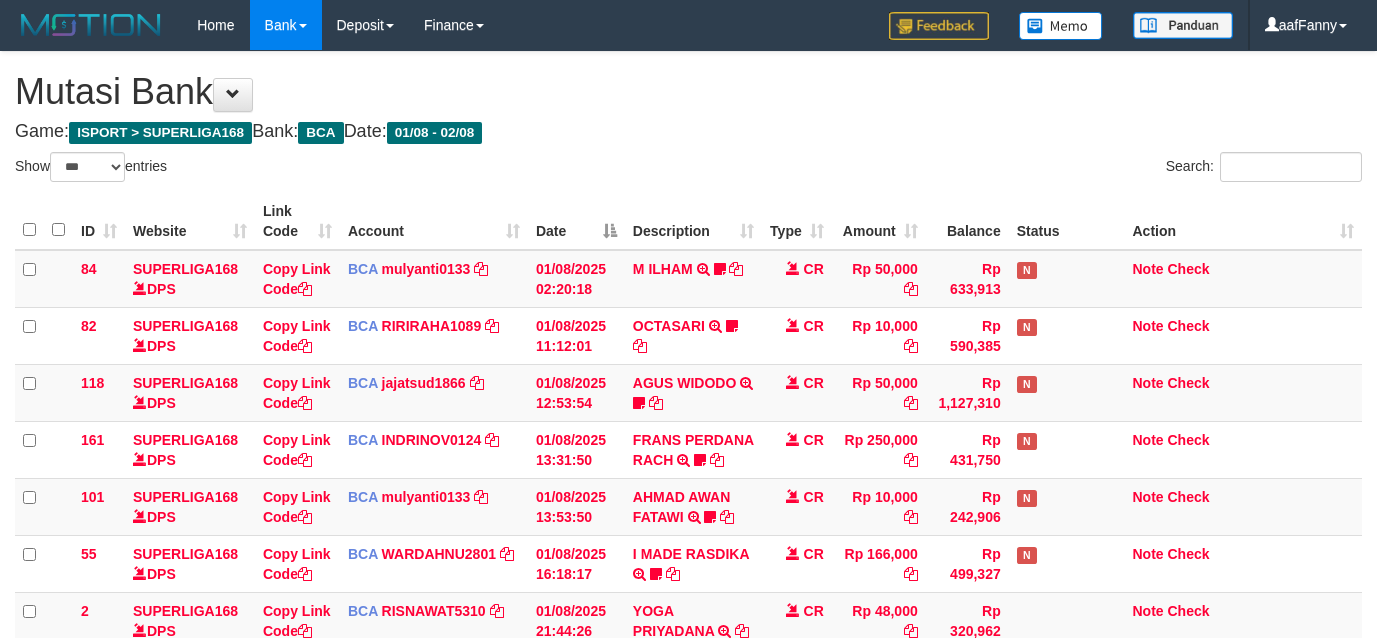 select on "***" 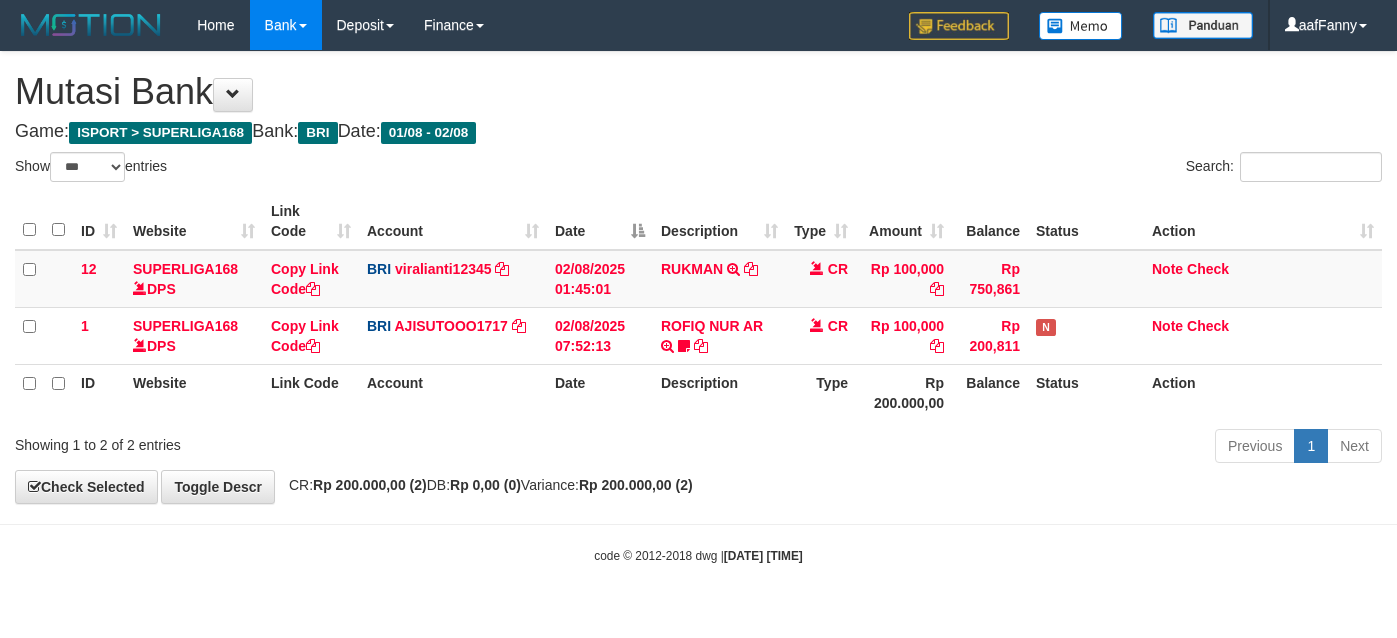 select on "***" 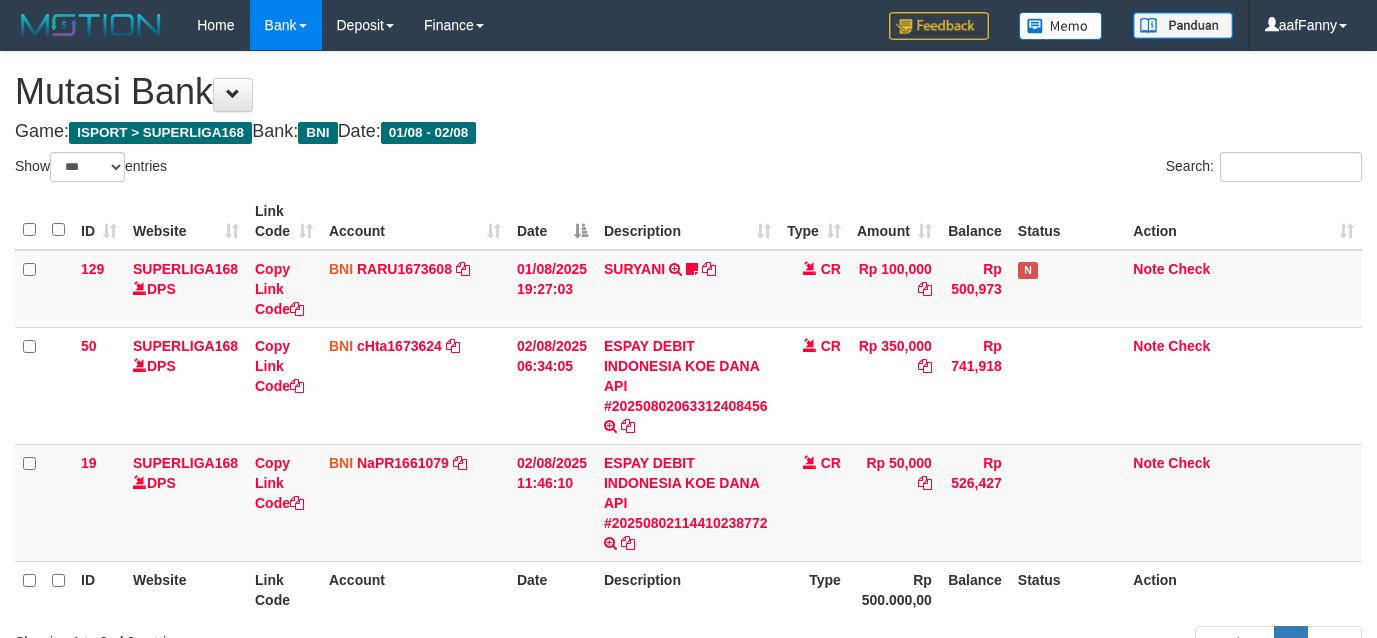 select on "***" 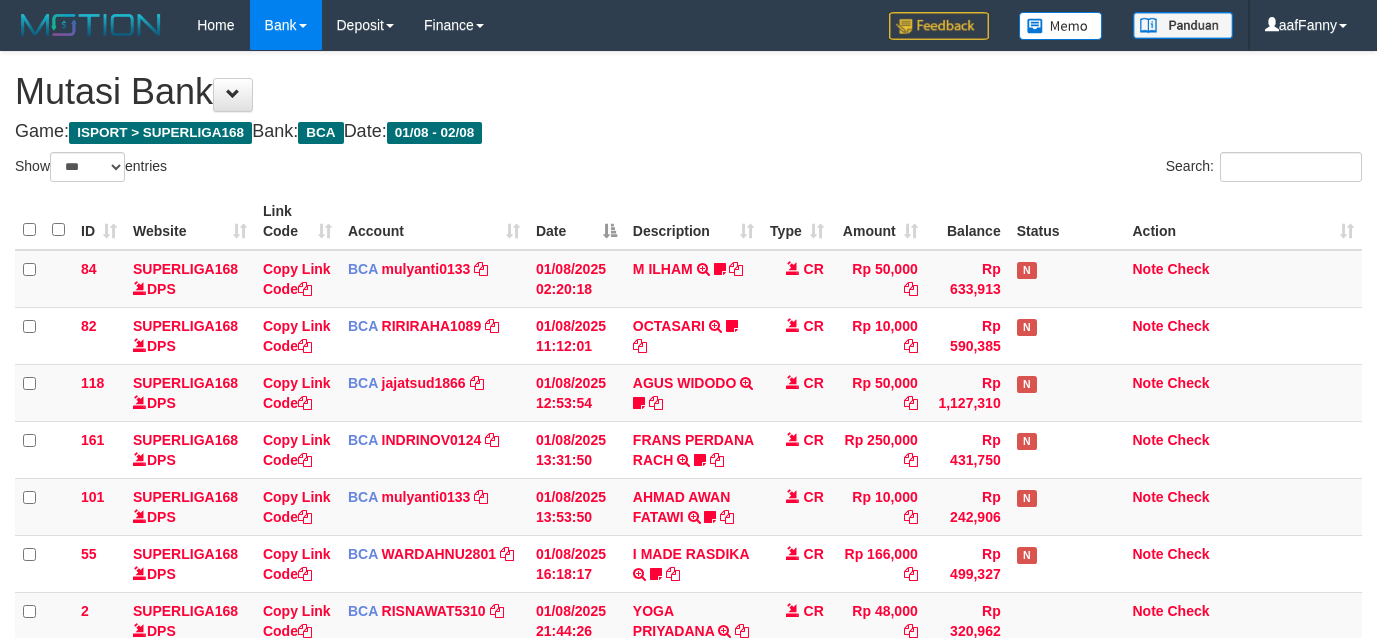 select on "***" 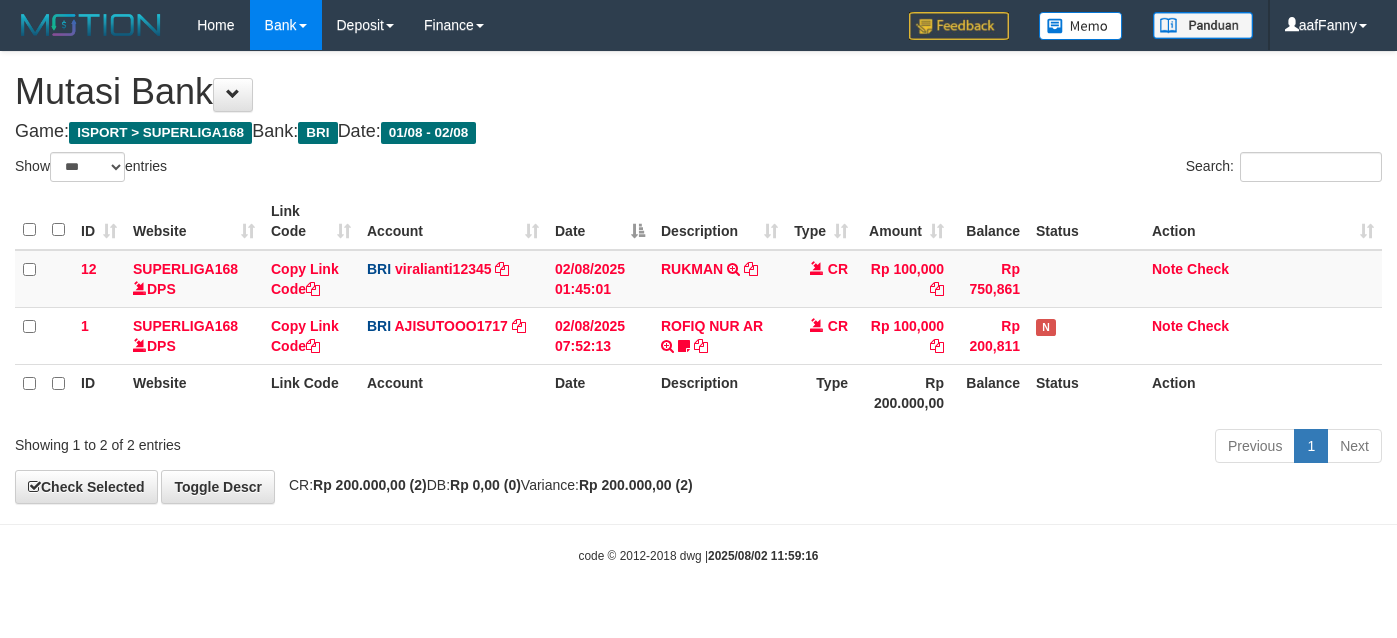 select on "***" 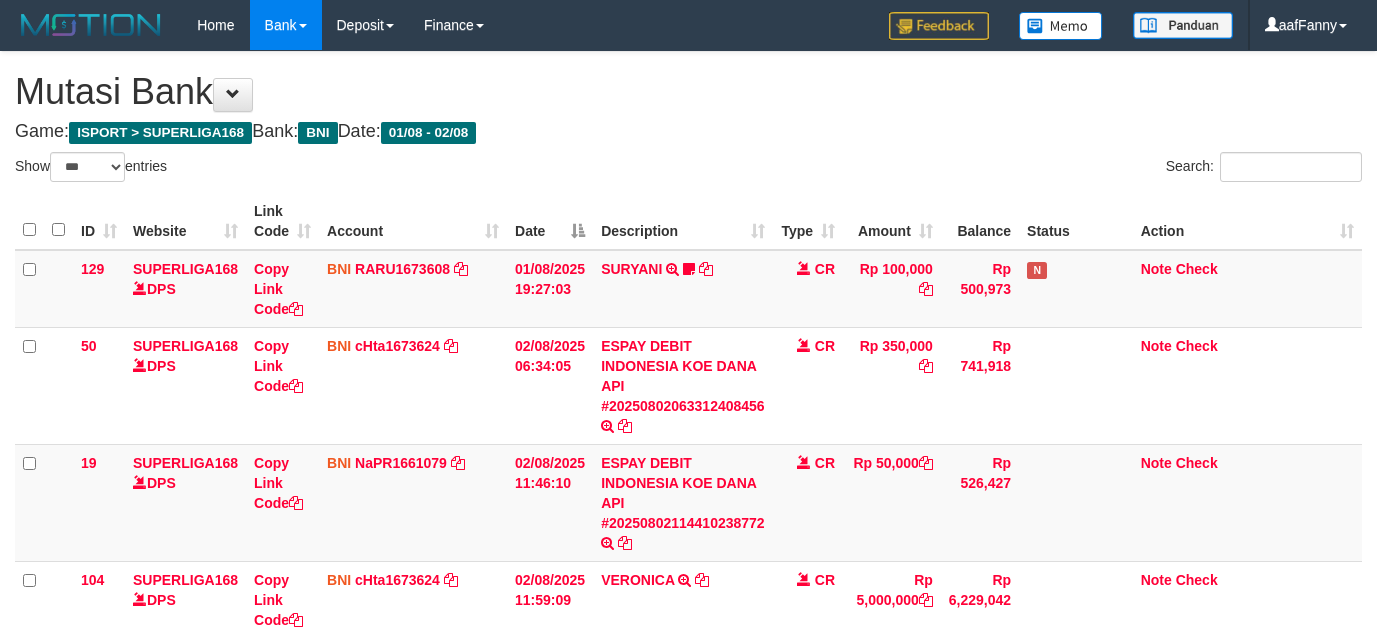 select on "***" 